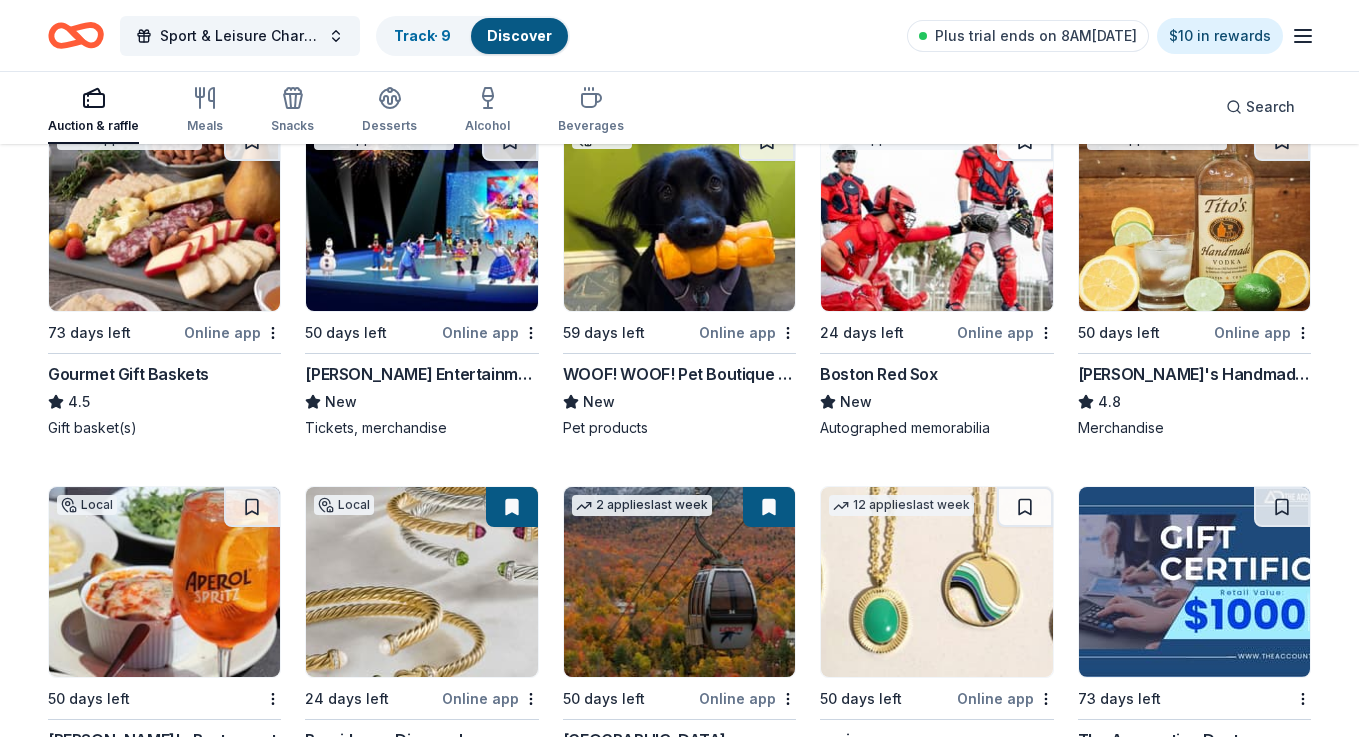scroll, scrollTop: 2547, scrollLeft: 0, axis: vertical 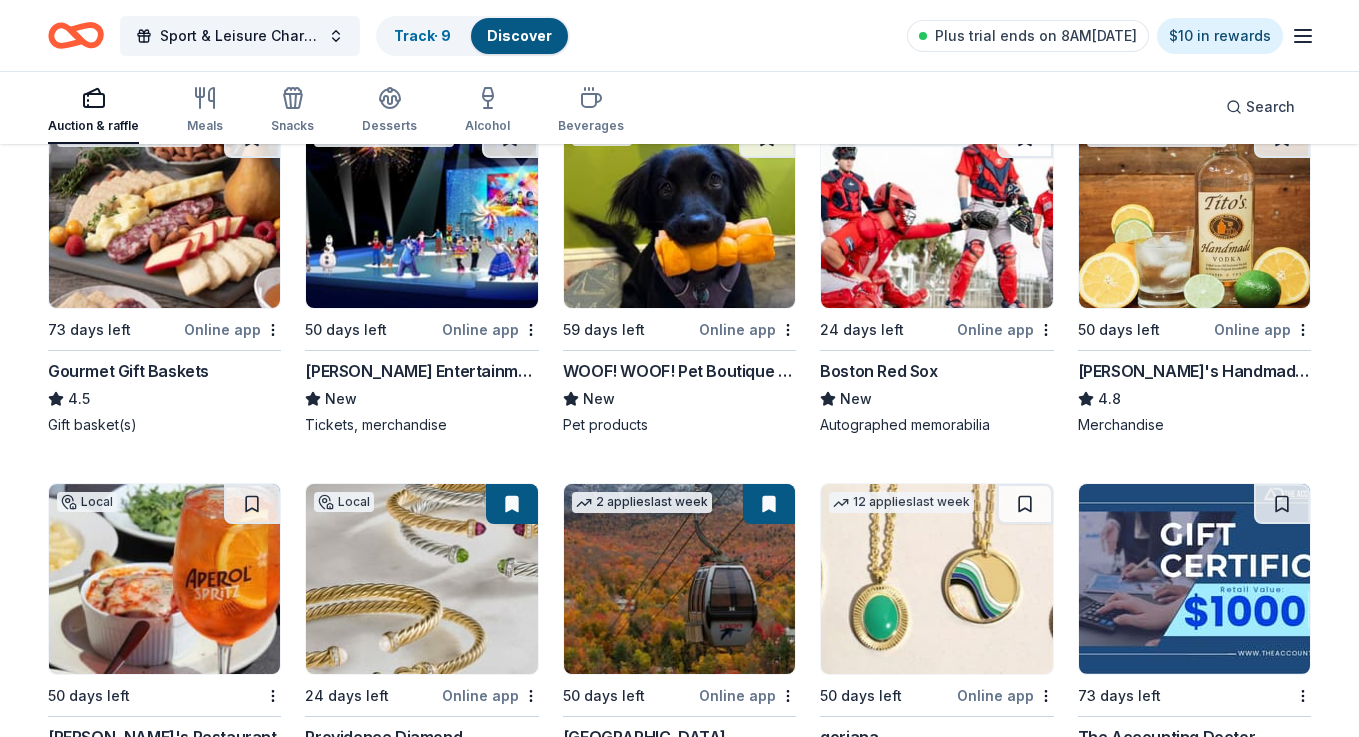 click on "Tito's Handmade Vodka" at bounding box center [1194, 371] 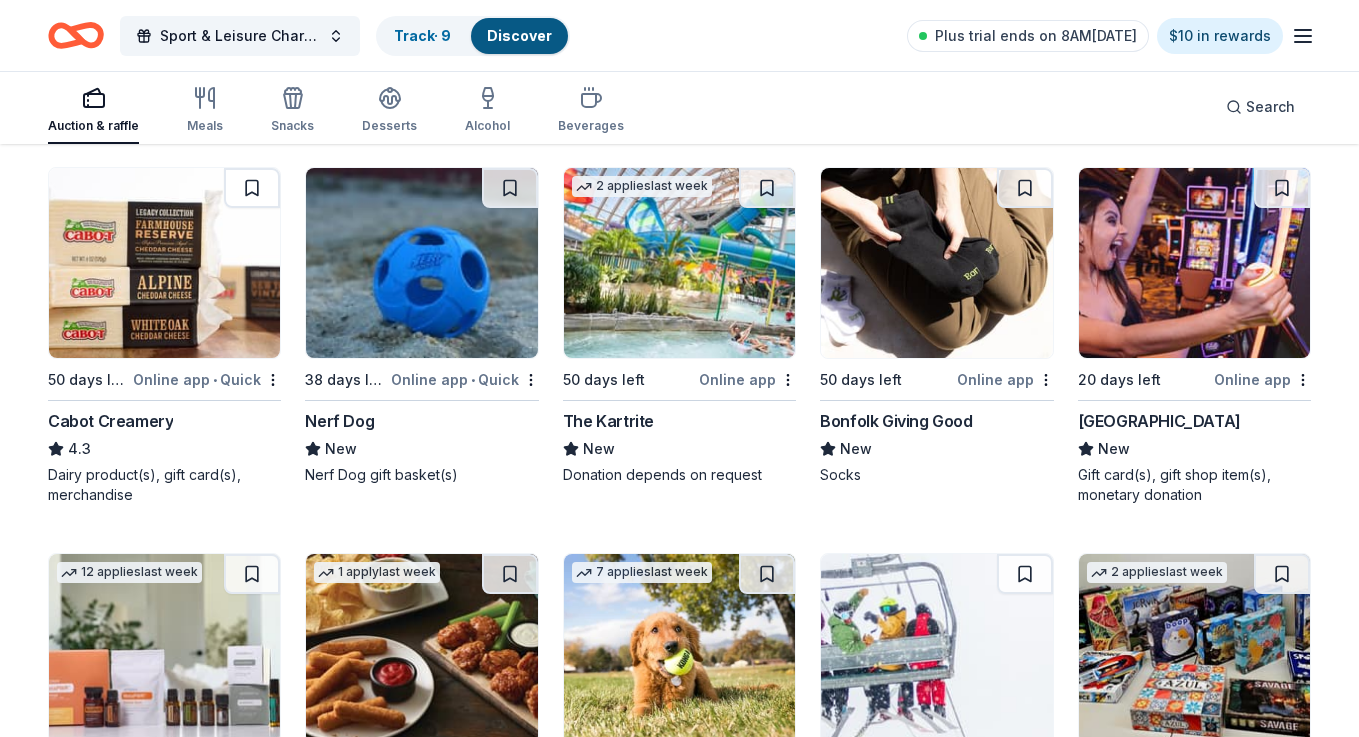 scroll, scrollTop: 4028, scrollLeft: 0, axis: vertical 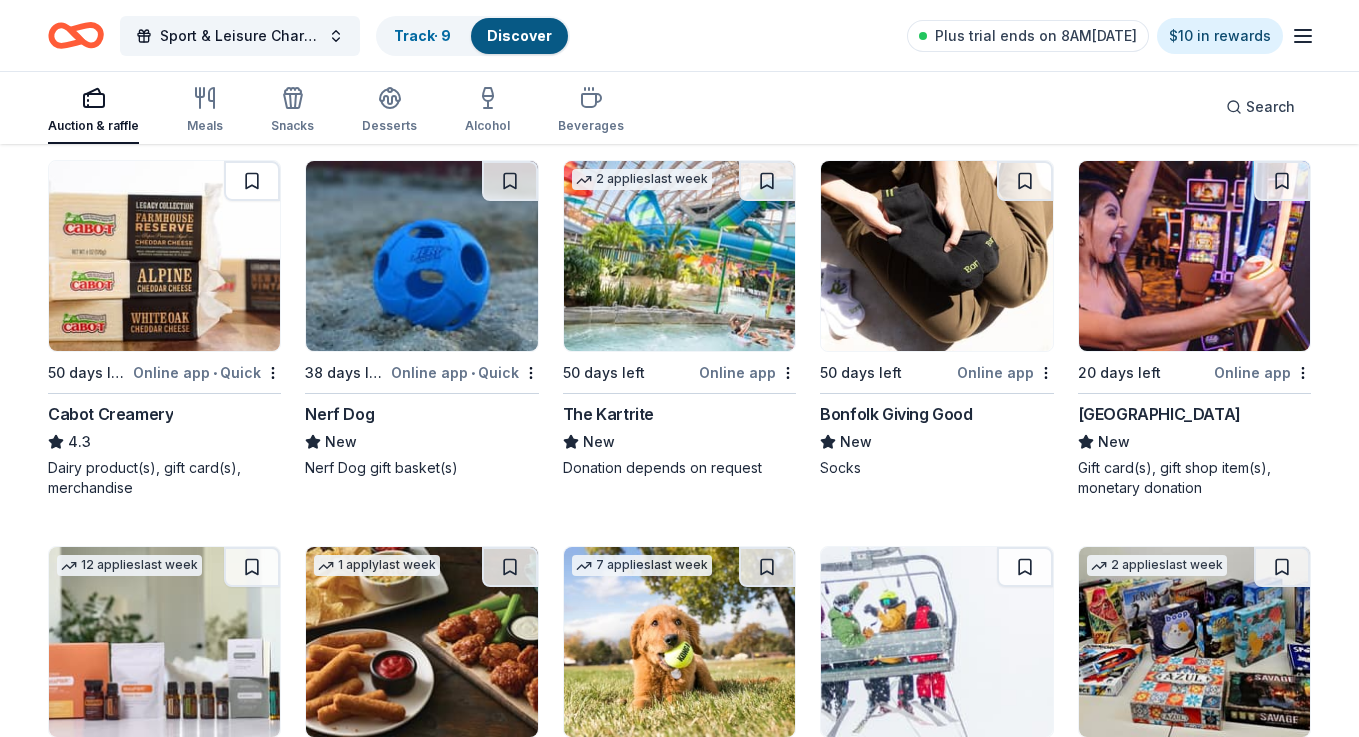 click on "Online app" at bounding box center (1262, 372) 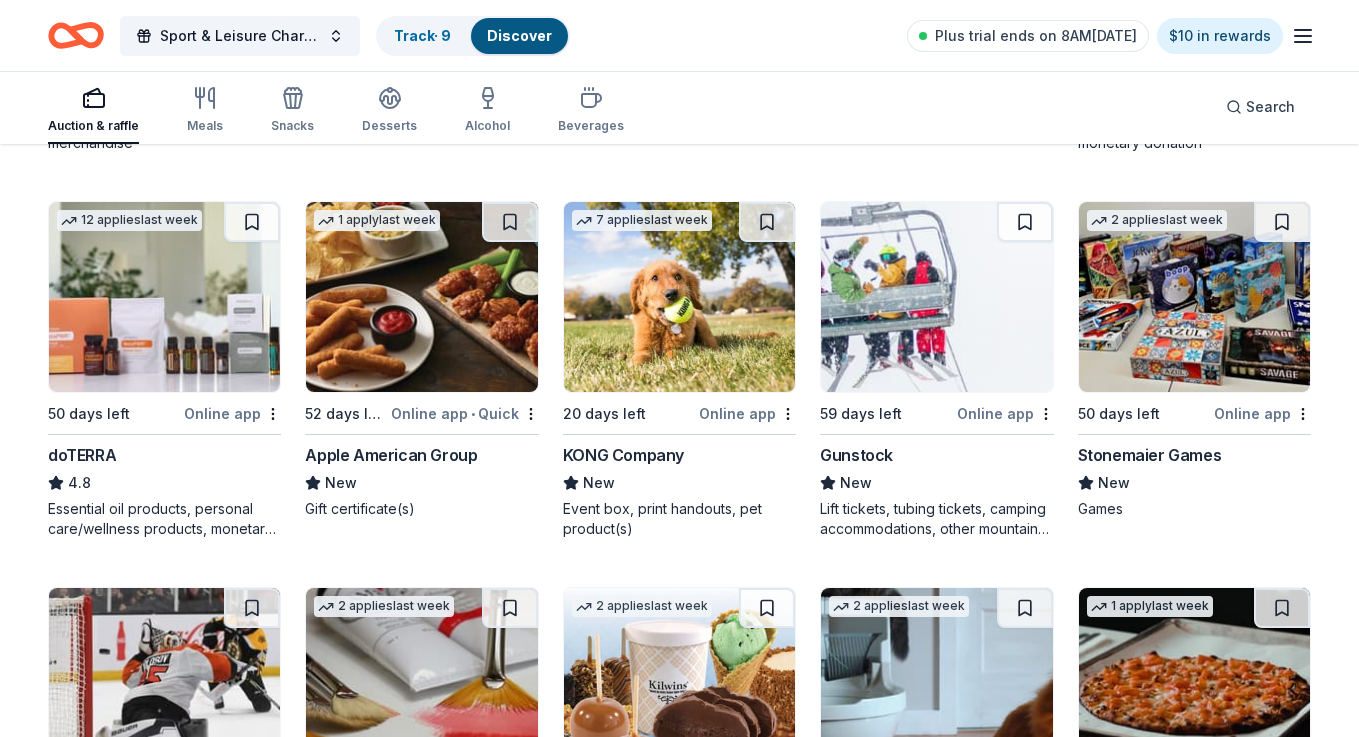 scroll, scrollTop: 4376, scrollLeft: 0, axis: vertical 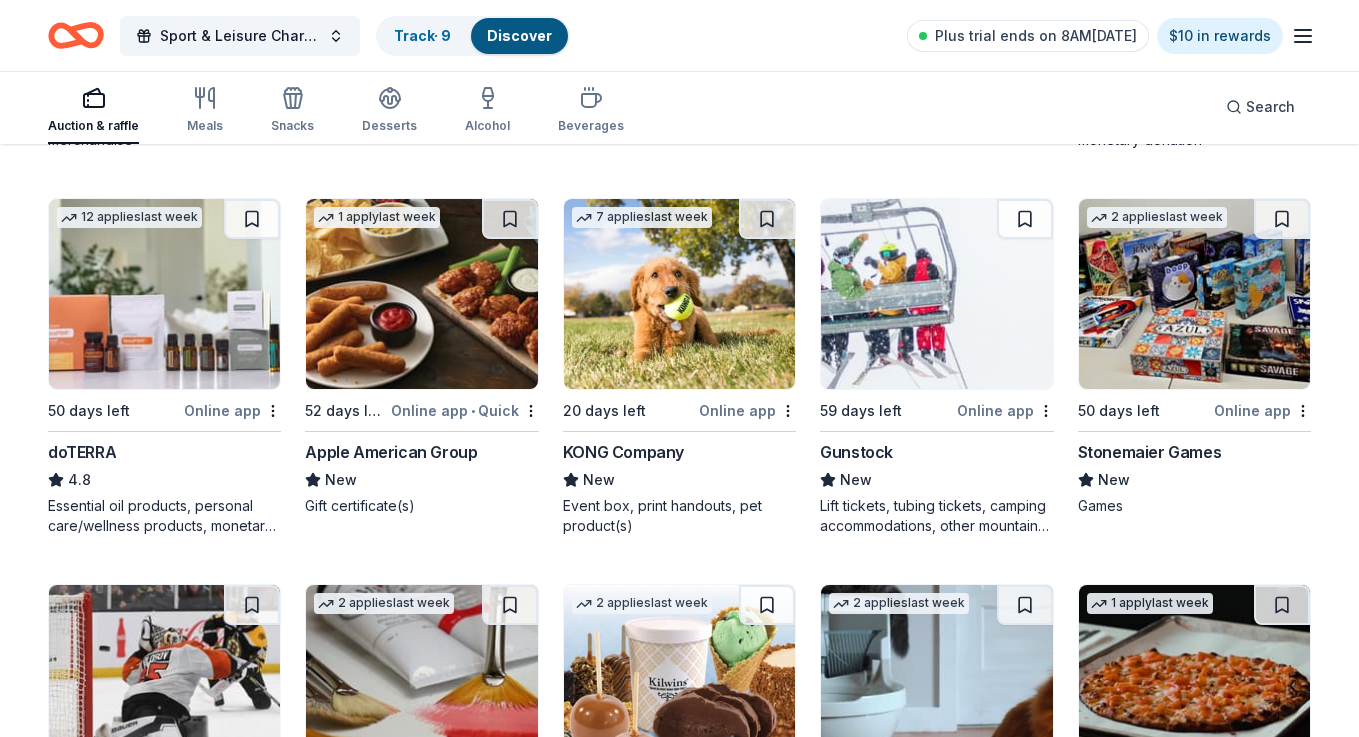 click on "Online app" at bounding box center (1005, 410) 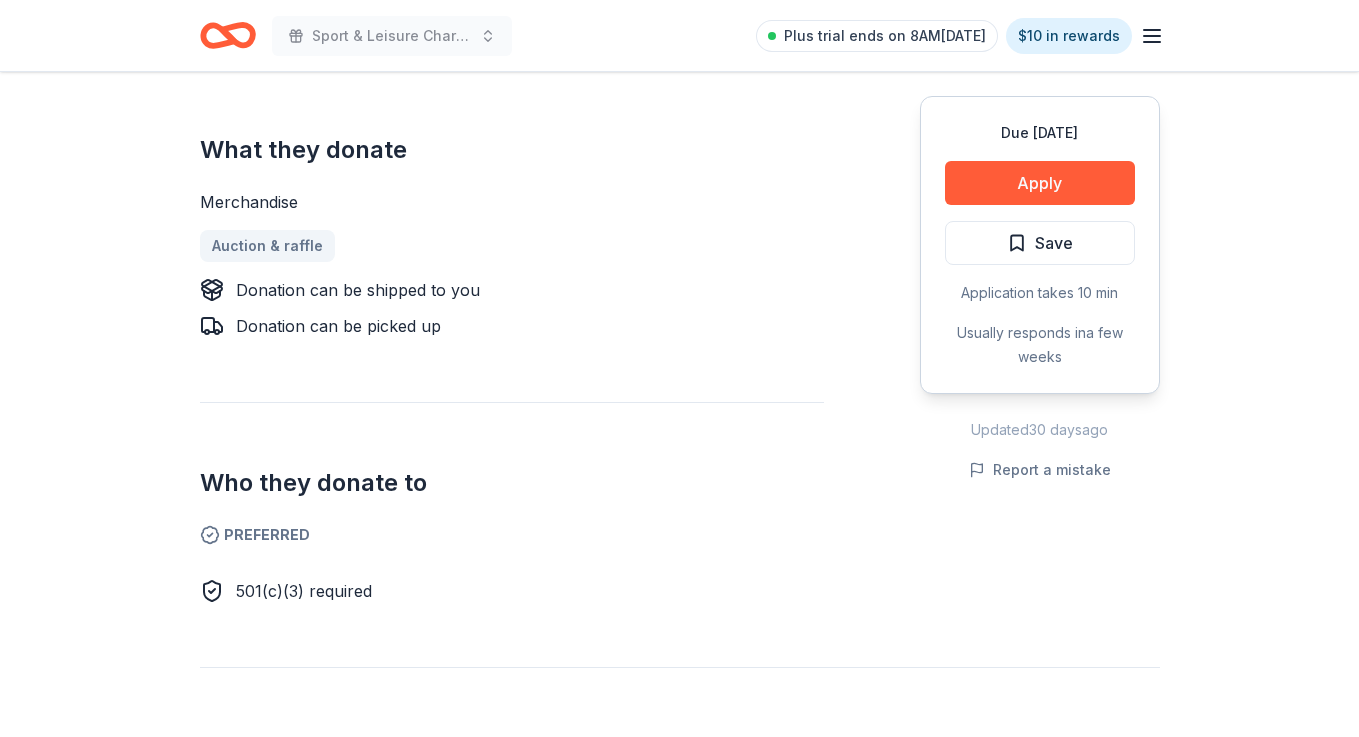 scroll, scrollTop: 756, scrollLeft: 0, axis: vertical 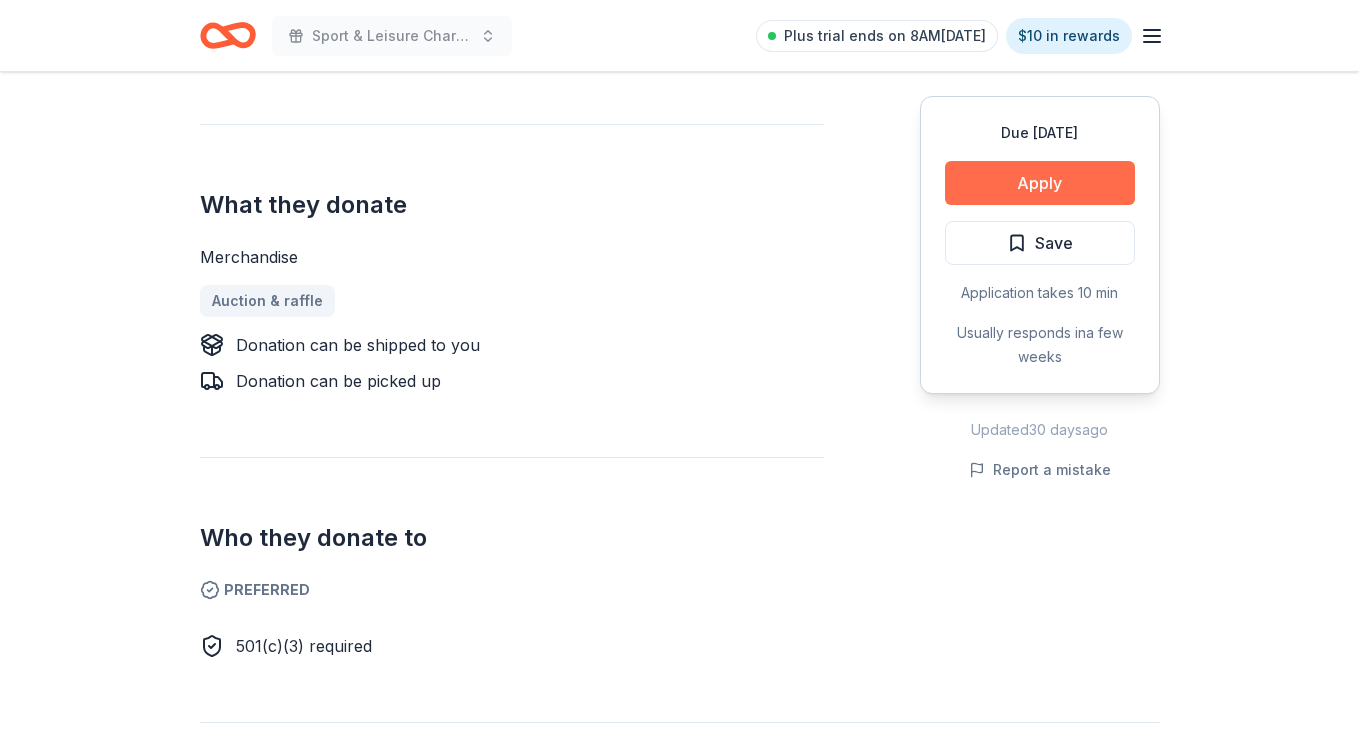 click on "Apply" at bounding box center (1040, 183) 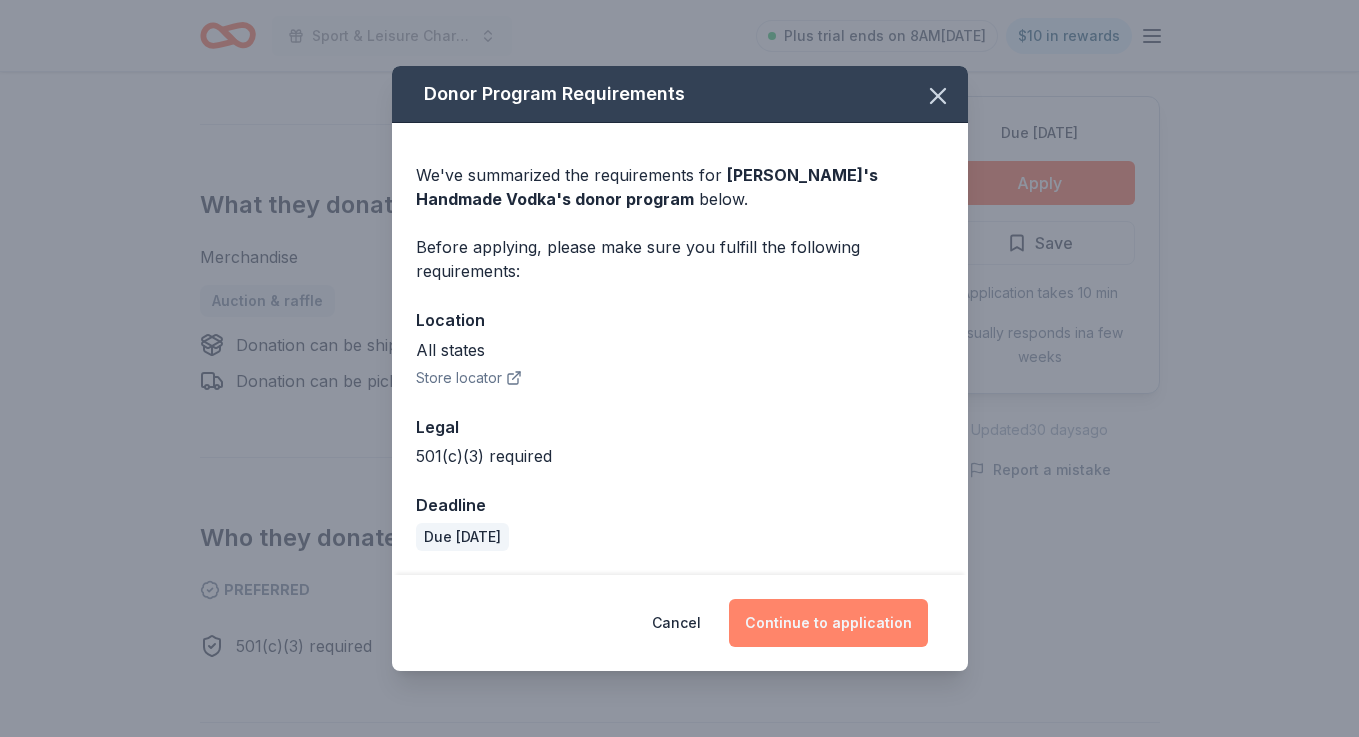 click on "Continue to application" at bounding box center [828, 623] 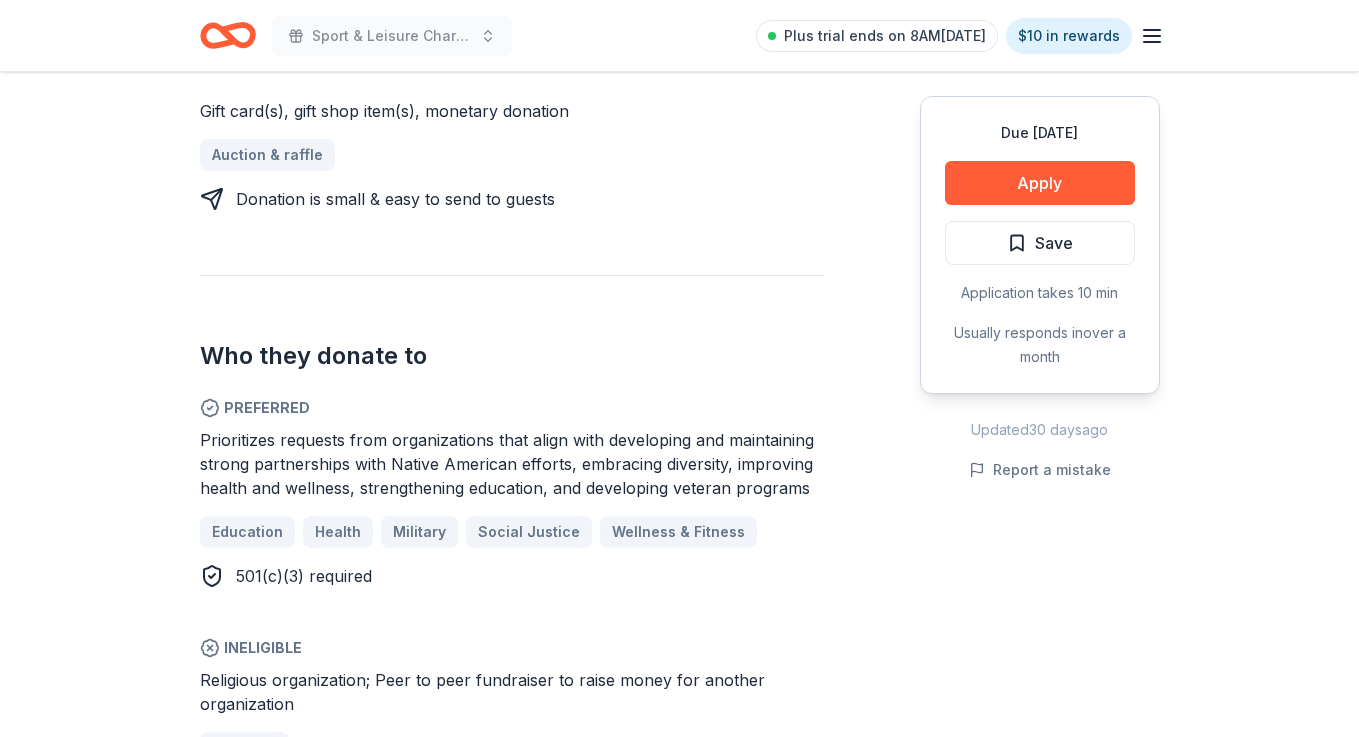 scroll, scrollTop: 937, scrollLeft: 0, axis: vertical 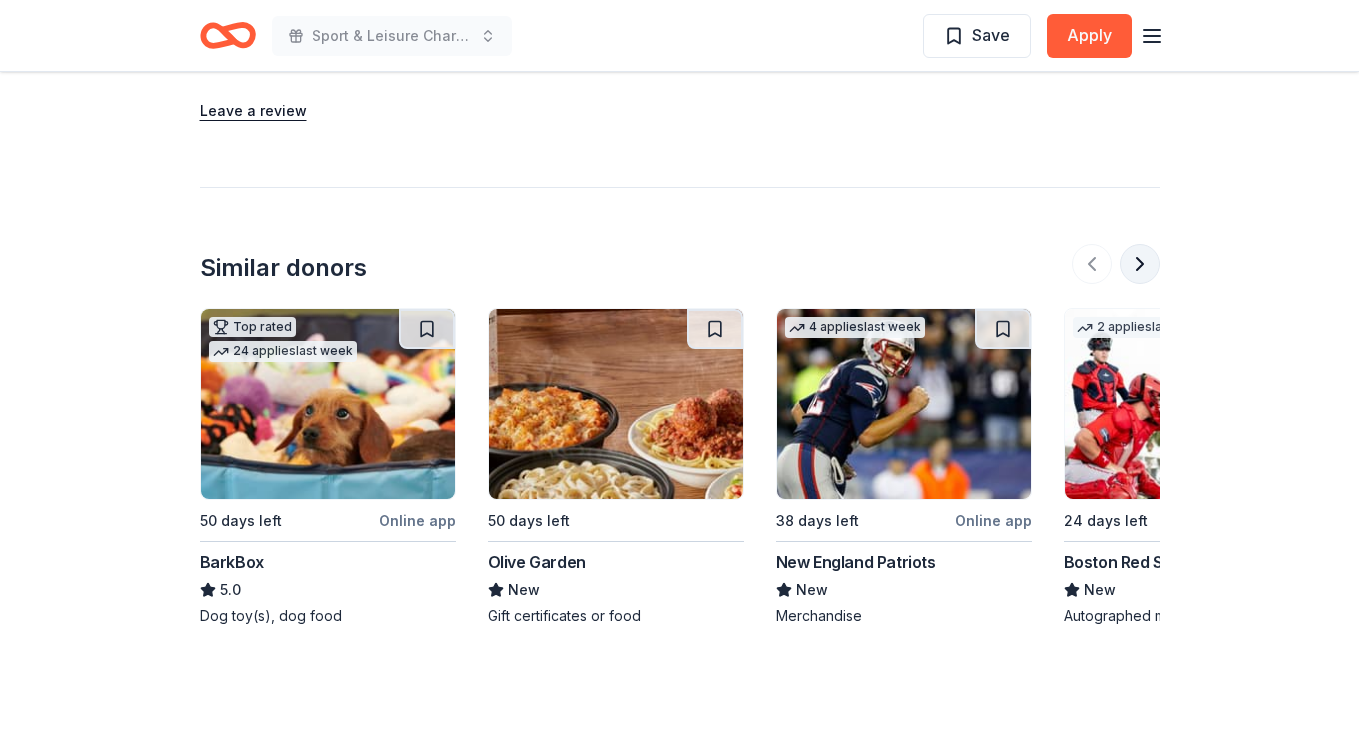 click at bounding box center [1140, 264] 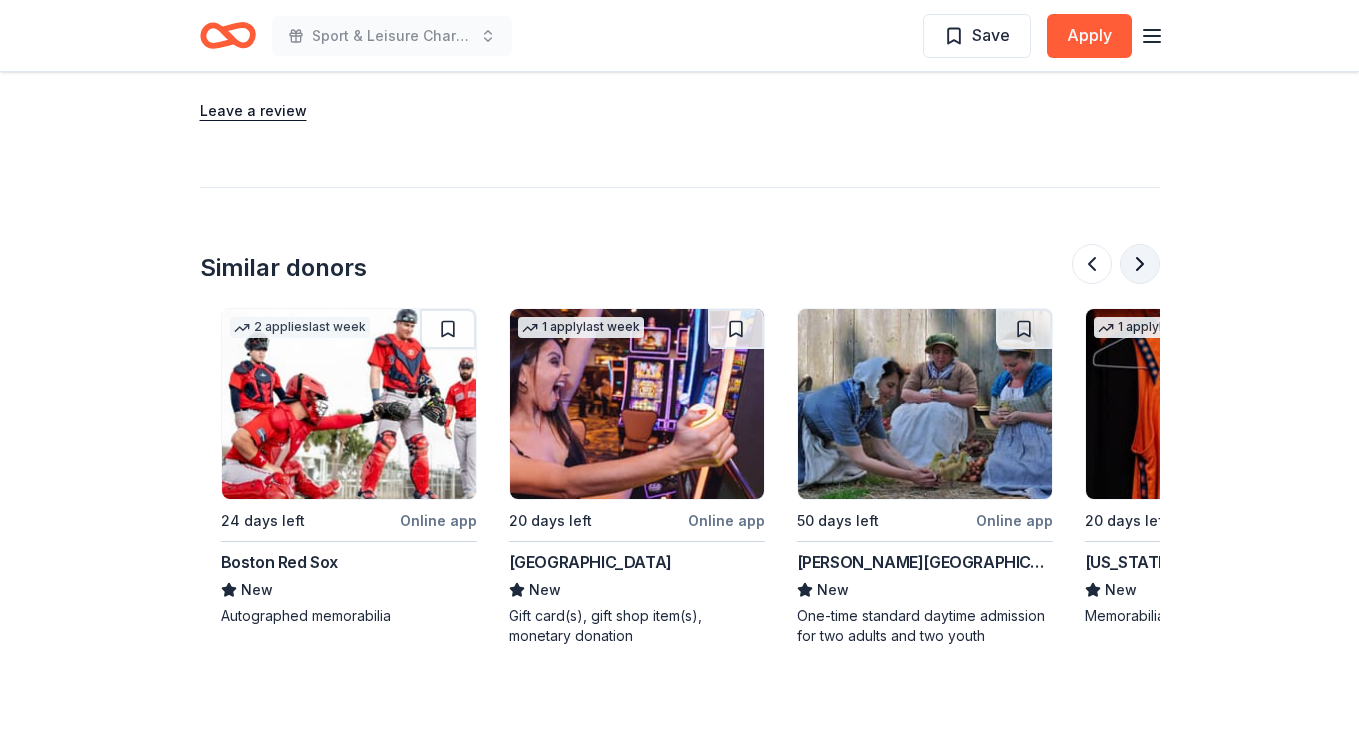 scroll, scrollTop: 0, scrollLeft: 864, axis: horizontal 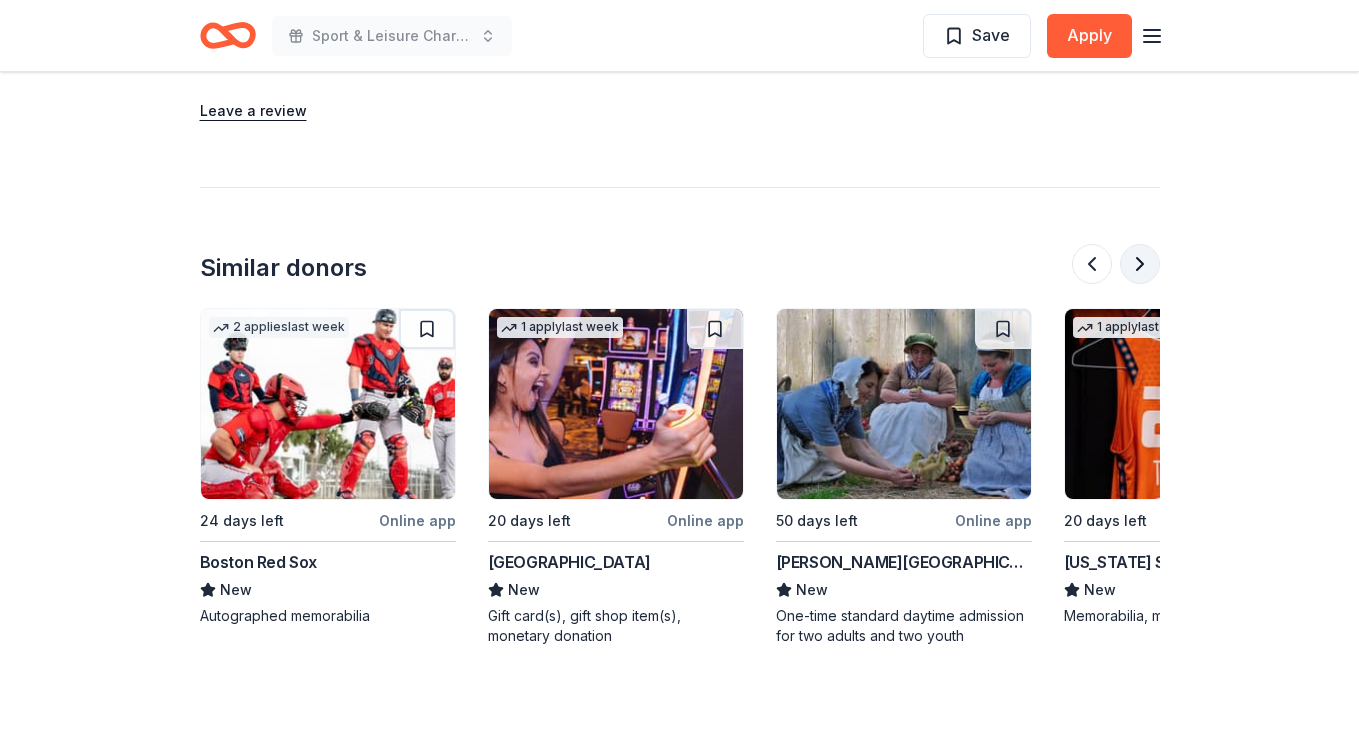 click at bounding box center (1140, 264) 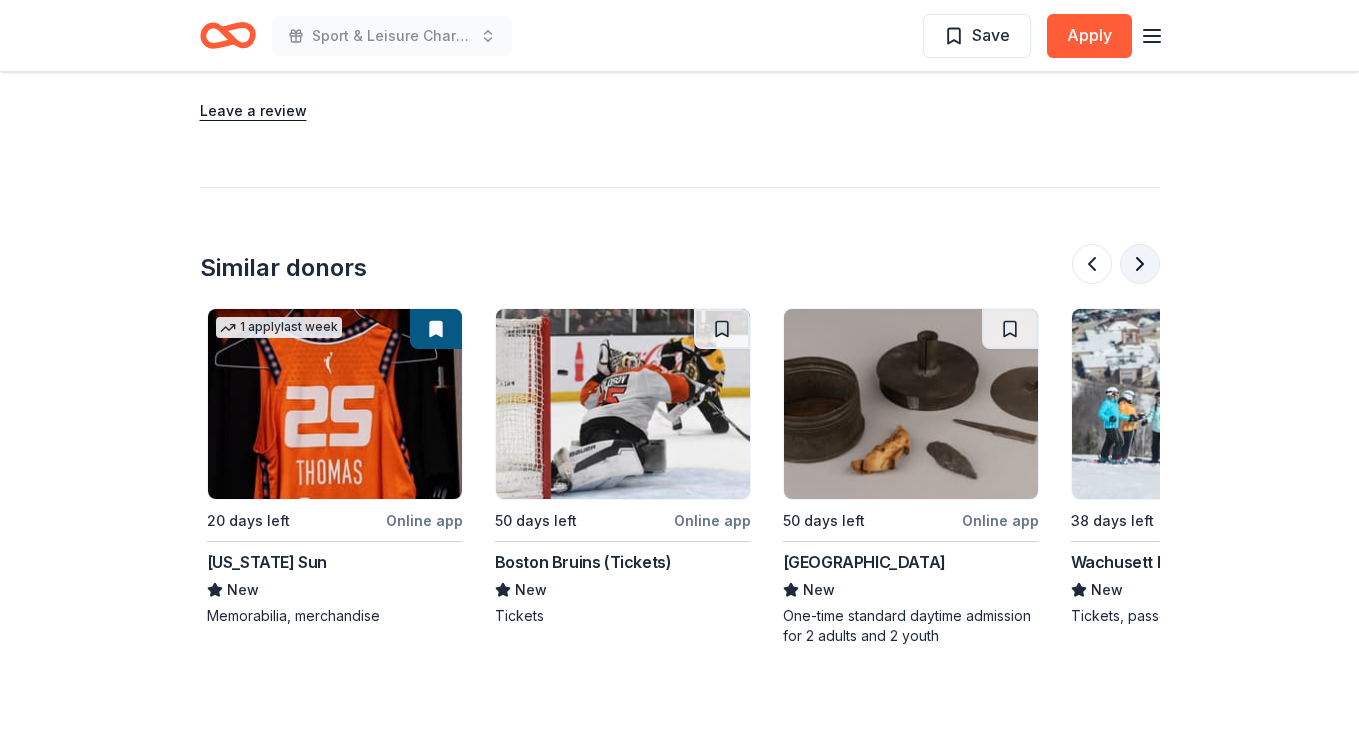 scroll, scrollTop: 0, scrollLeft: 1728, axis: horizontal 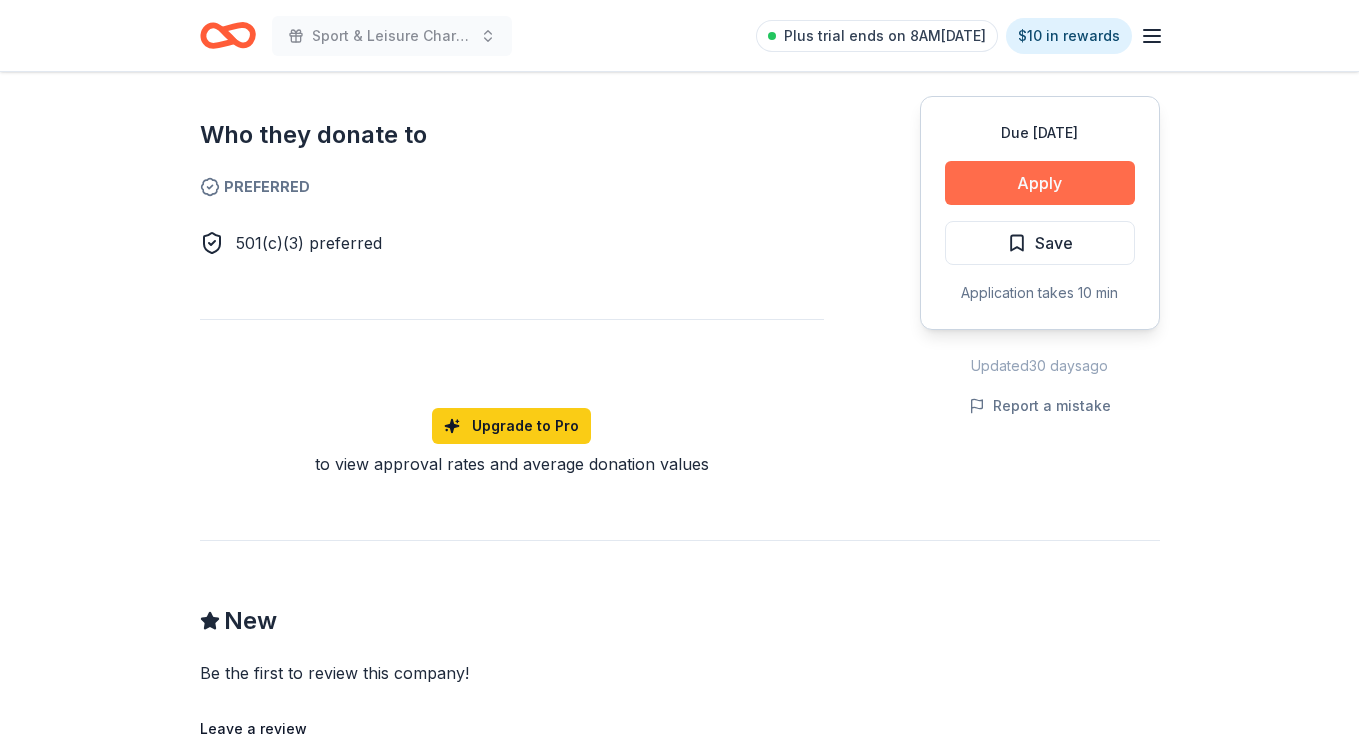 click on "Apply" at bounding box center (1040, 183) 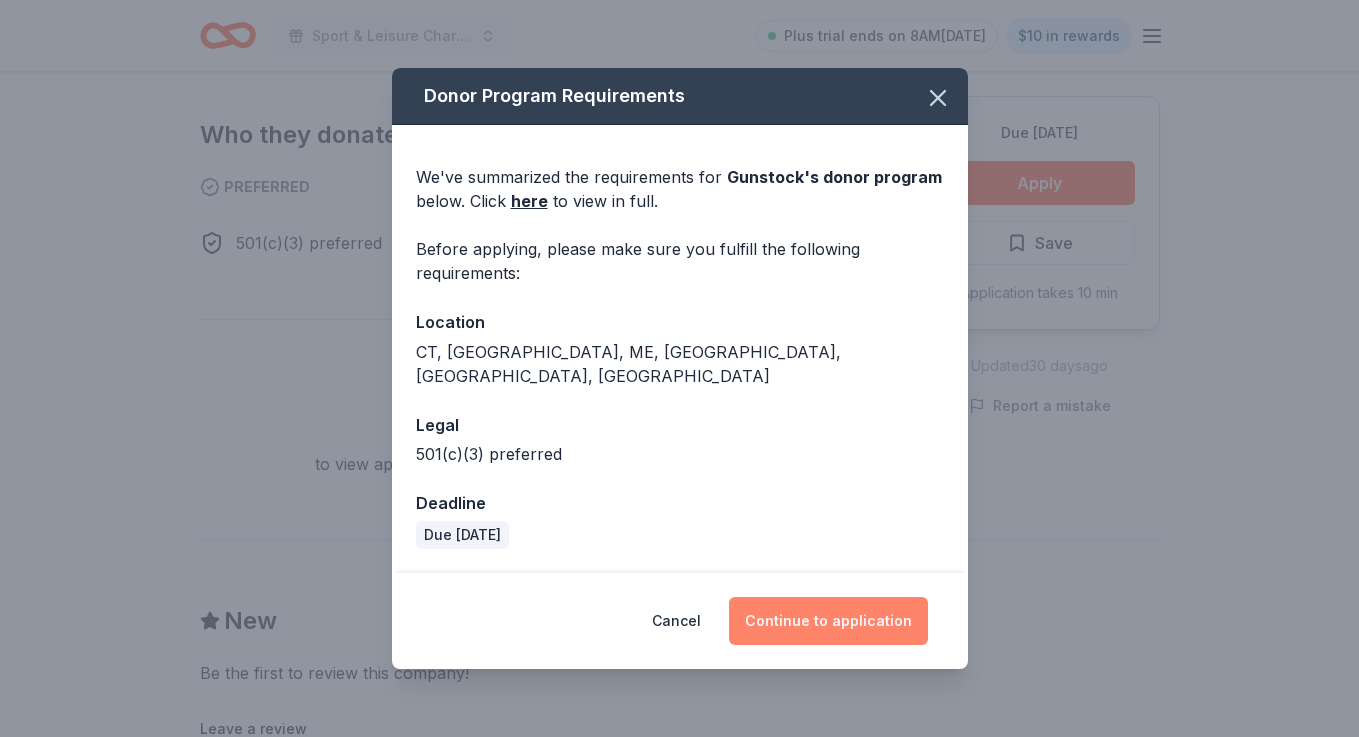 click on "Continue to application" at bounding box center (828, 621) 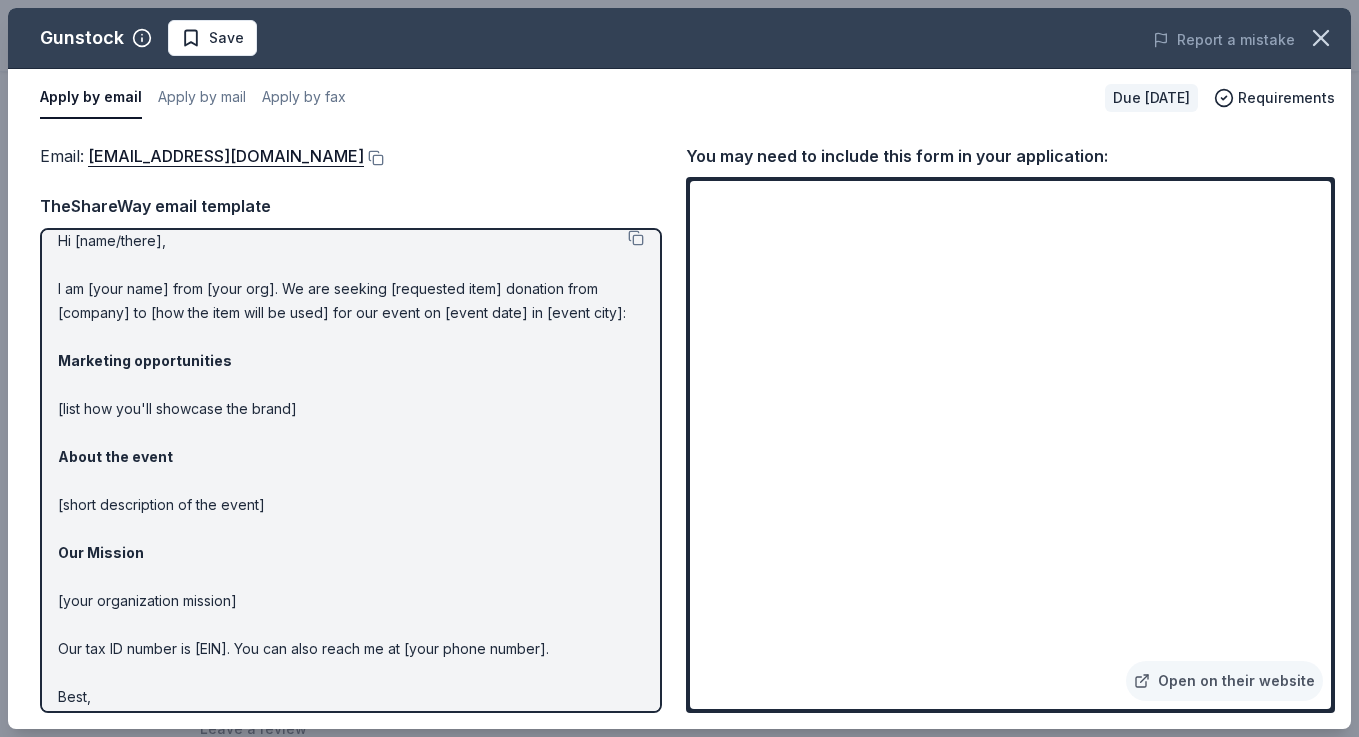 scroll, scrollTop: 31, scrollLeft: 0, axis: vertical 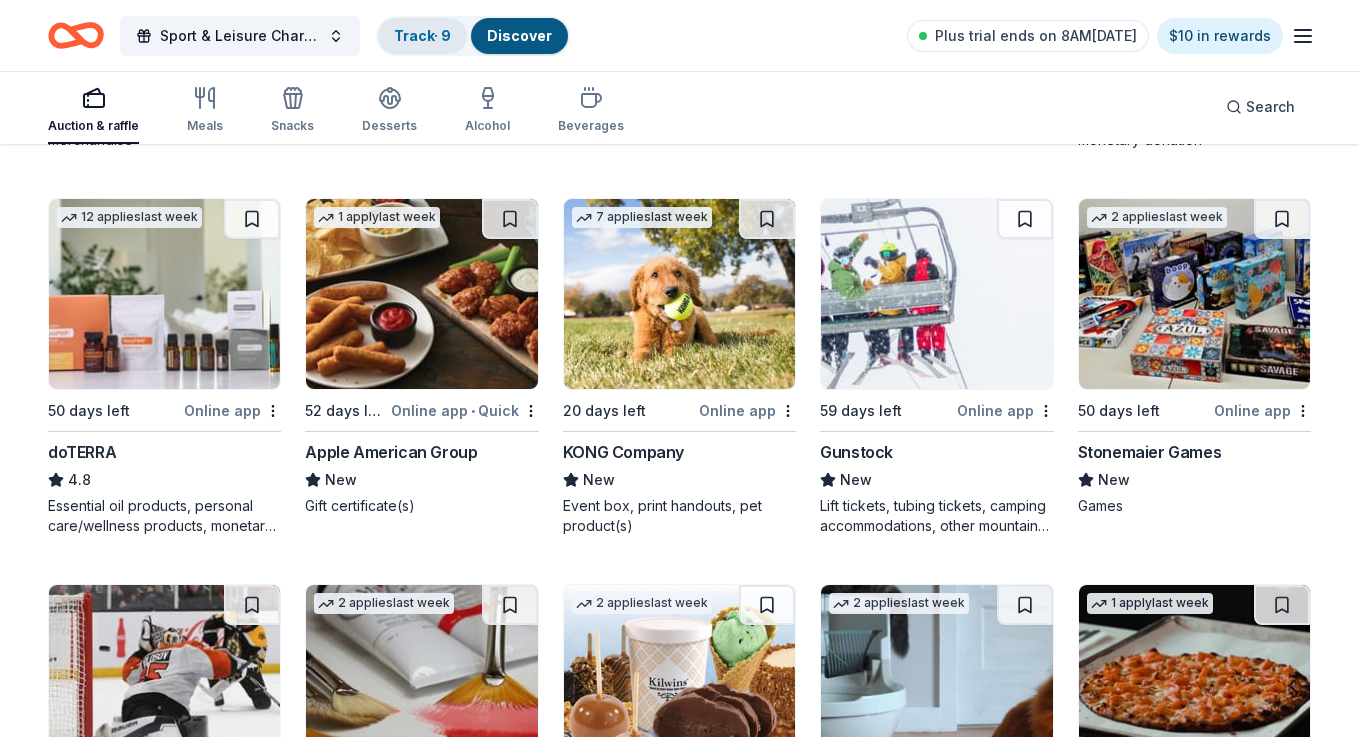click on "Track  · 9" at bounding box center [422, 35] 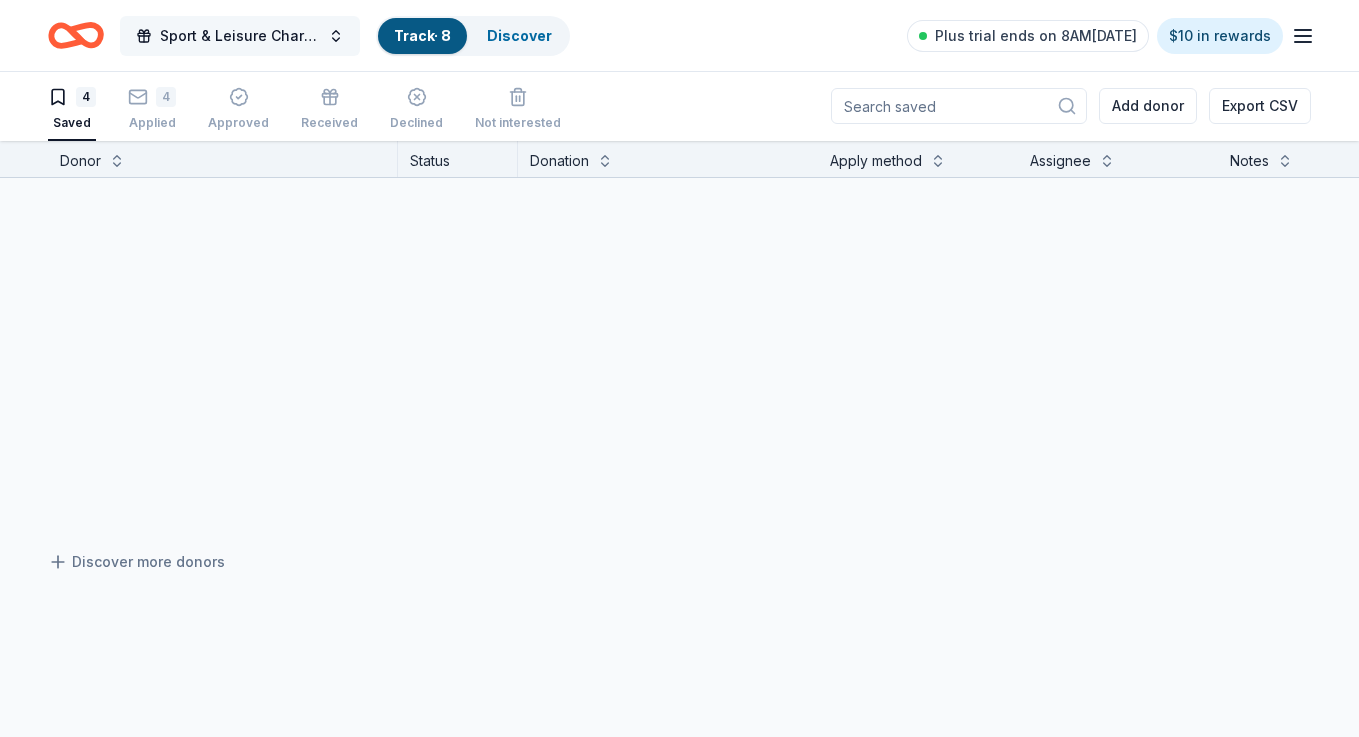 scroll, scrollTop: 1, scrollLeft: 0, axis: vertical 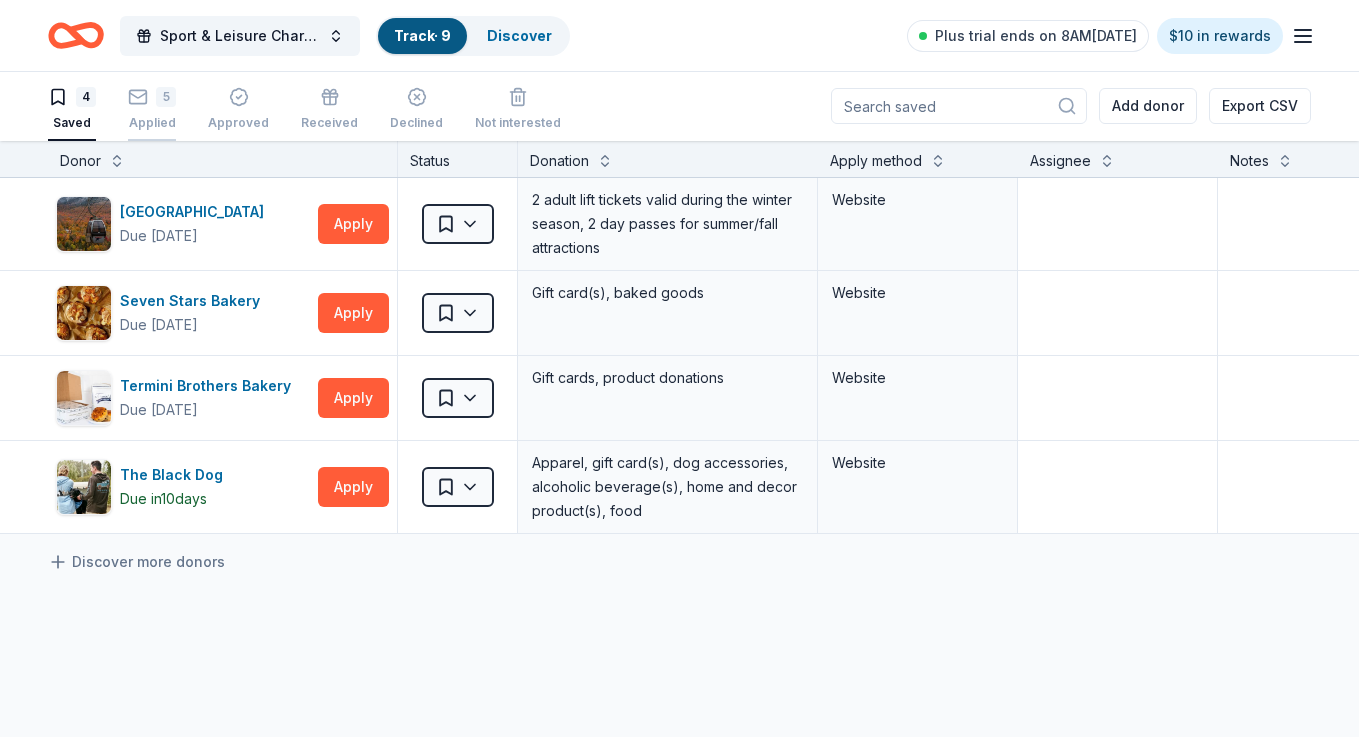 click on "Applied" at bounding box center [152, 123] 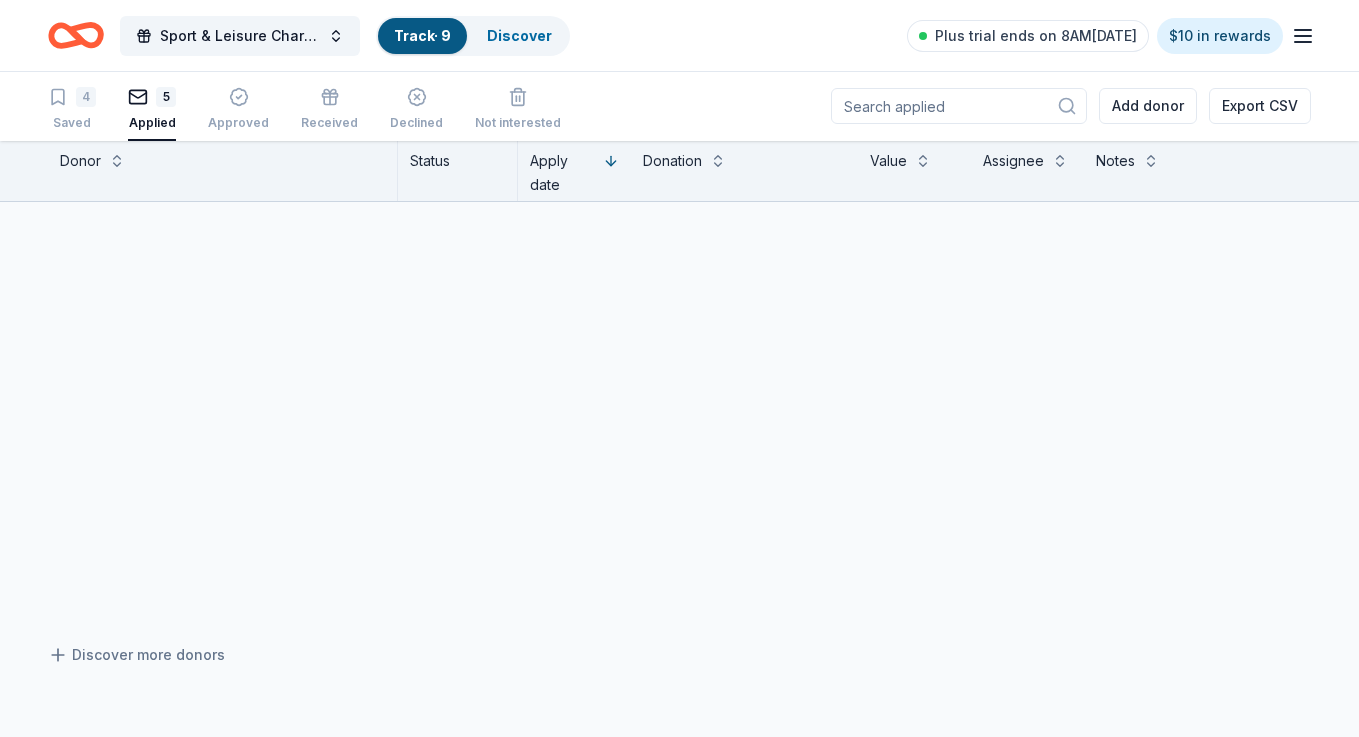 scroll, scrollTop: 0, scrollLeft: 0, axis: both 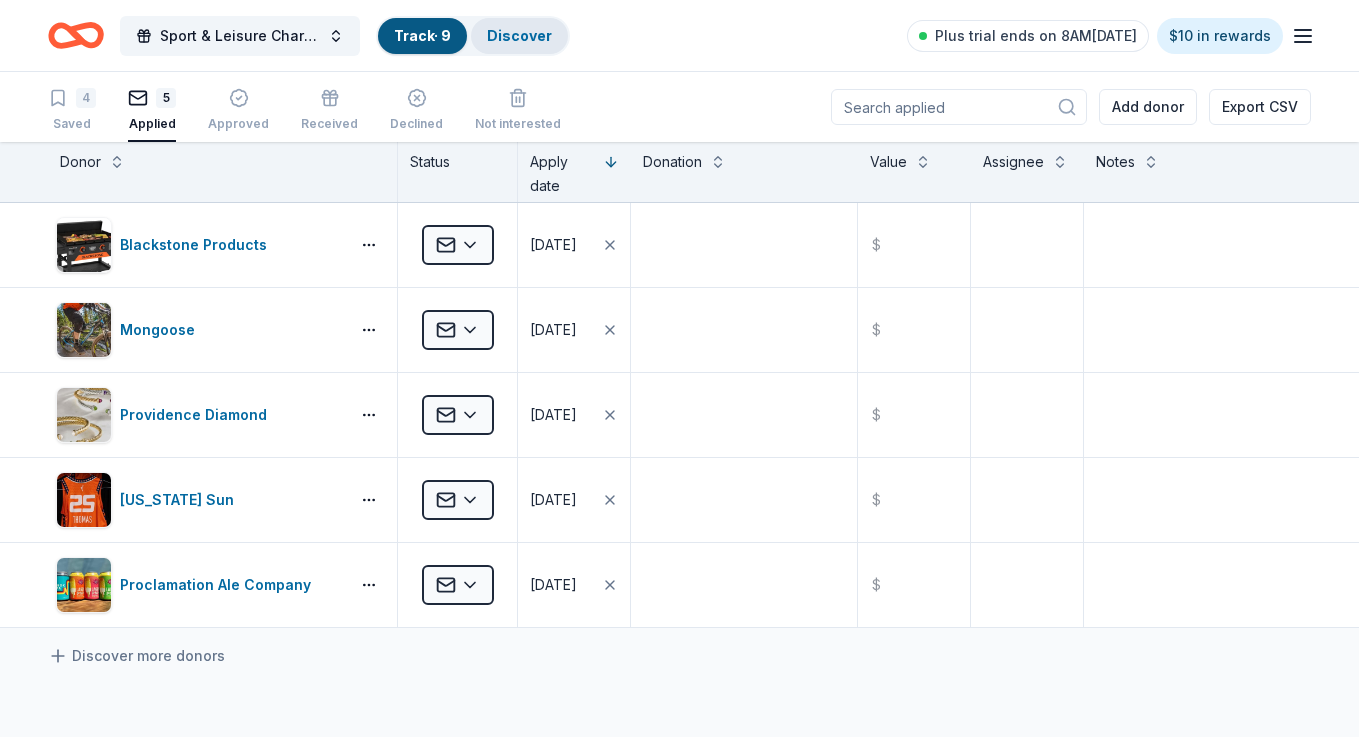 click on "Discover" at bounding box center [519, 36] 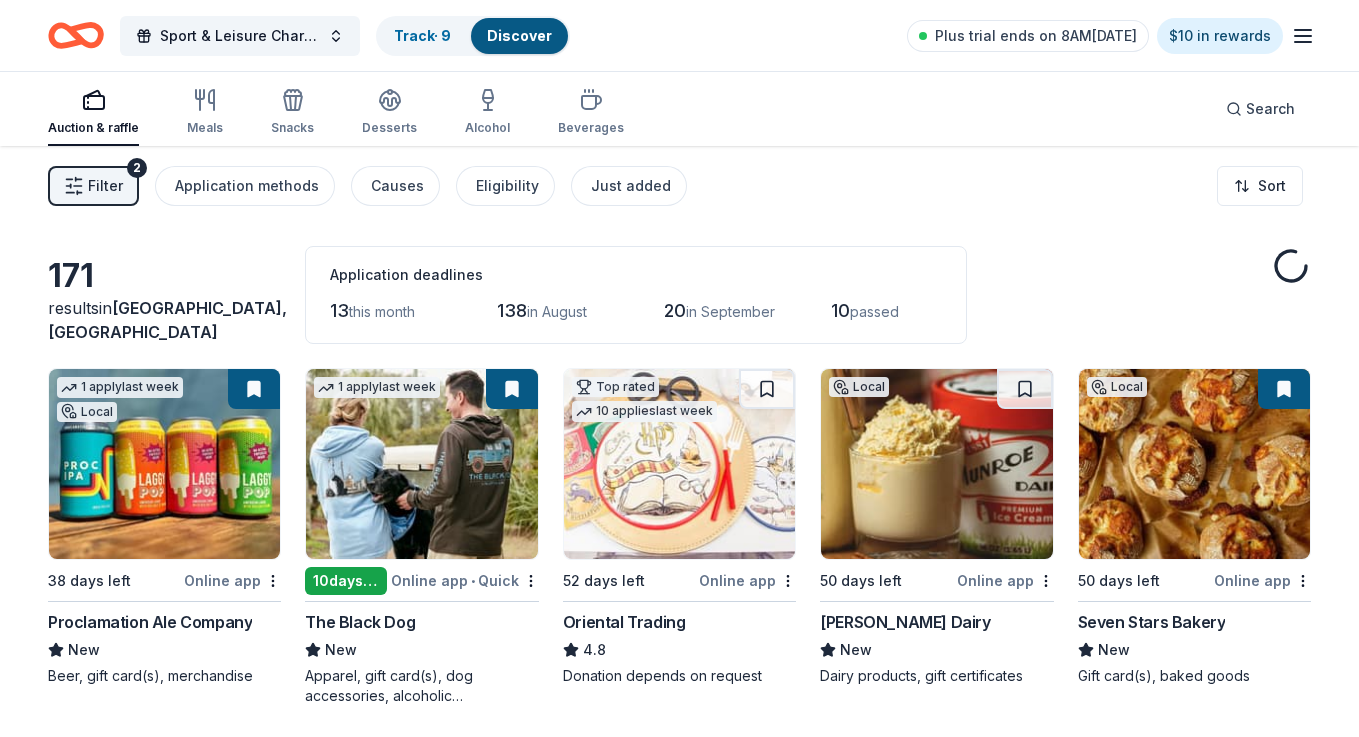 click on "Filter 2" at bounding box center [93, 186] 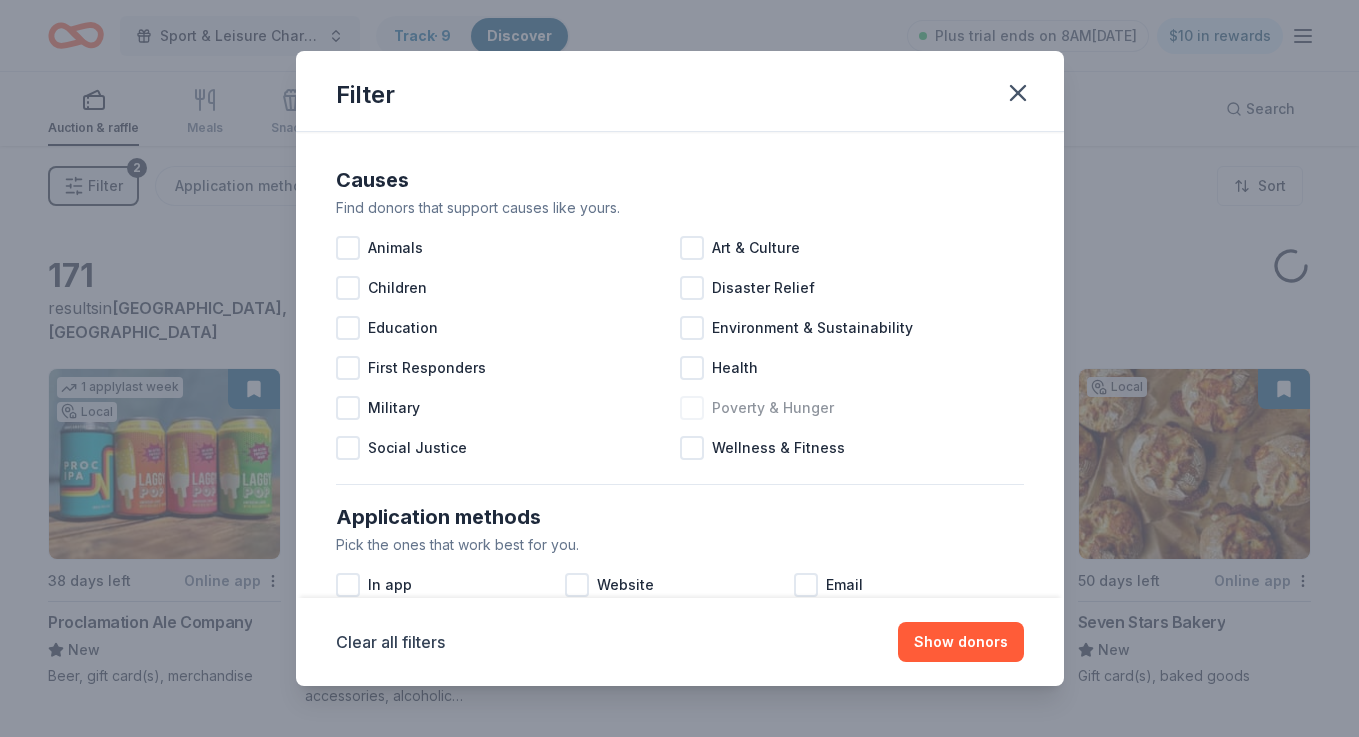 click at bounding box center (692, 408) 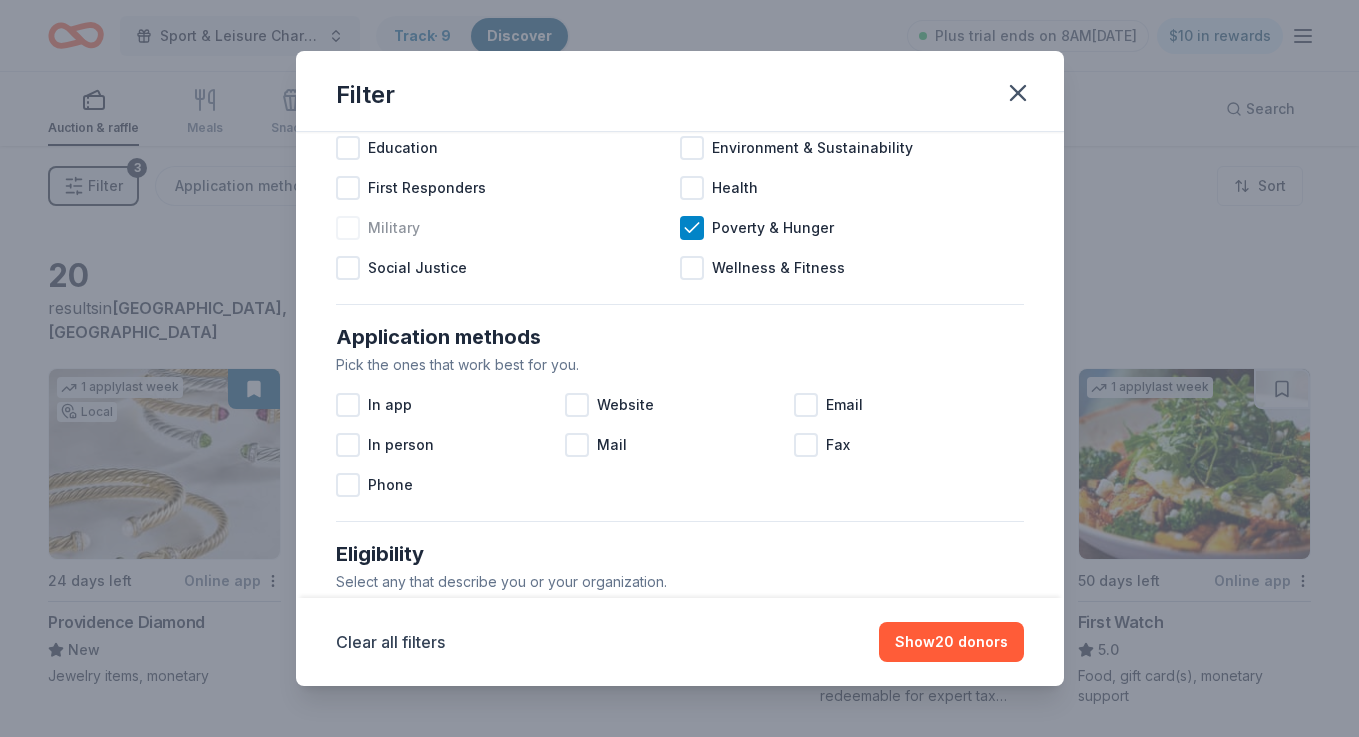 scroll, scrollTop: 181, scrollLeft: 0, axis: vertical 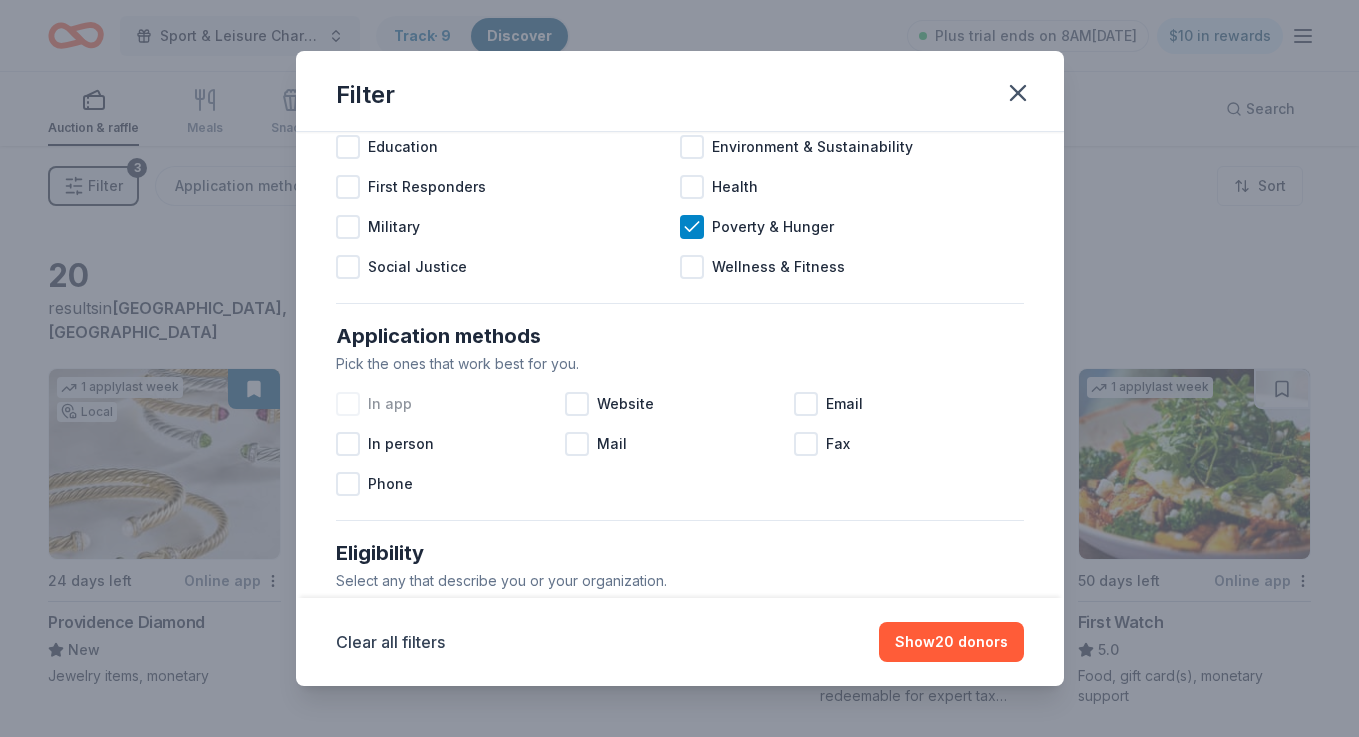 click at bounding box center (348, 404) 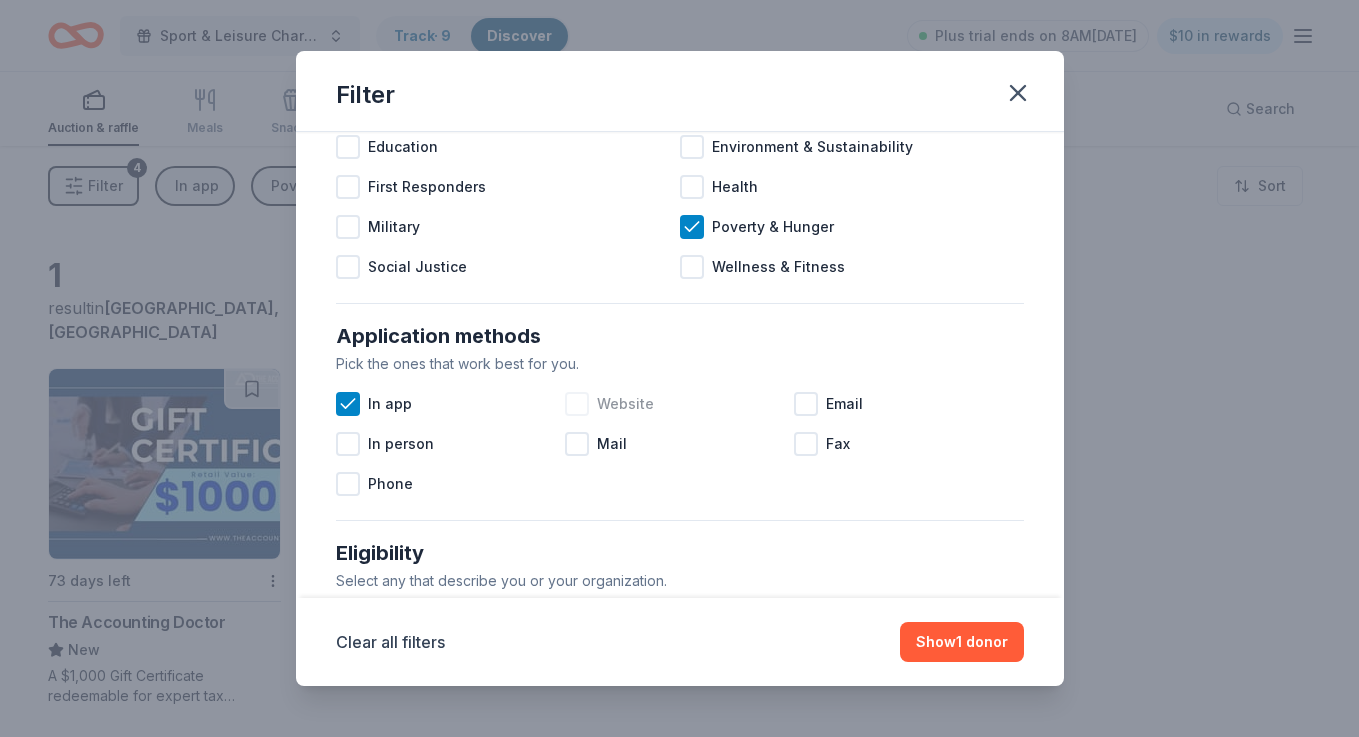 click at bounding box center (577, 404) 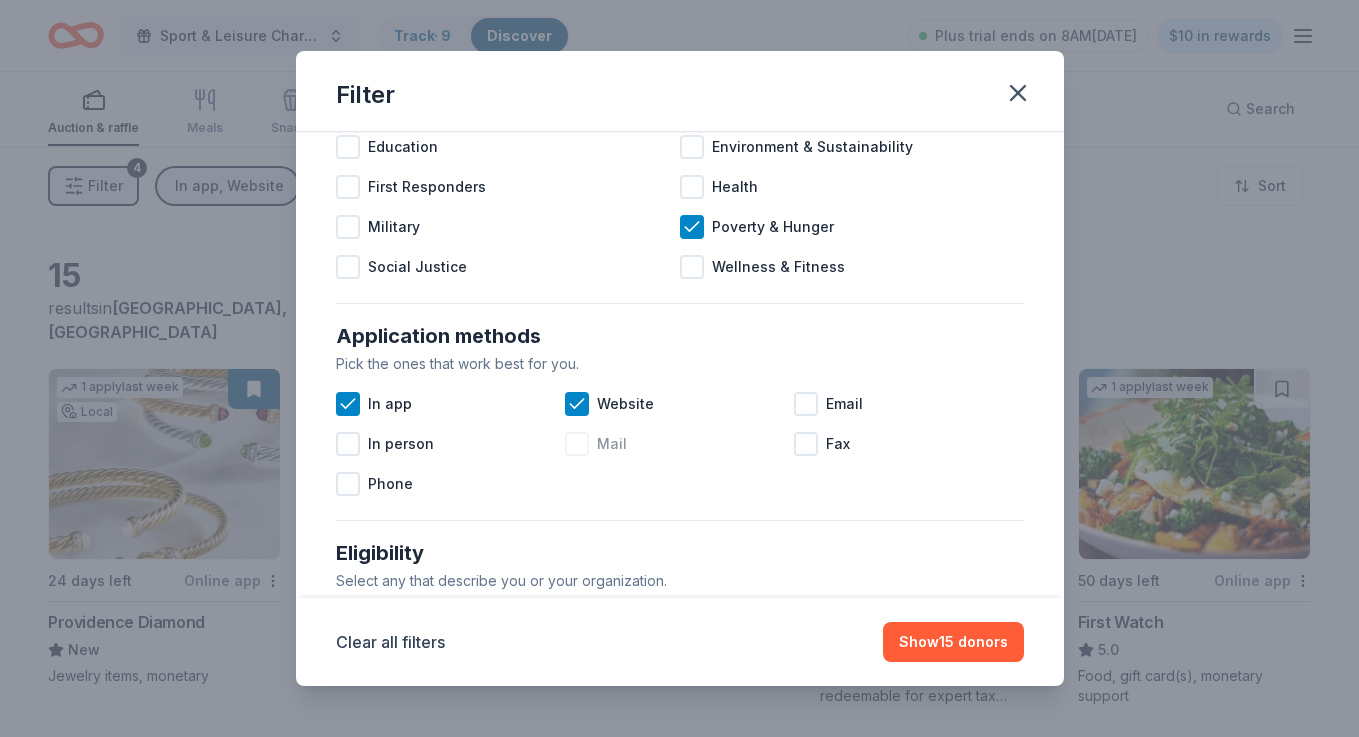 click at bounding box center [577, 444] 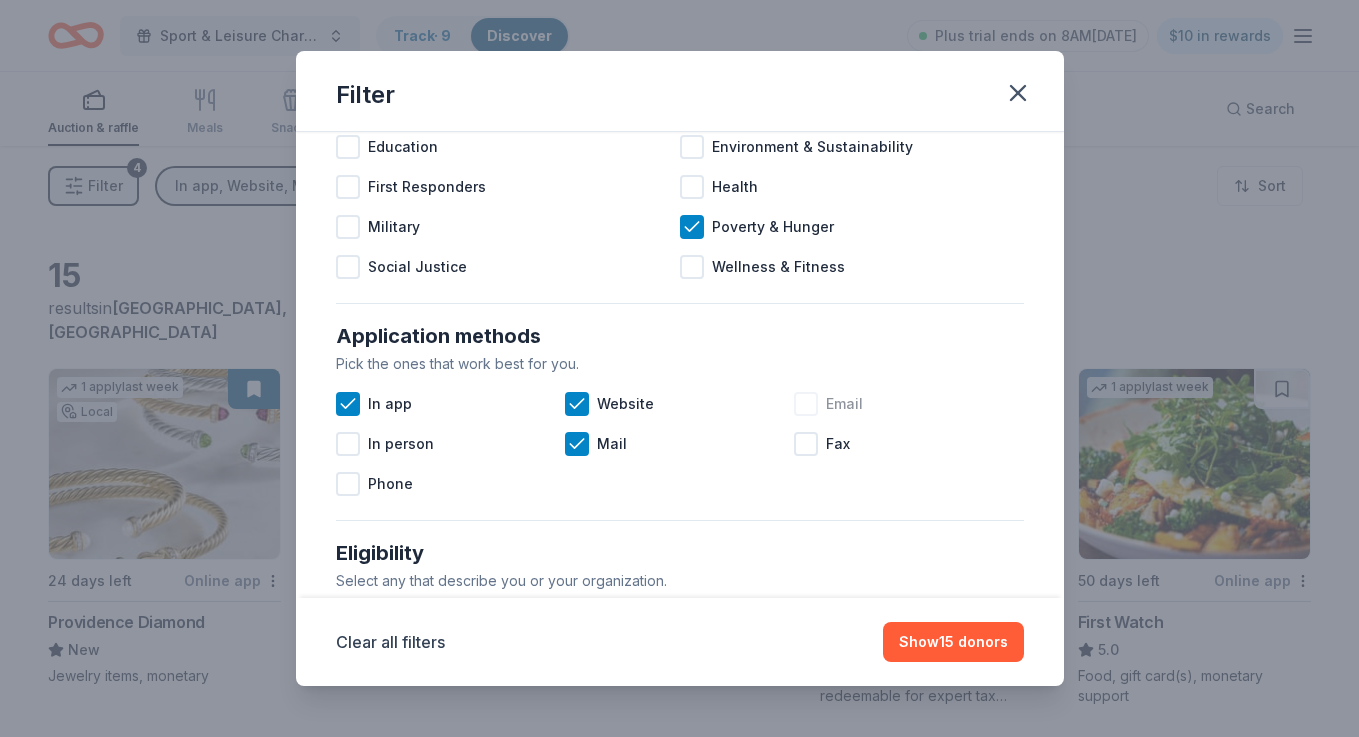 click at bounding box center (806, 404) 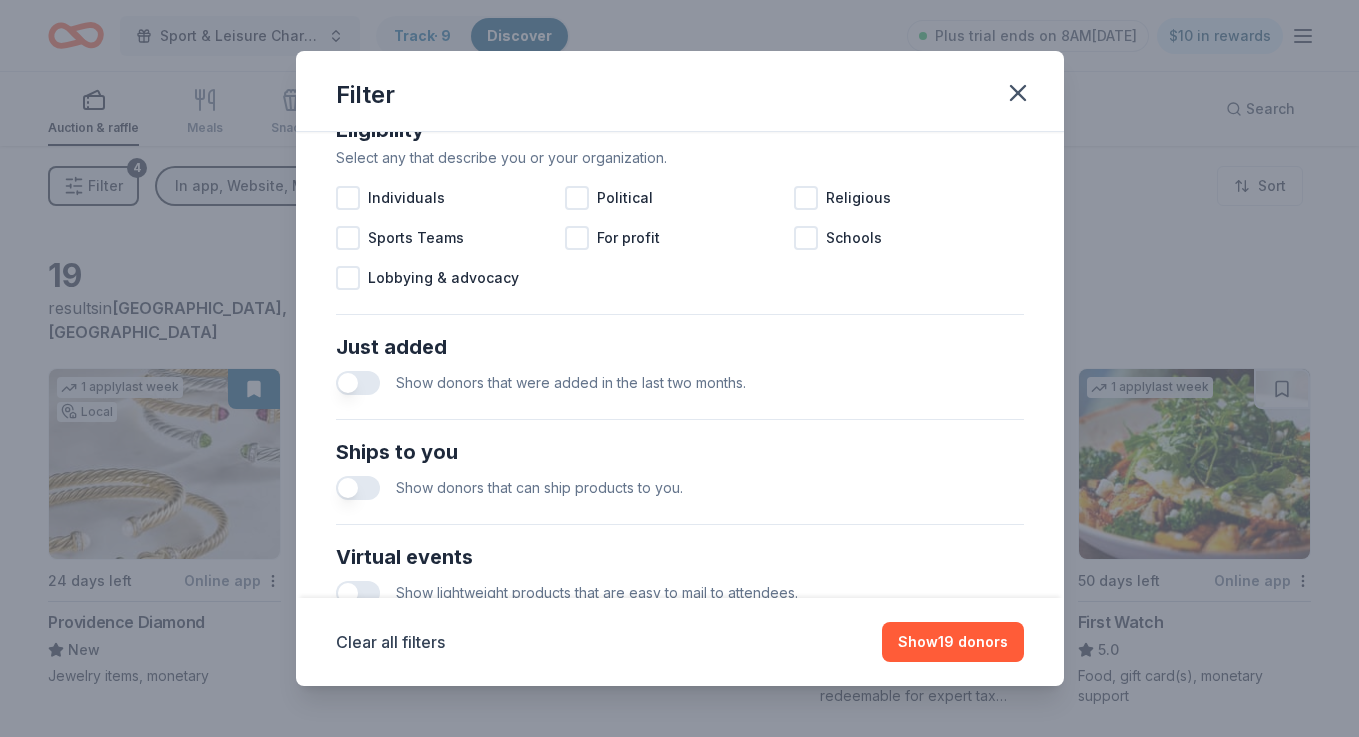 scroll, scrollTop: 607, scrollLeft: 0, axis: vertical 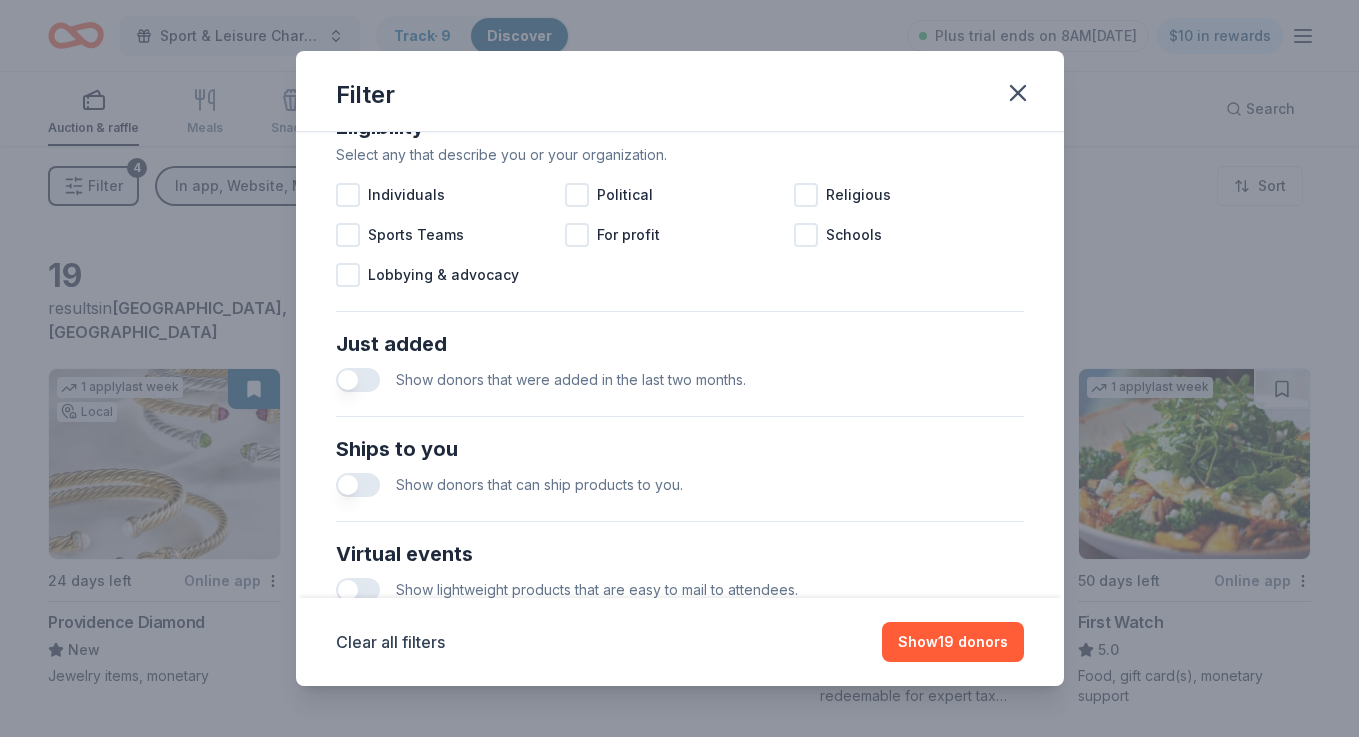 click at bounding box center (358, 380) 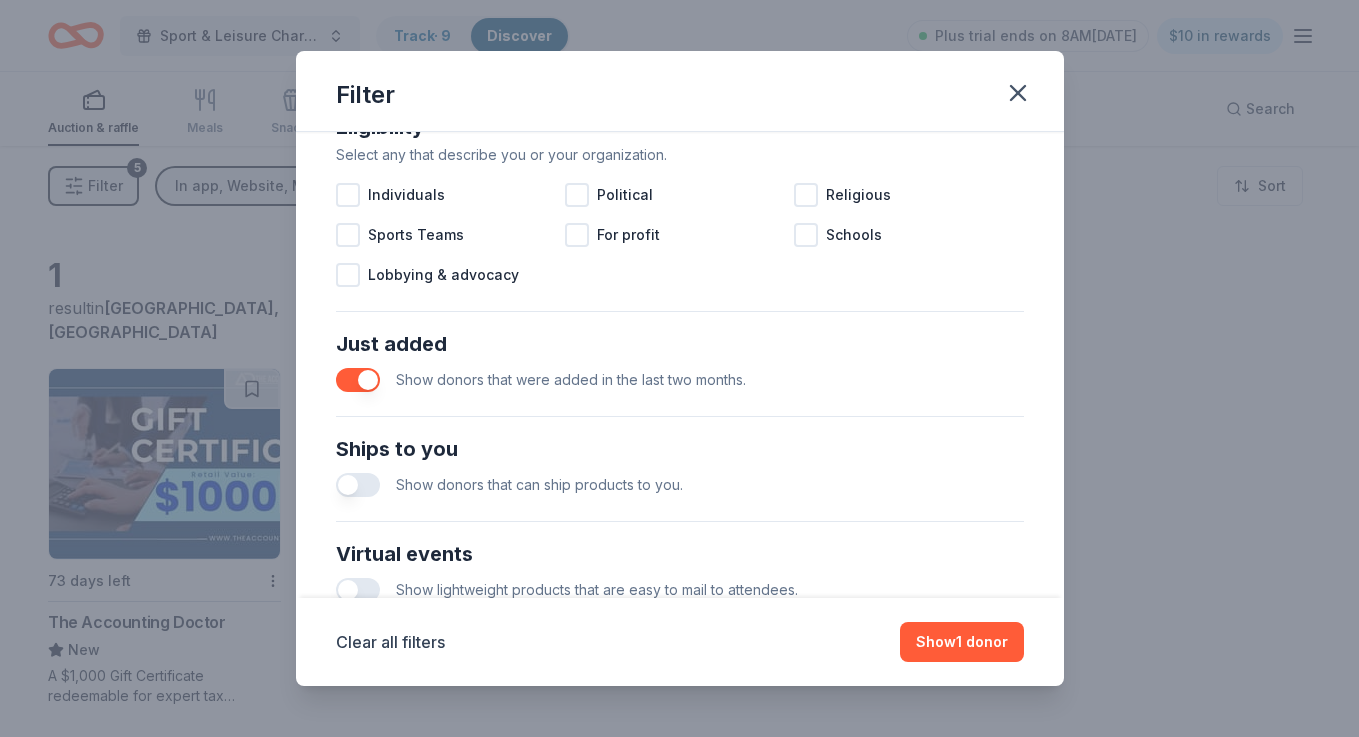 click at bounding box center (358, 485) 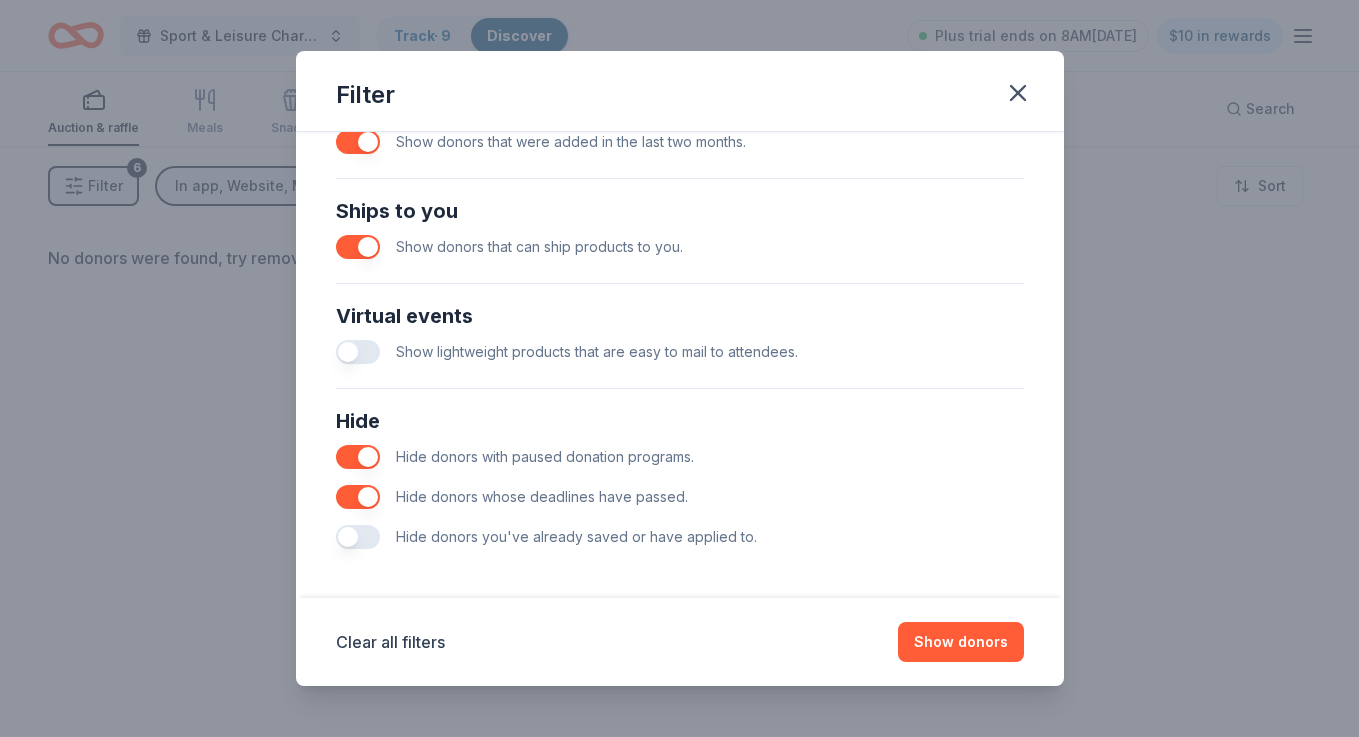 scroll, scrollTop: 846, scrollLeft: 0, axis: vertical 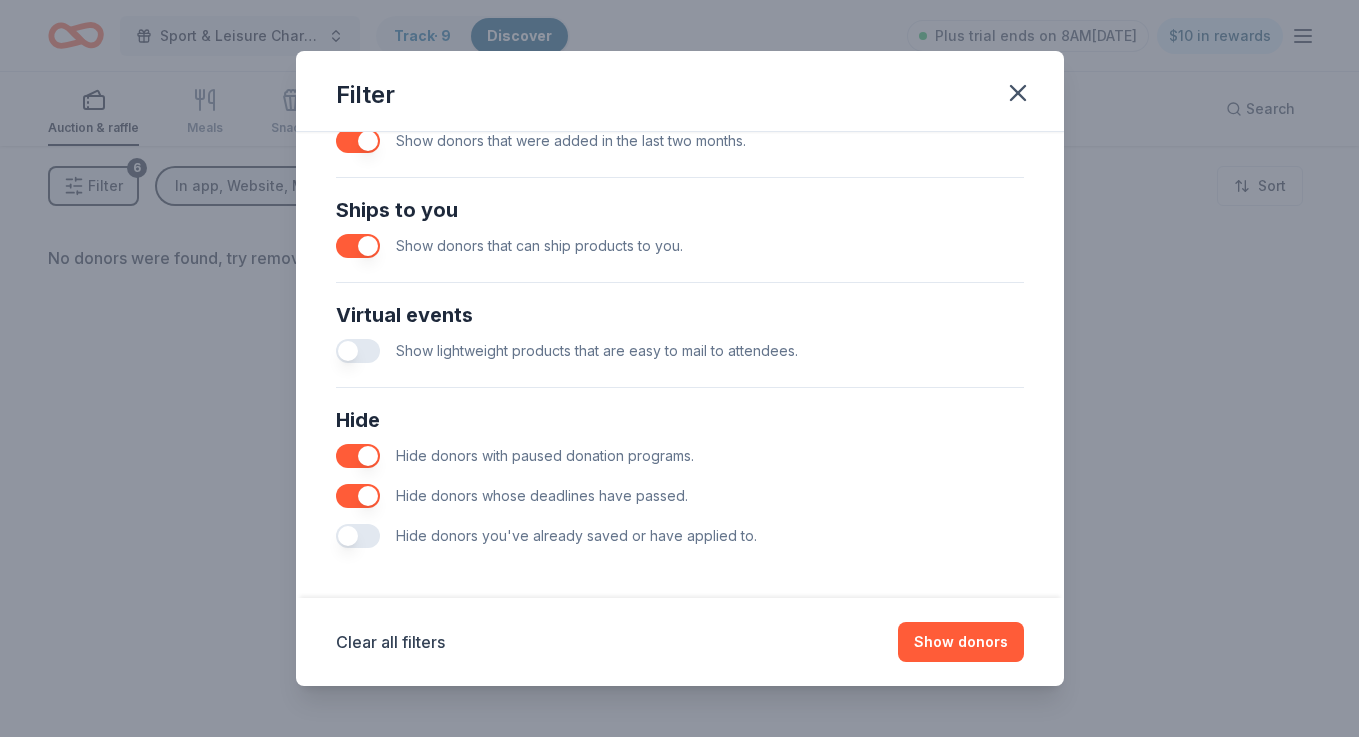 click at bounding box center (358, 536) 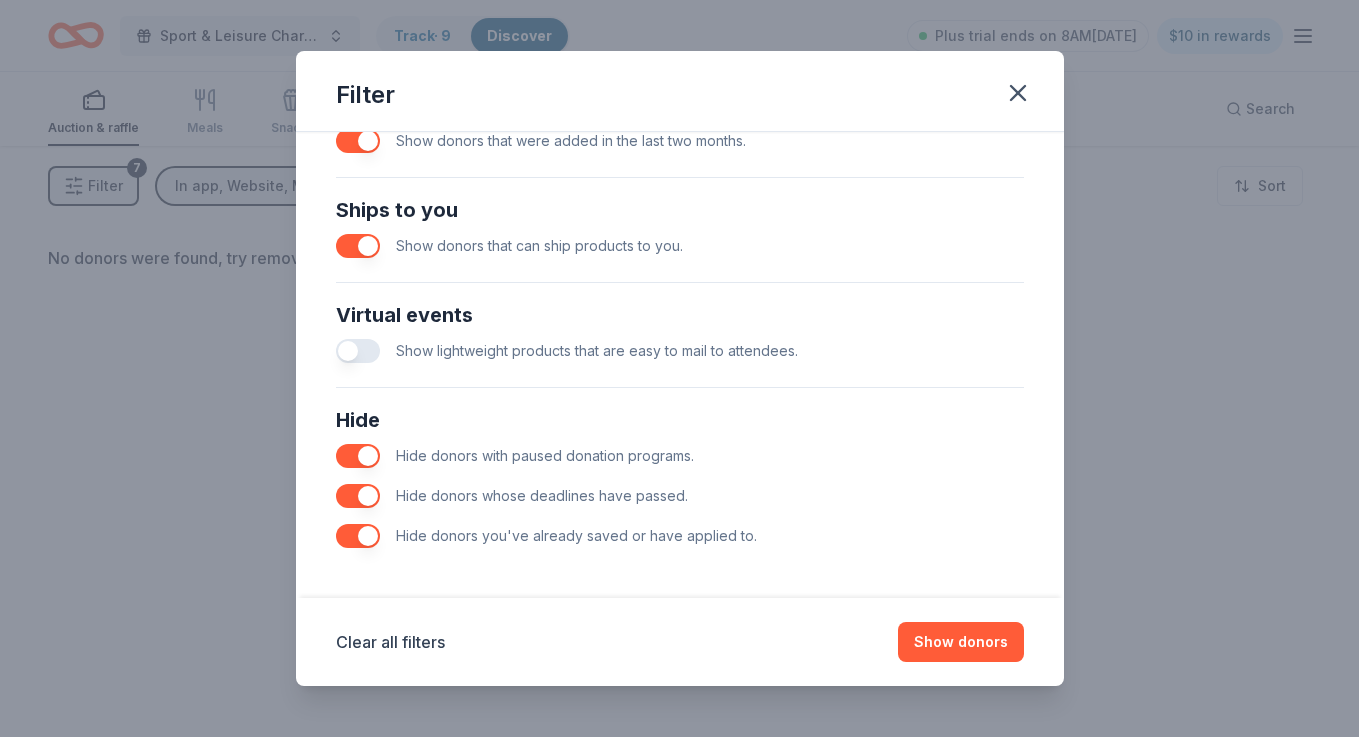 click at bounding box center (358, 536) 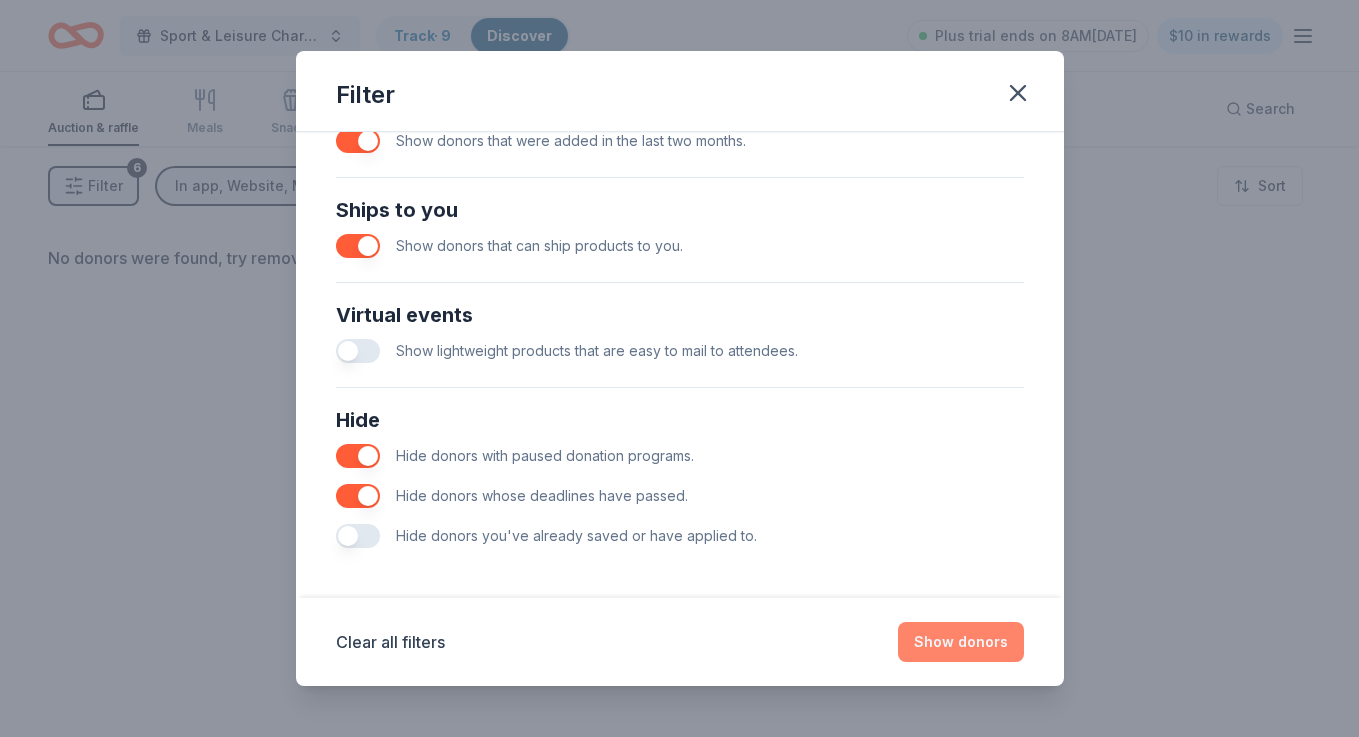 click on "Show    donors" at bounding box center (961, 642) 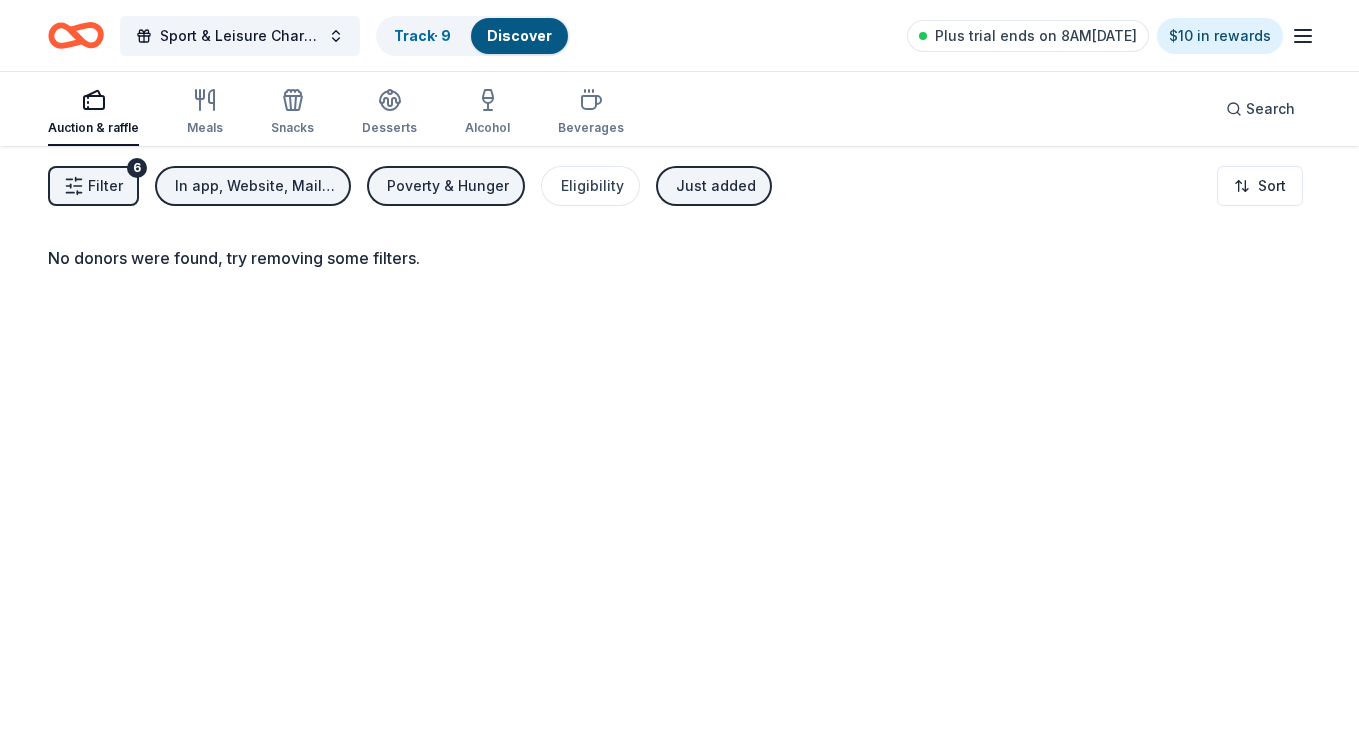 click on "Filter" at bounding box center [105, 186] 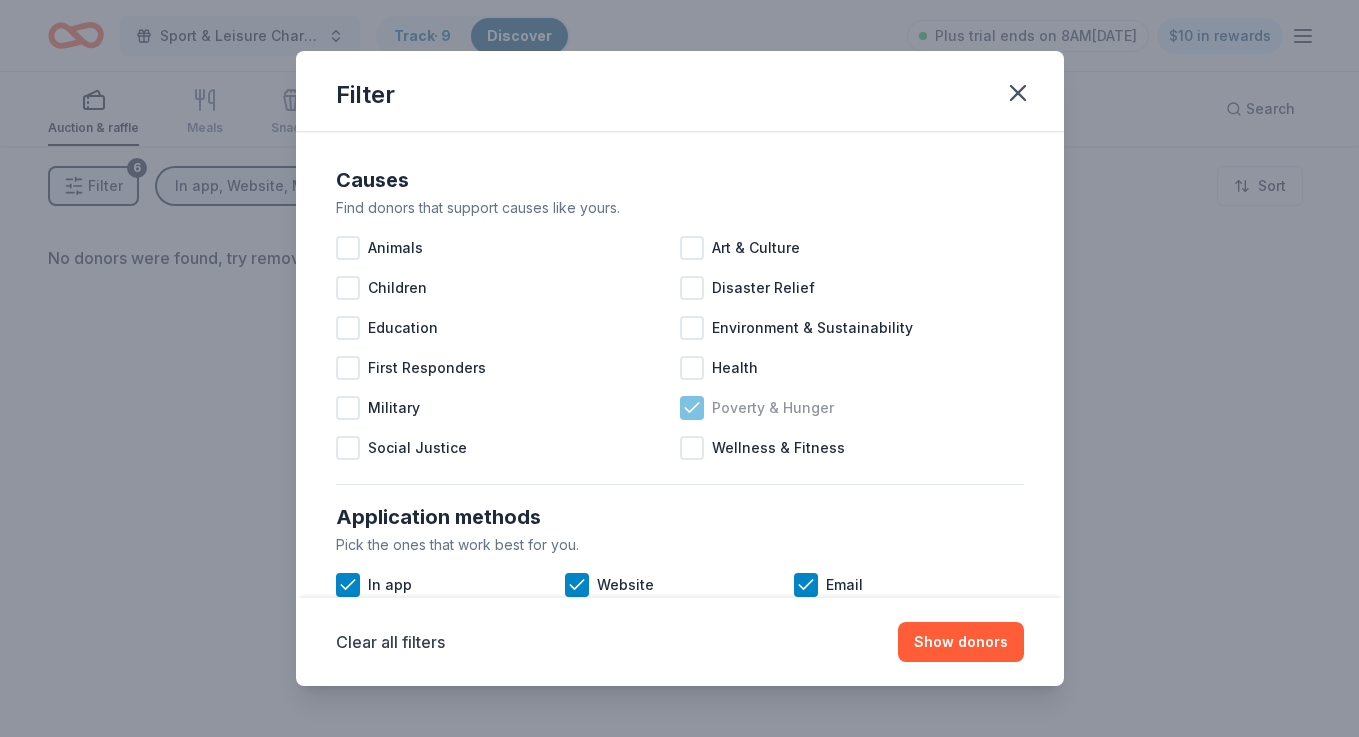 click 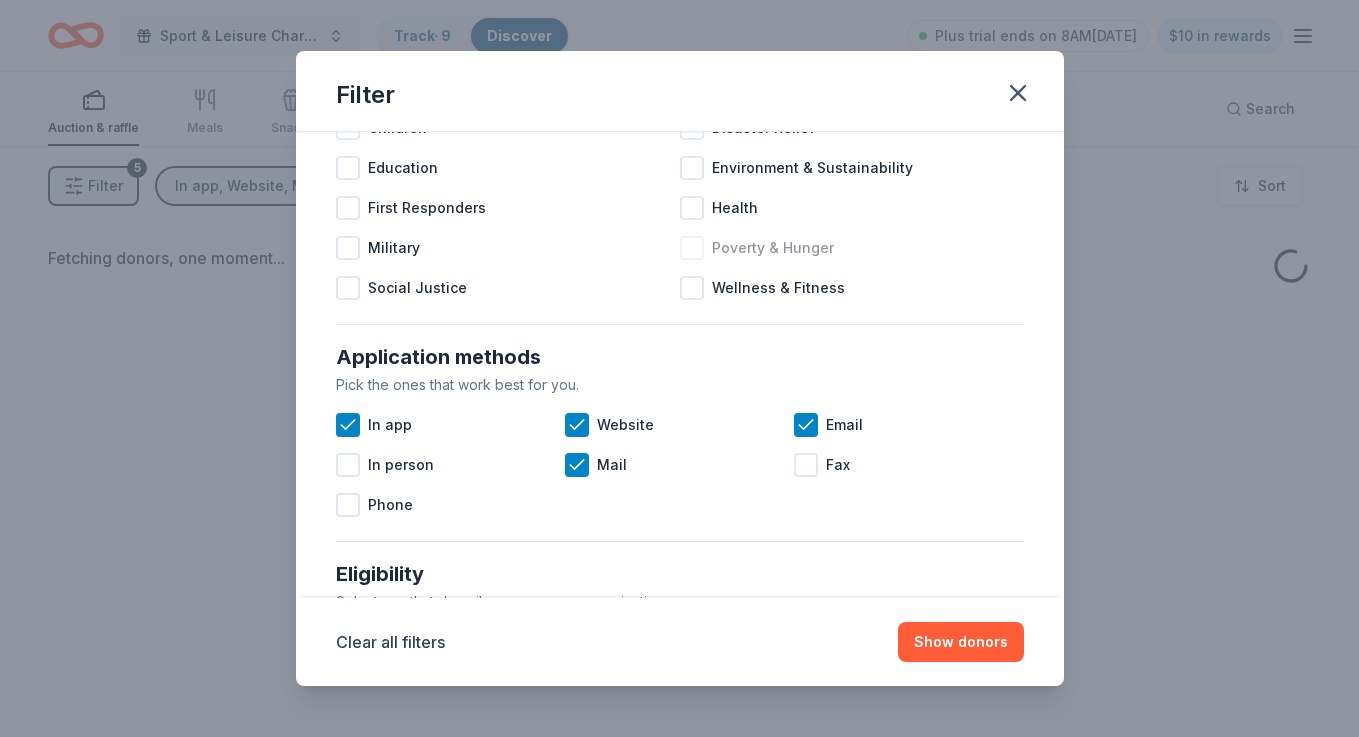 scroll, scrollTop: 161, scrollLeft: 0, axis: vertical 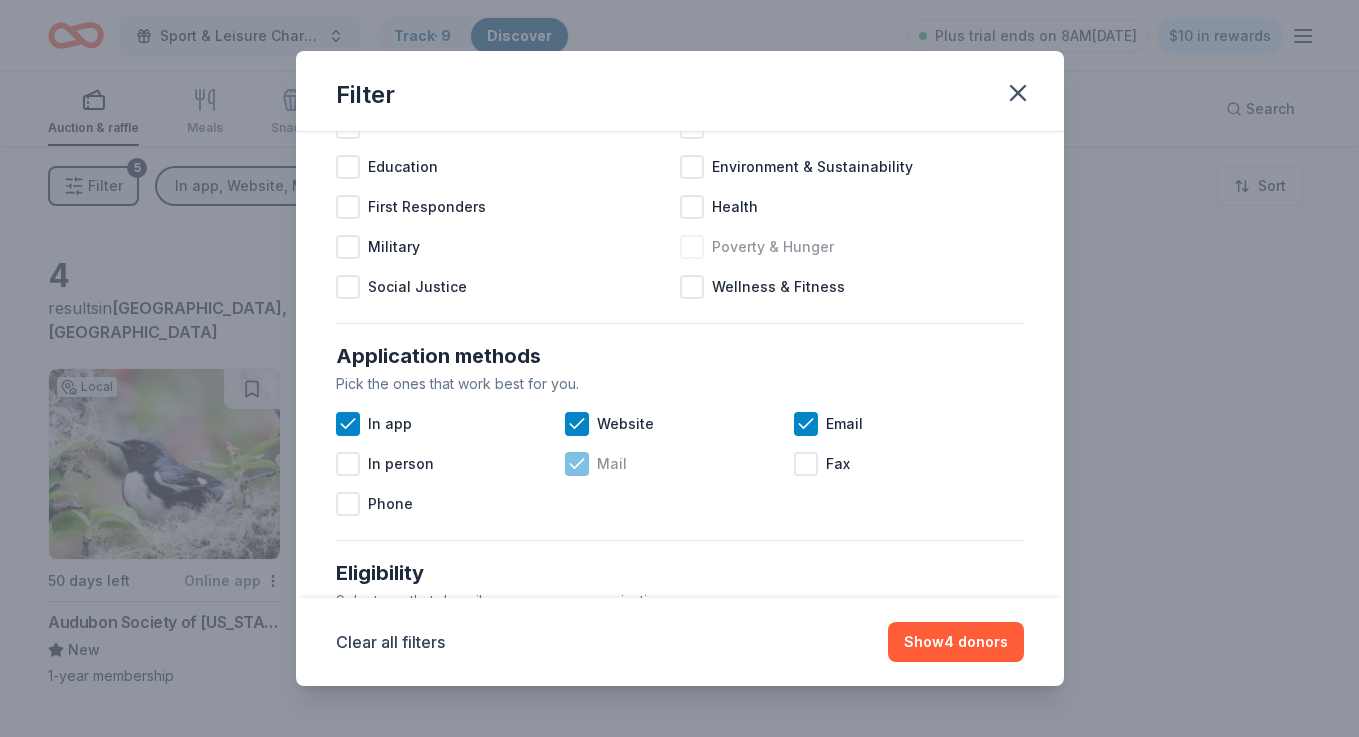 click 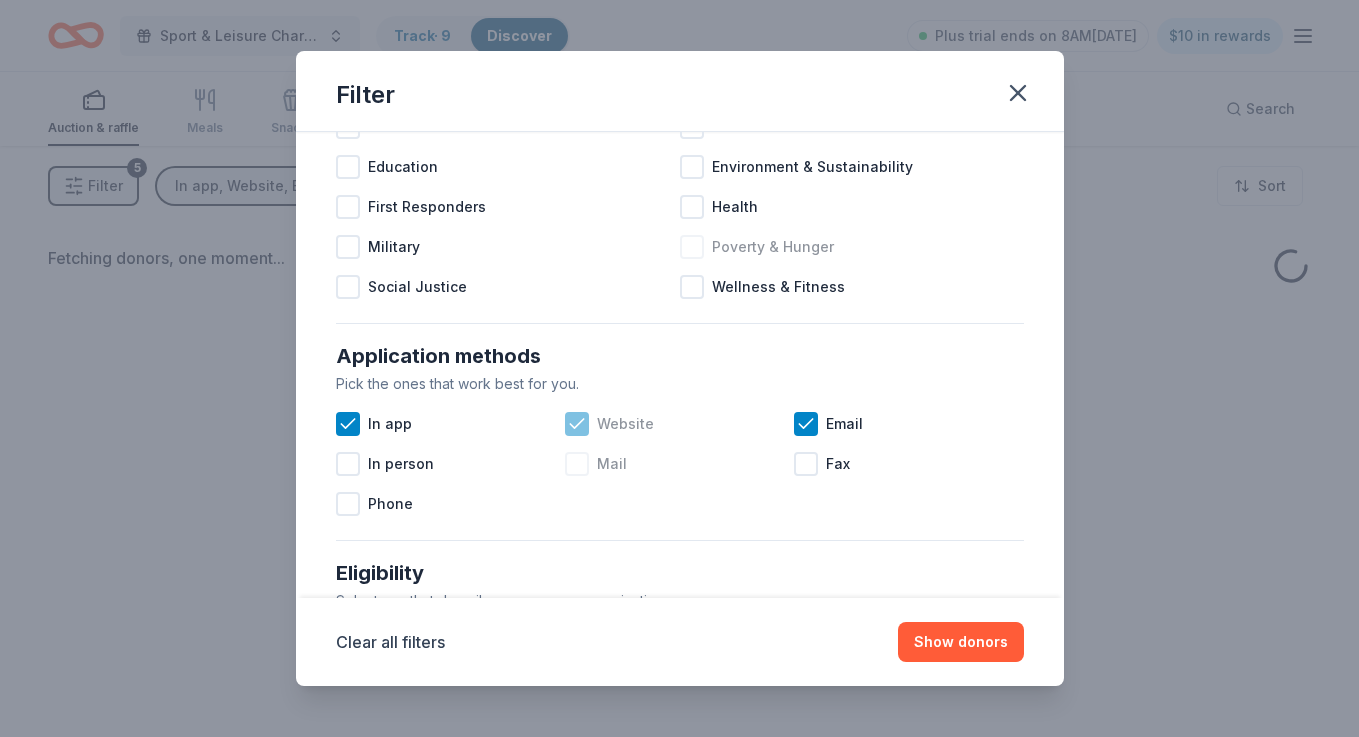 click 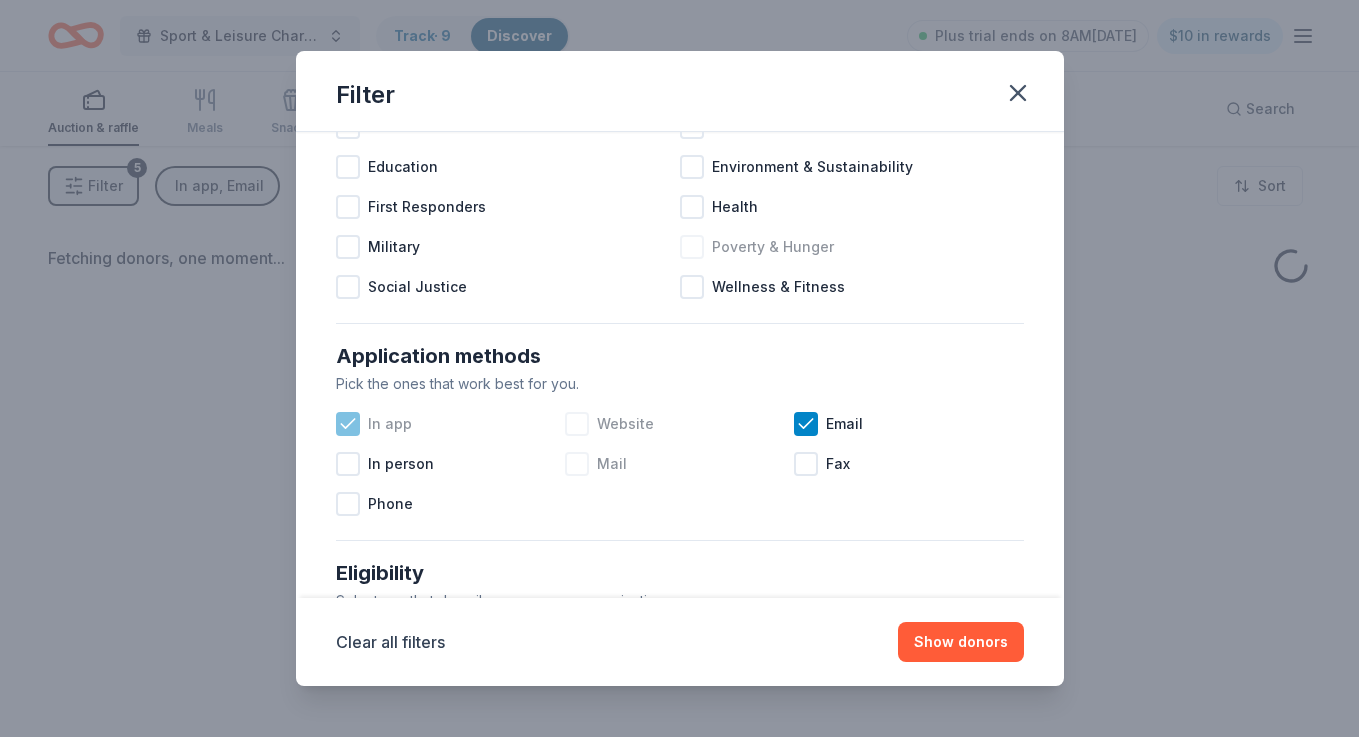 click on "In app" at bounding box center [450, 424] 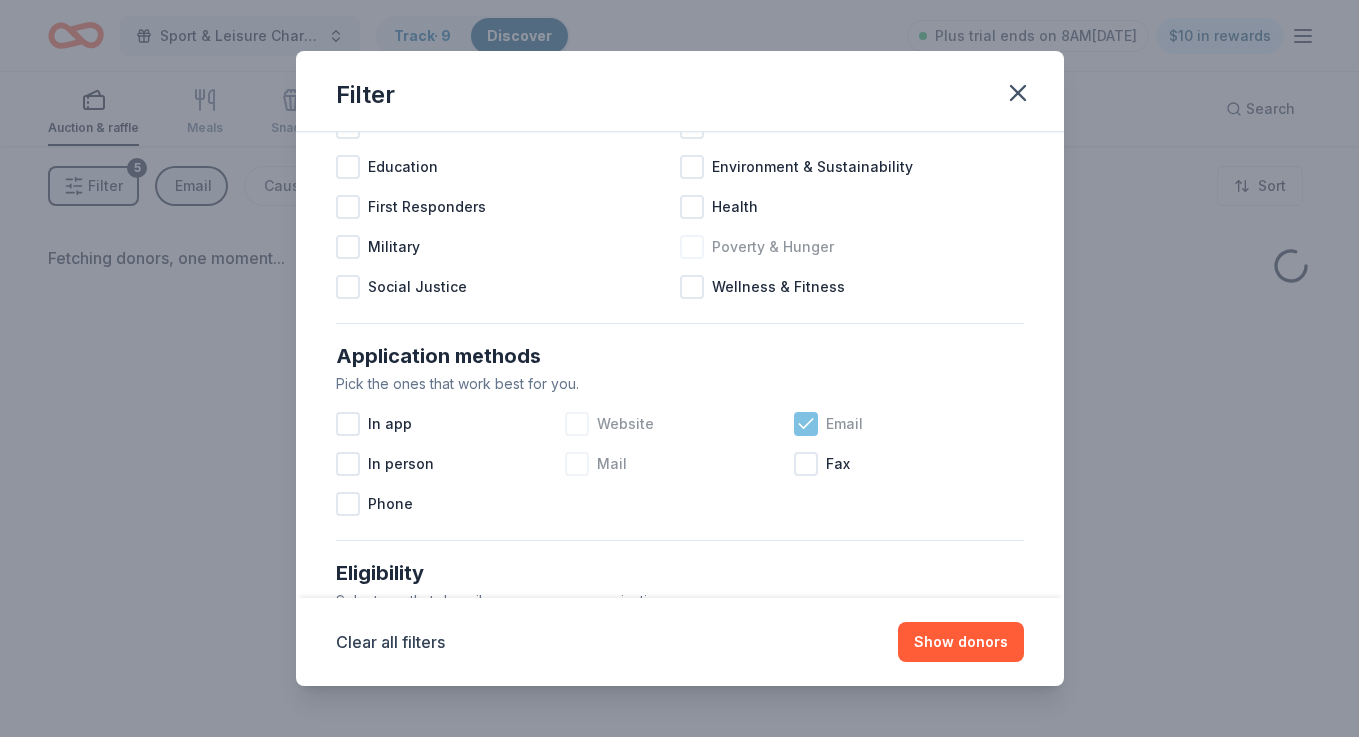 click on "Email" at bounding box center [844, 424] 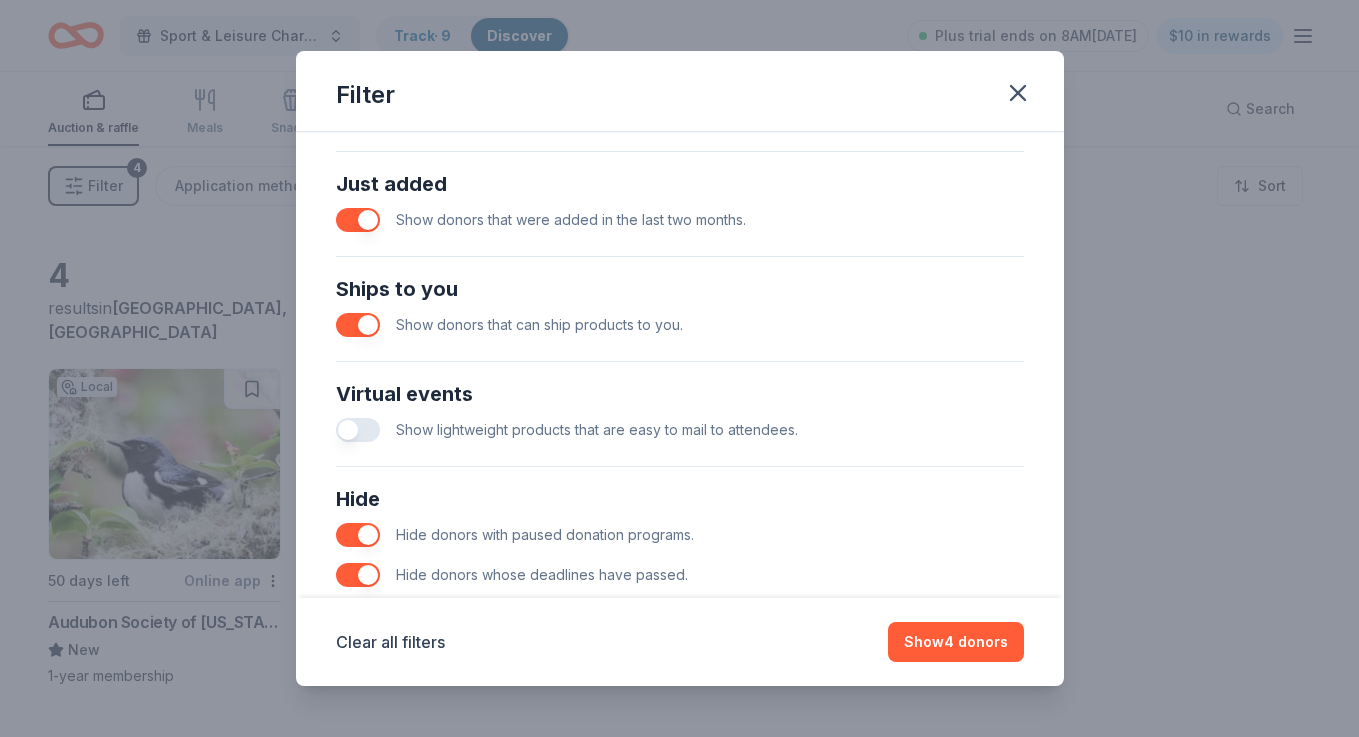 scroll, scrollTop: 852, scrollLeft: 0, axis: vertical 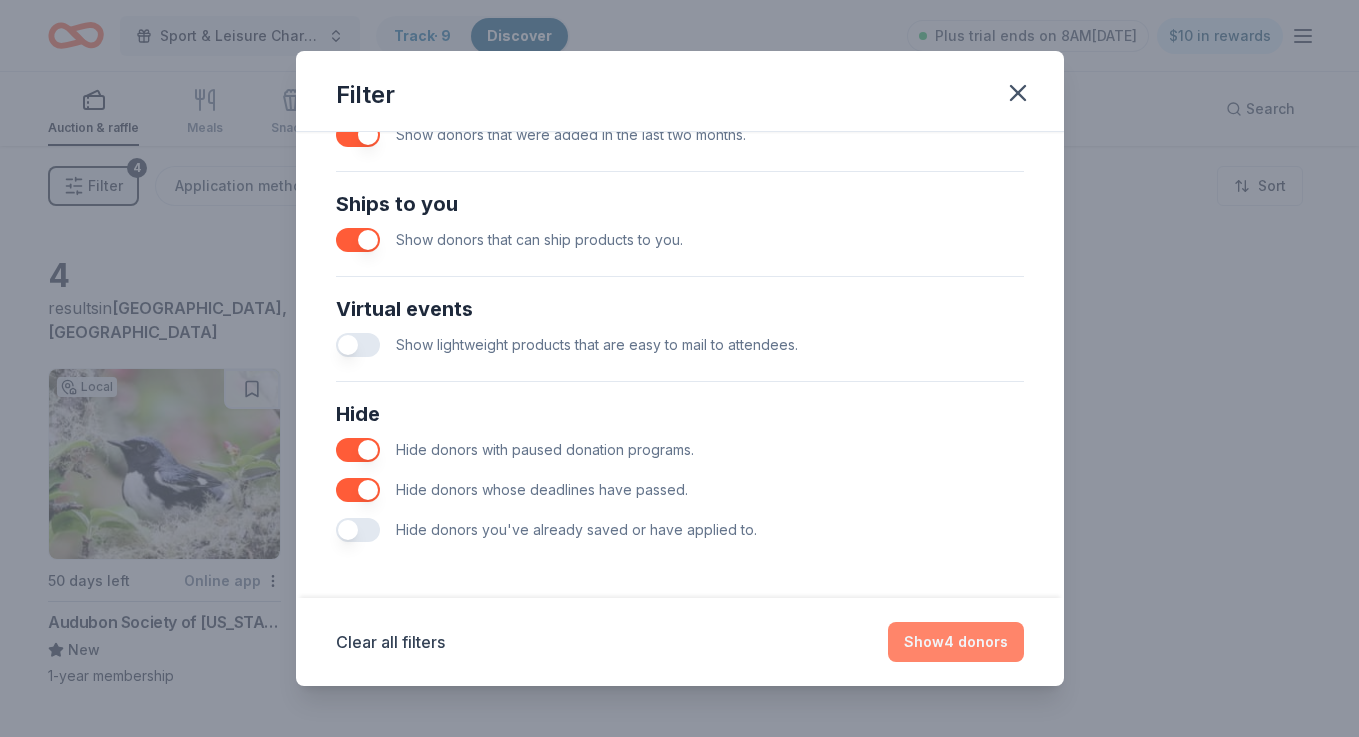 click on "Show  4   donors" at bounding box center (956, 642) 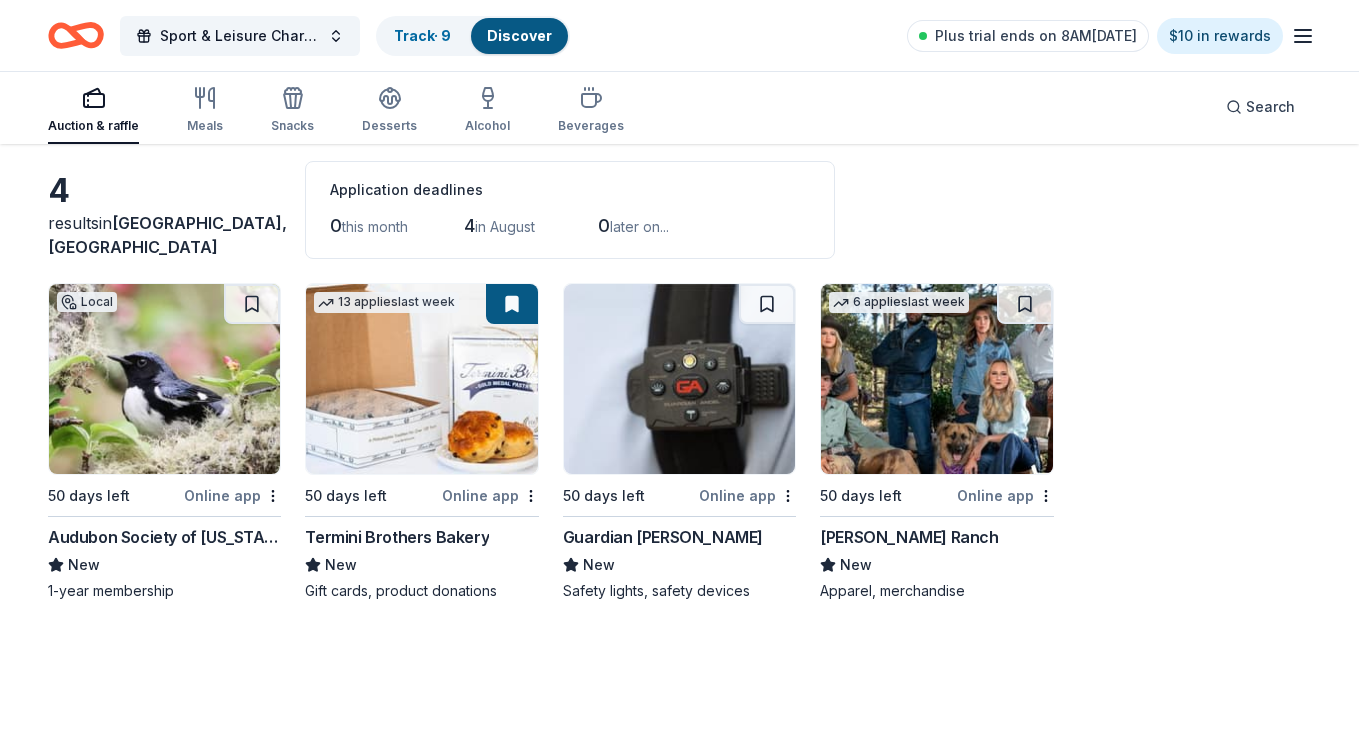 scroll, scrollTop: 87, scrollLeft: 0, axis: vertical 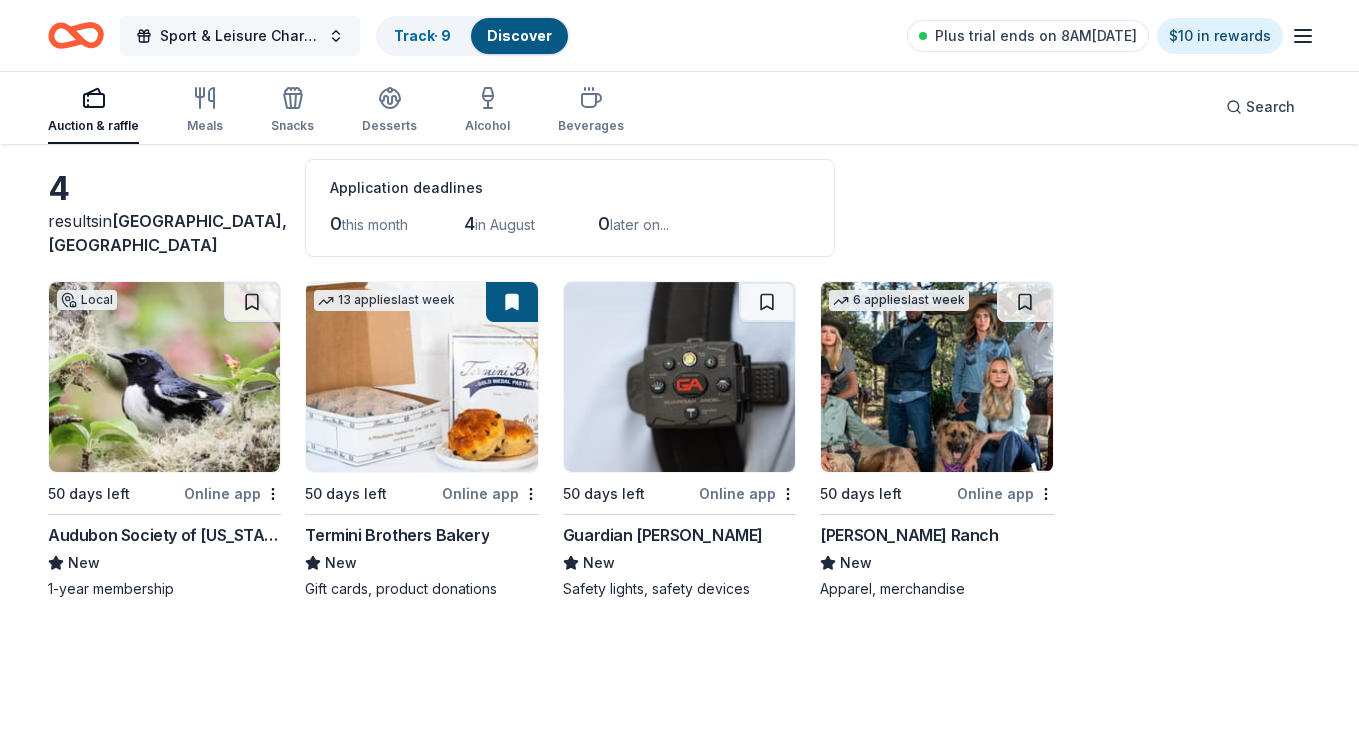 click on "Sport & Leisure Charity Golf Tournament" at bounding box center (240, 36) 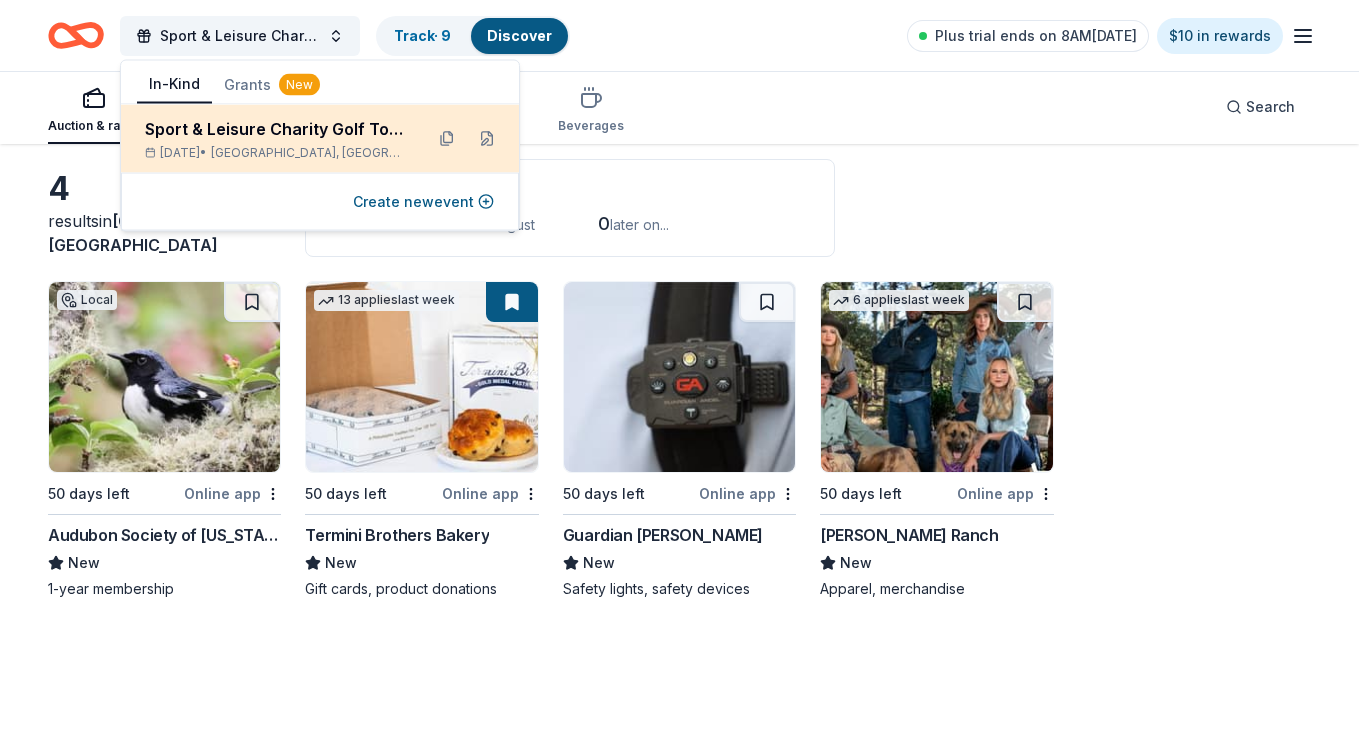 click on "Sport & Leisure Charity Golf Tournament" at bounding box center (276, 129) 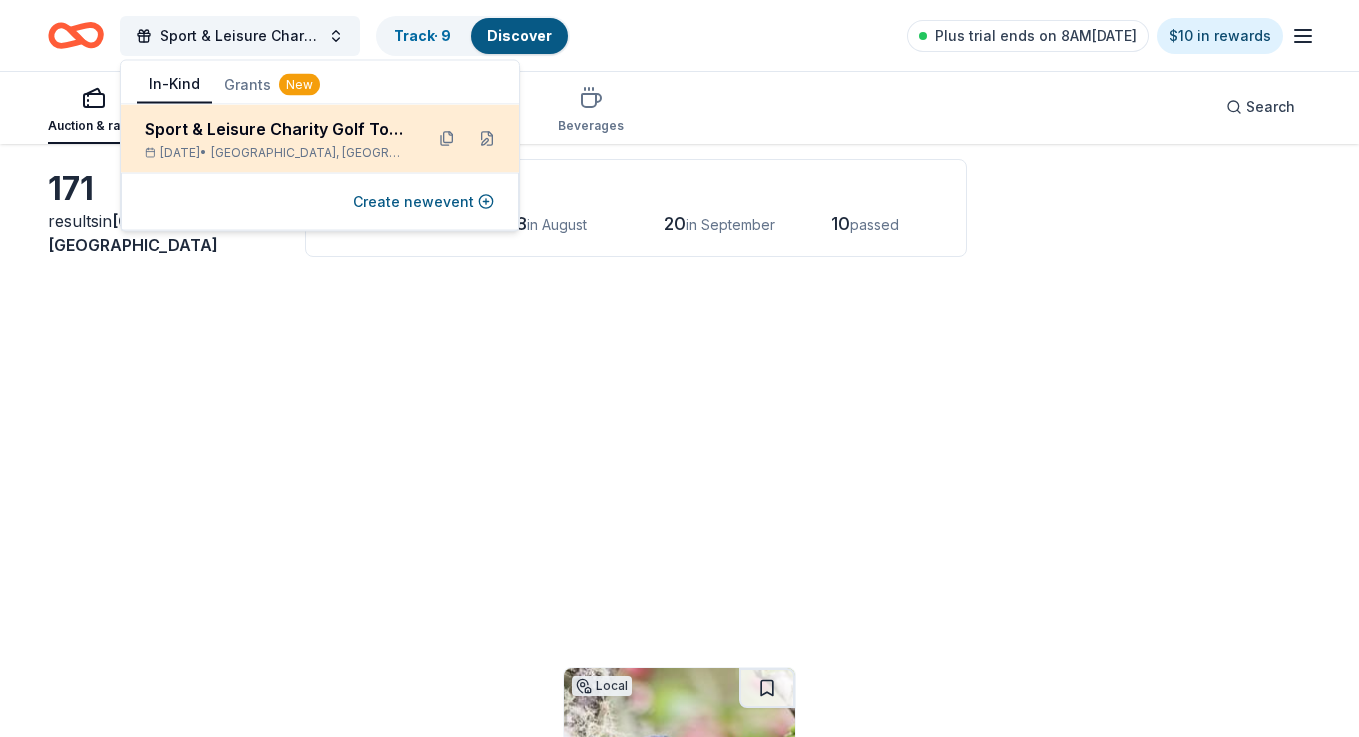 scroll, scrollTop: 0, scrollLeft: 0, axis: both 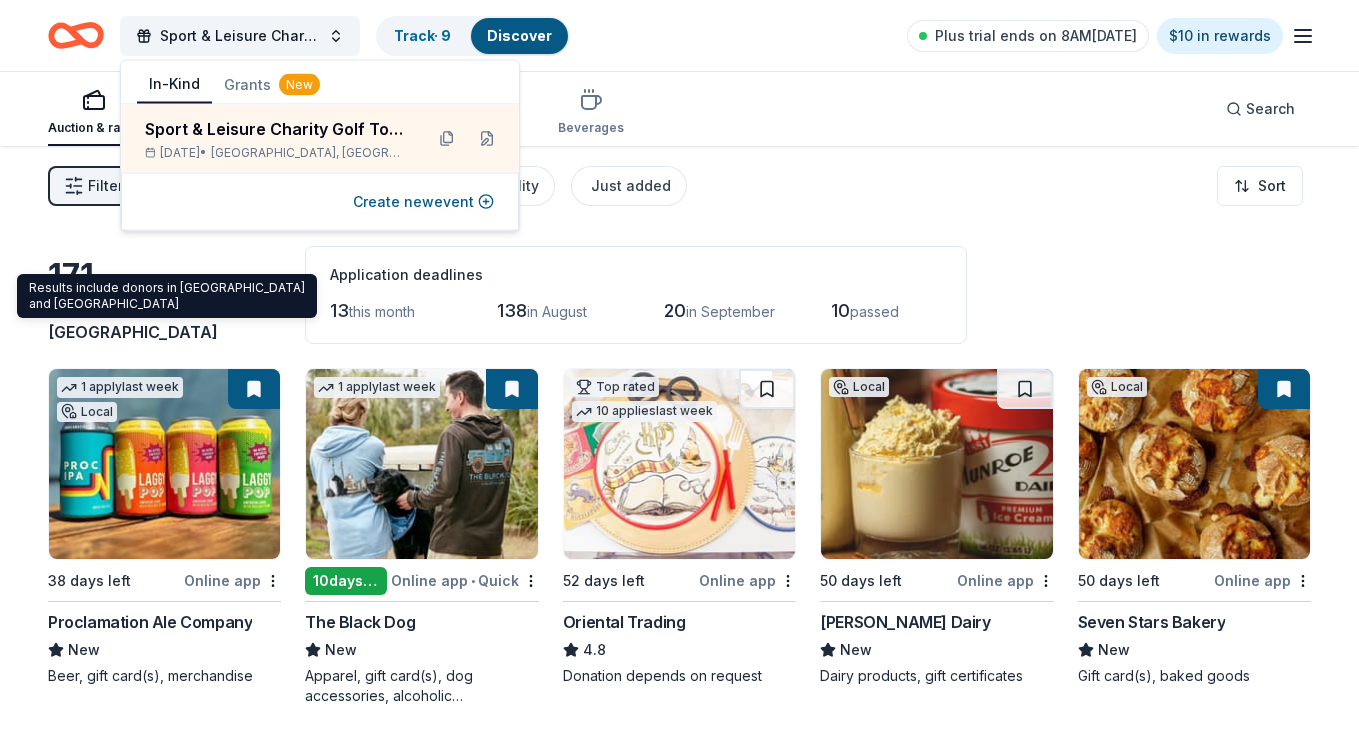 click on "Middletown, RI" at bounding box center (167, 320) 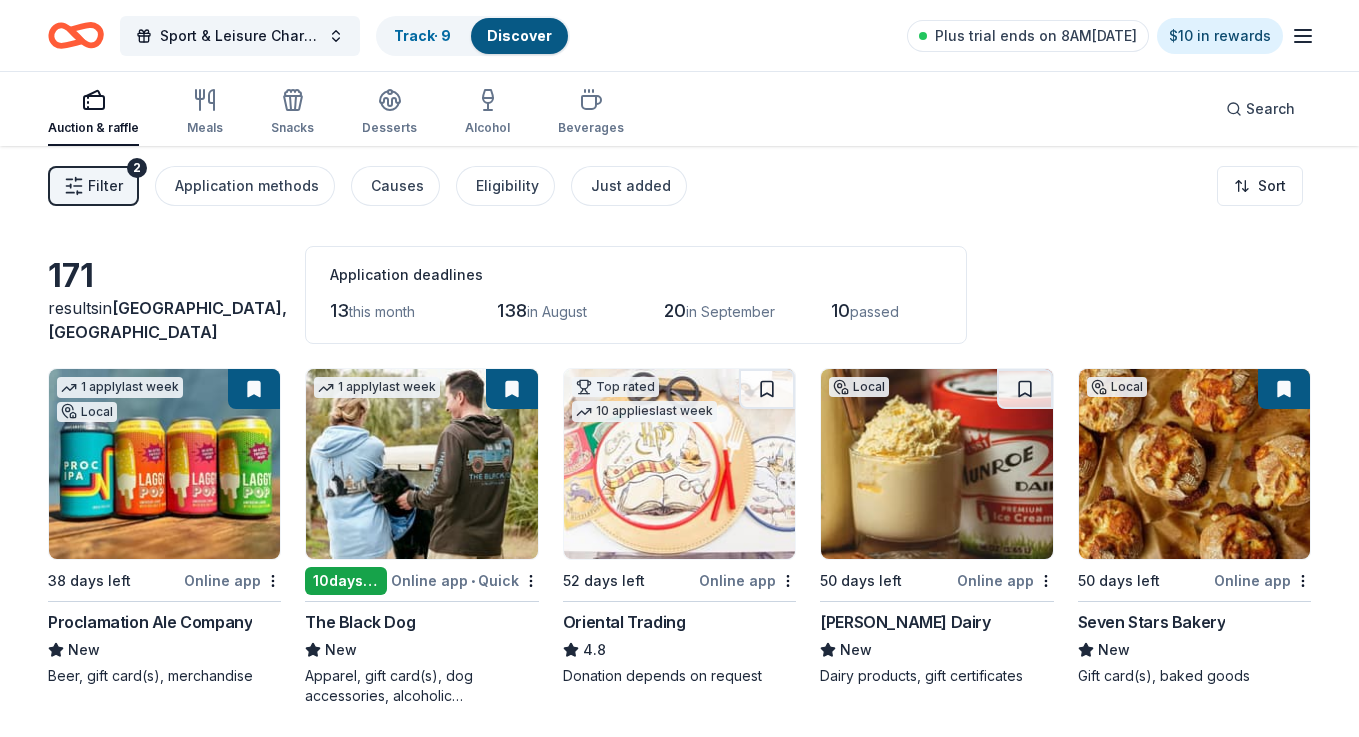 click on "Filter 2" at bounding box center [93, 186] 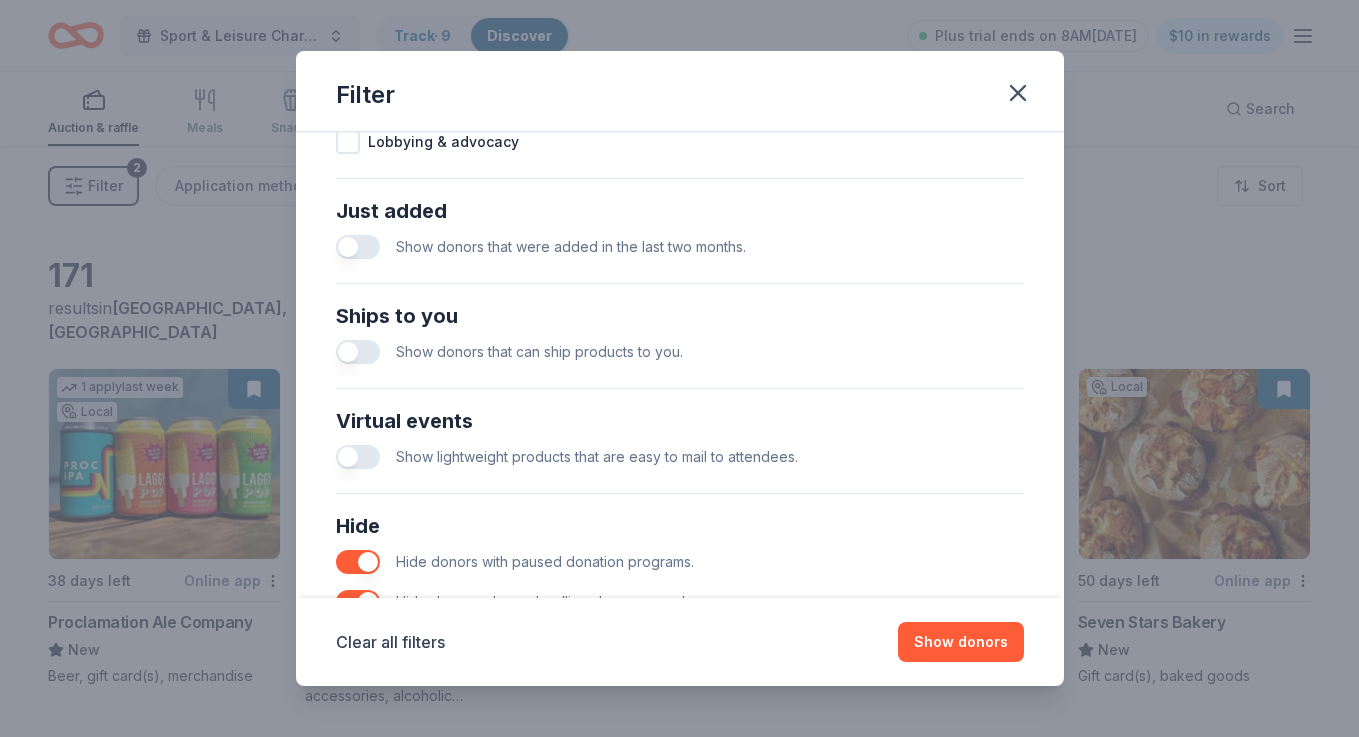 scroll, scrollTop: 852, scrollLeft: 0, axis: vertical 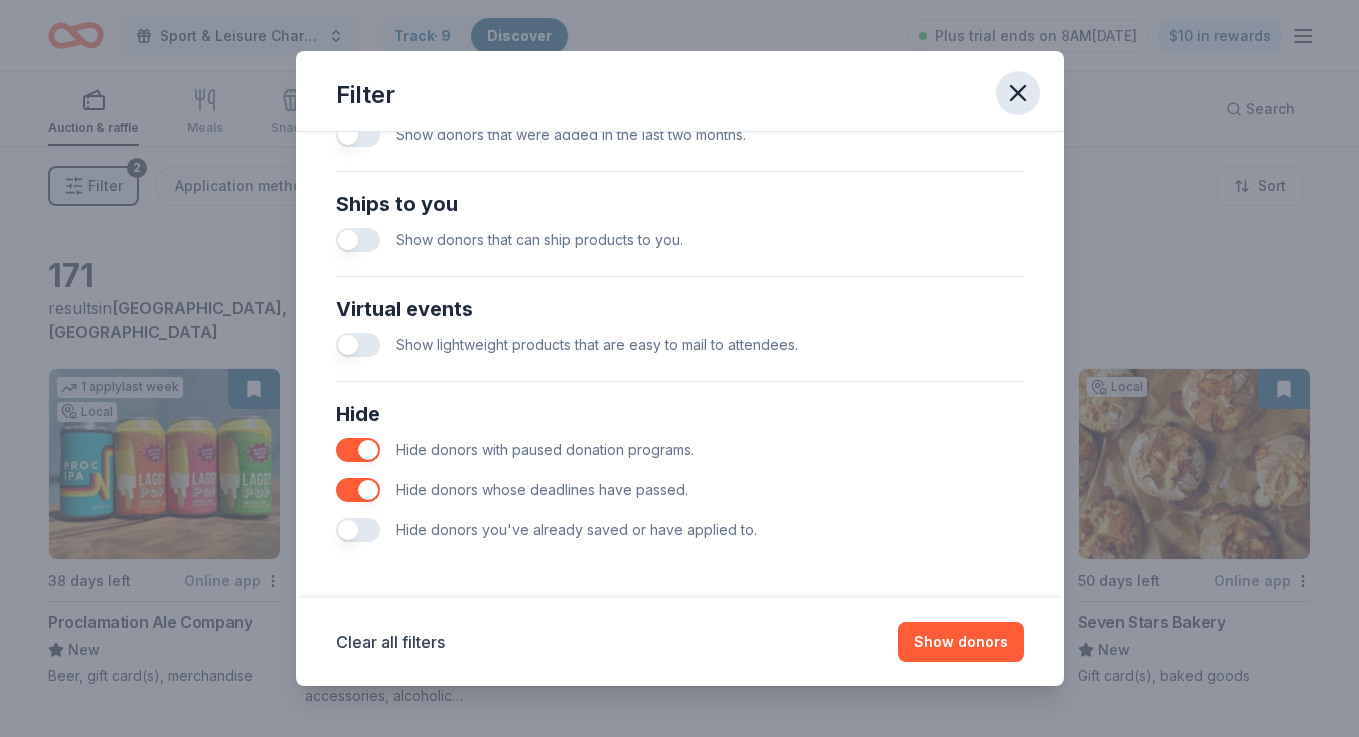 click 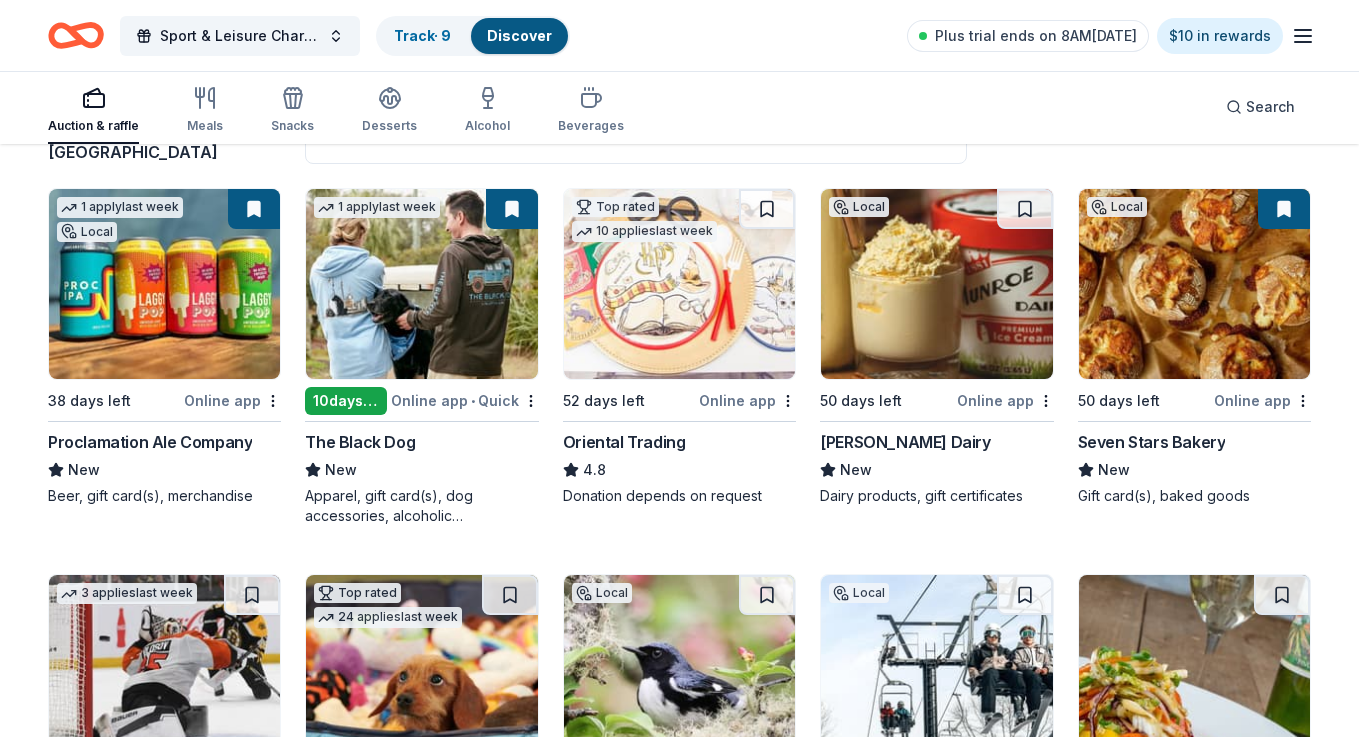 scroll, scrollTop: 186, scrollLeft: 0, axis: vertical 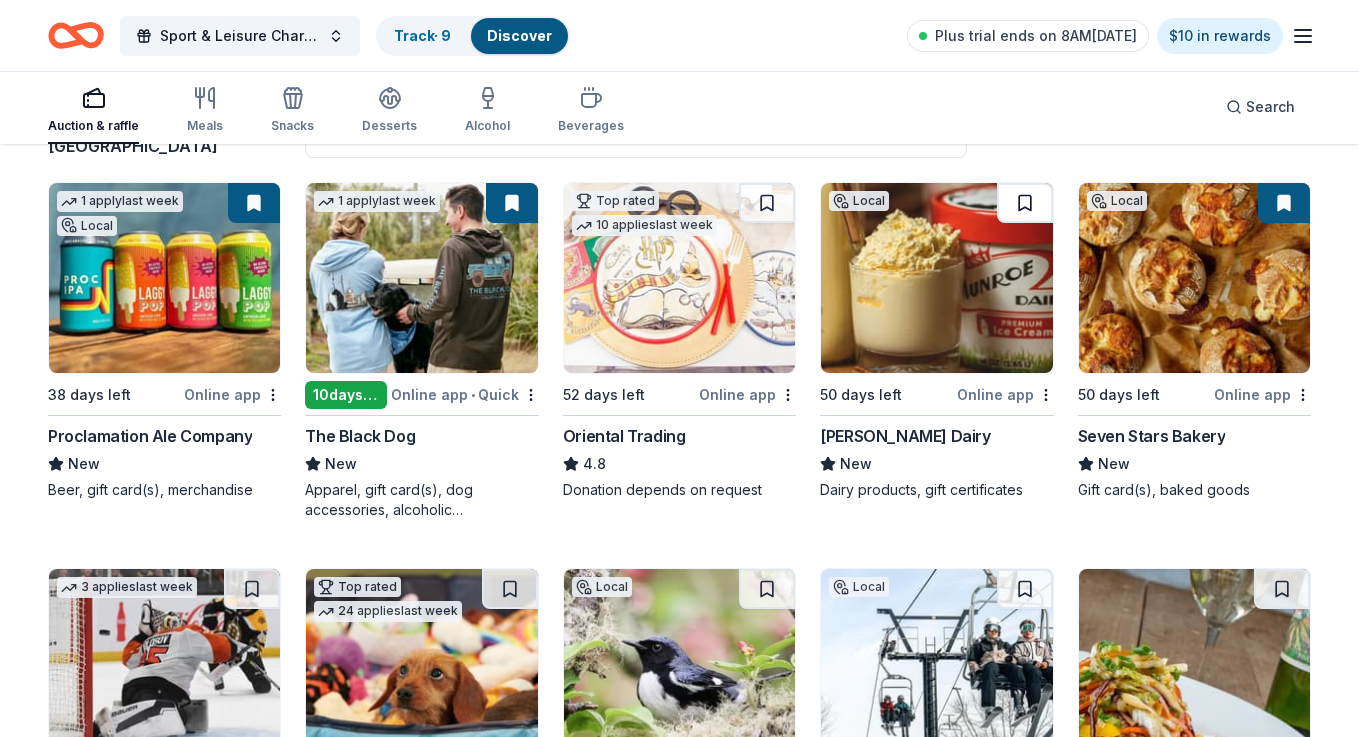 click at bounding box center [1025, 203] 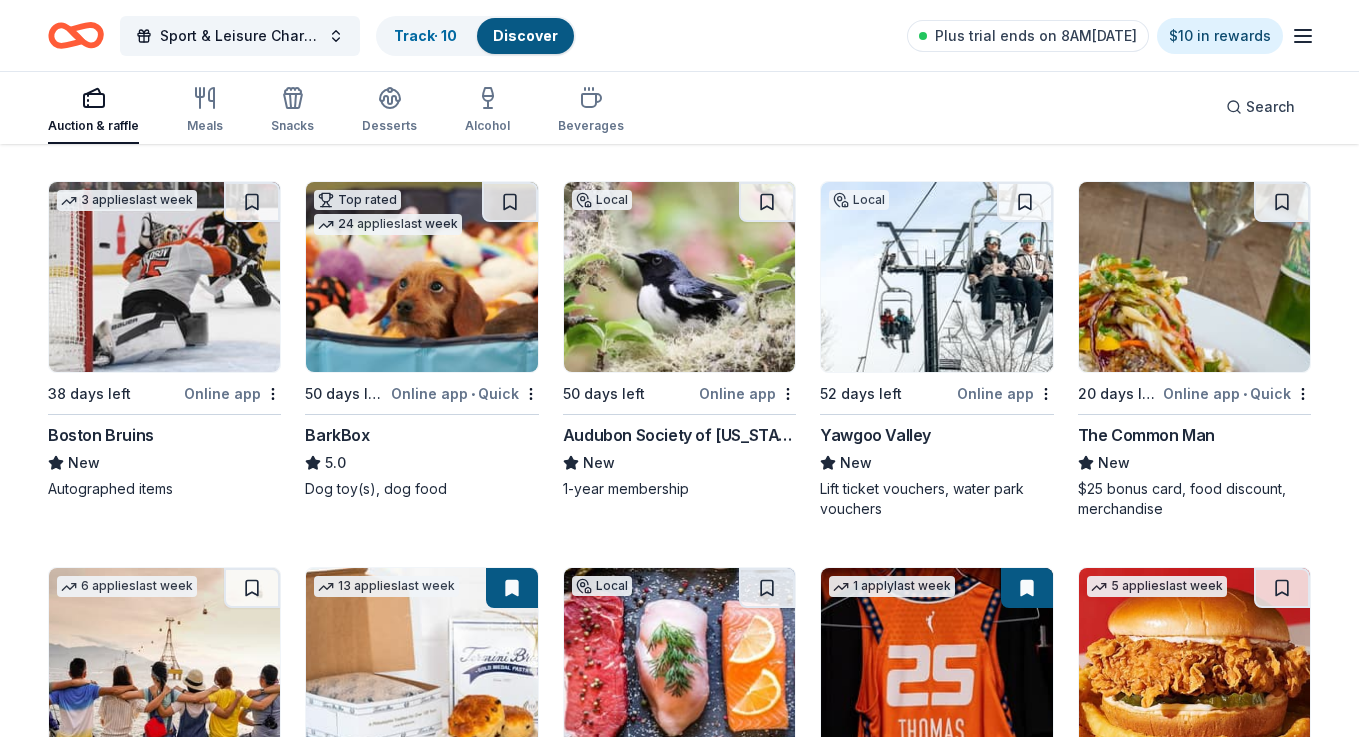 scroll, scrollTop: 572, scrollLeft: 0, axis: vertical 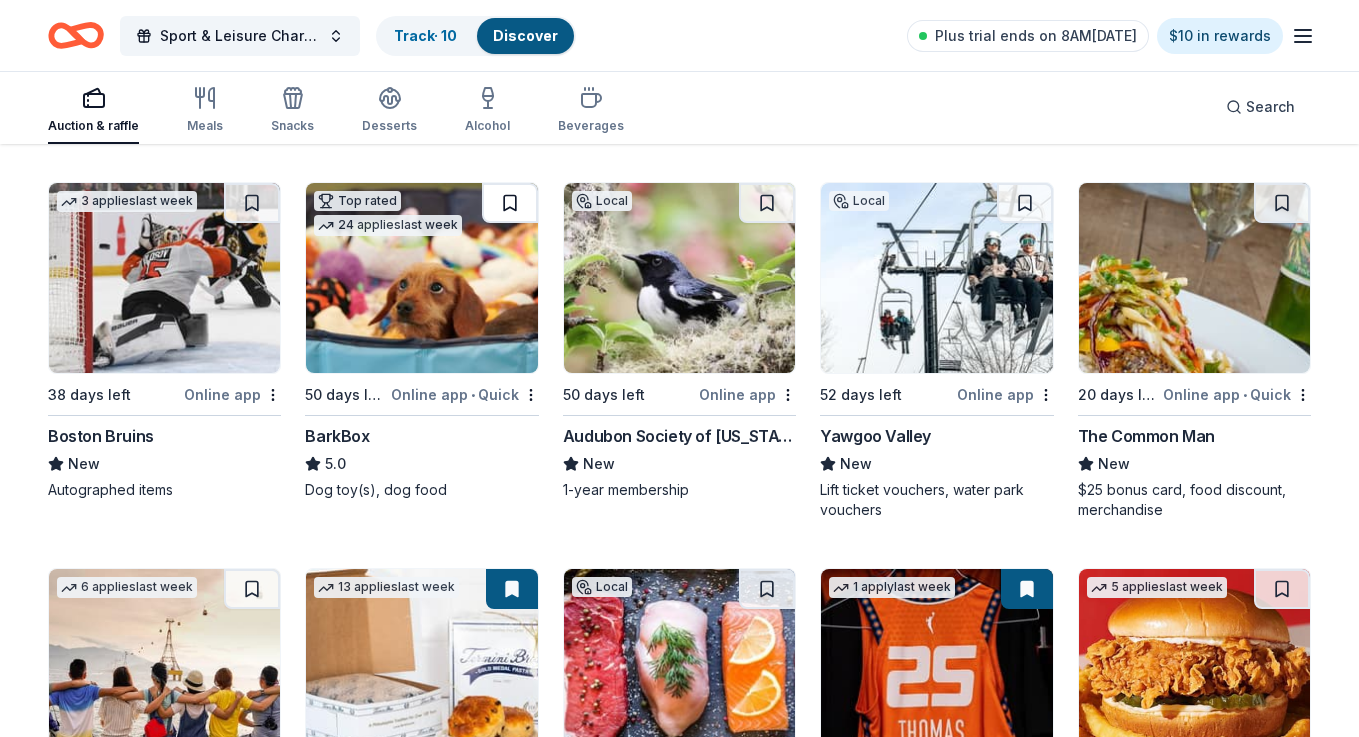 click at bounding box center (510, 203) 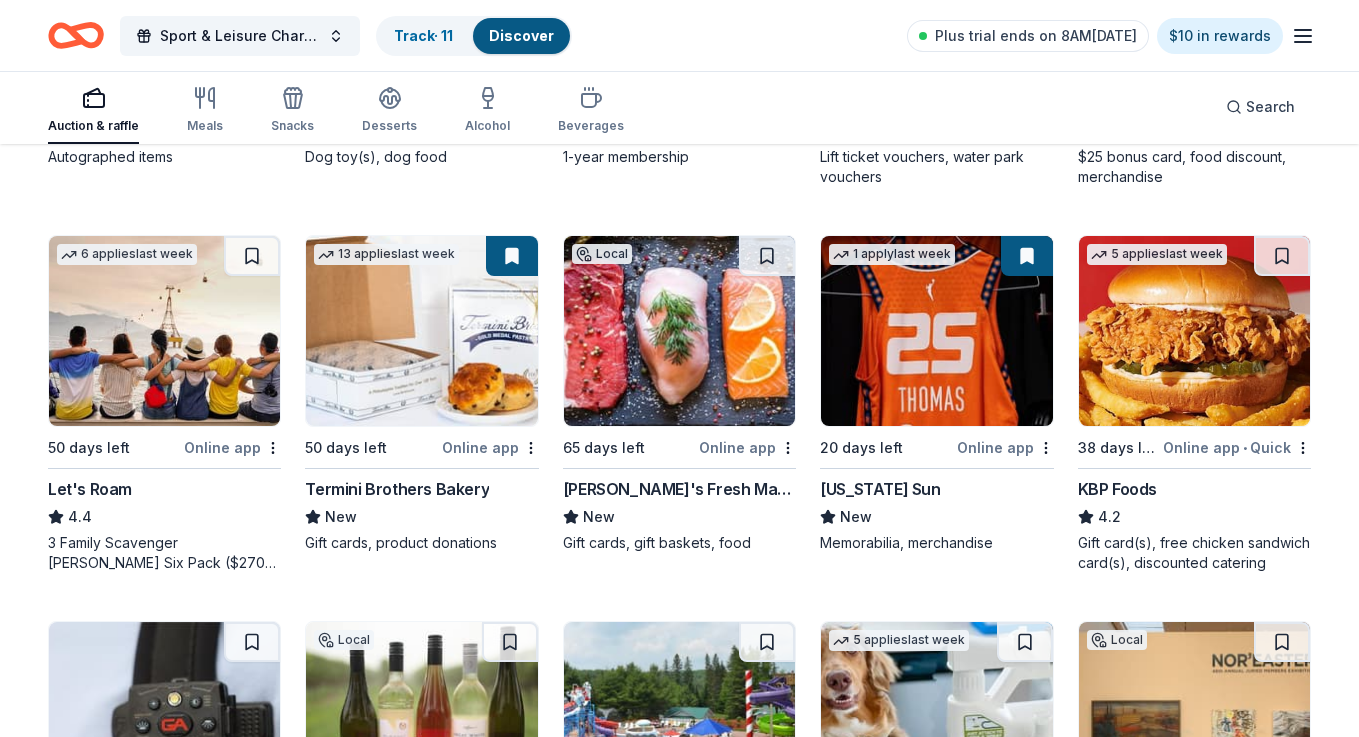 scroll, scrollTop: 909, scrollLeft: 0, axis: vertical 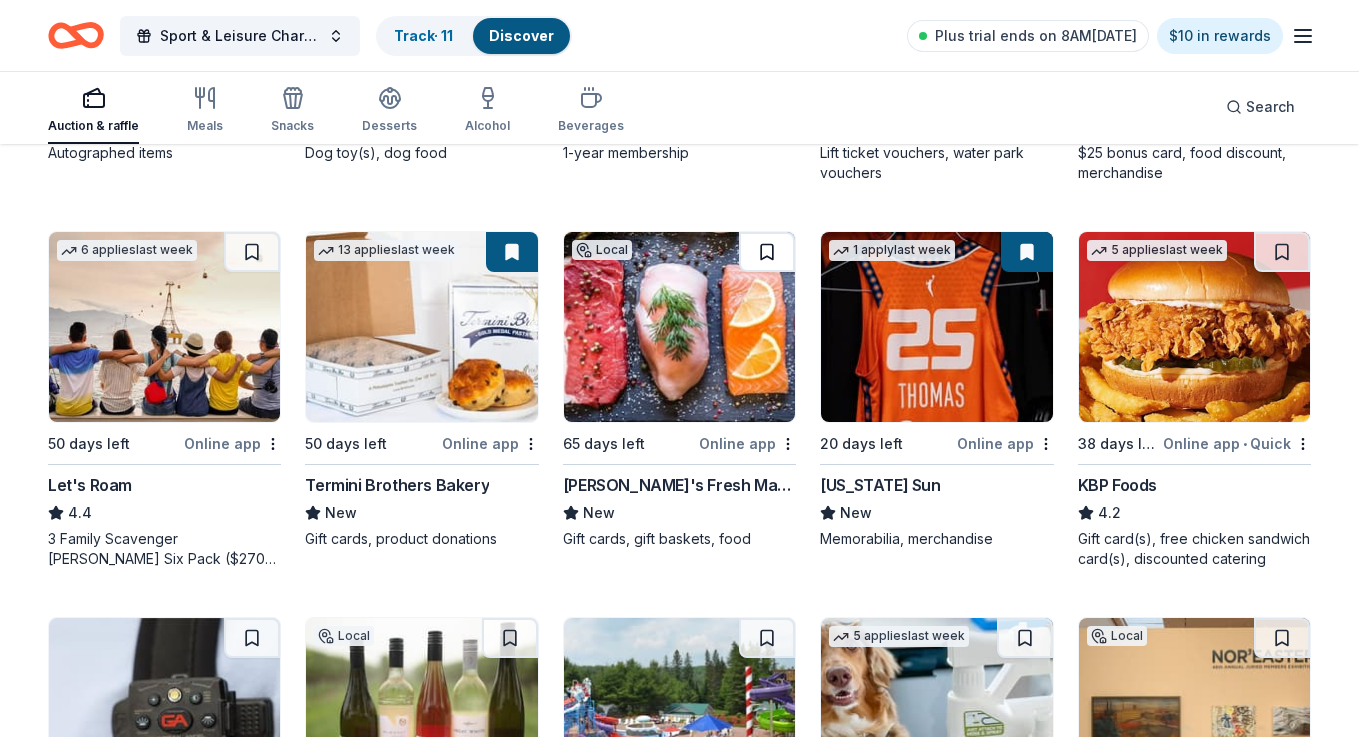 click at bounding box center [767, 252] 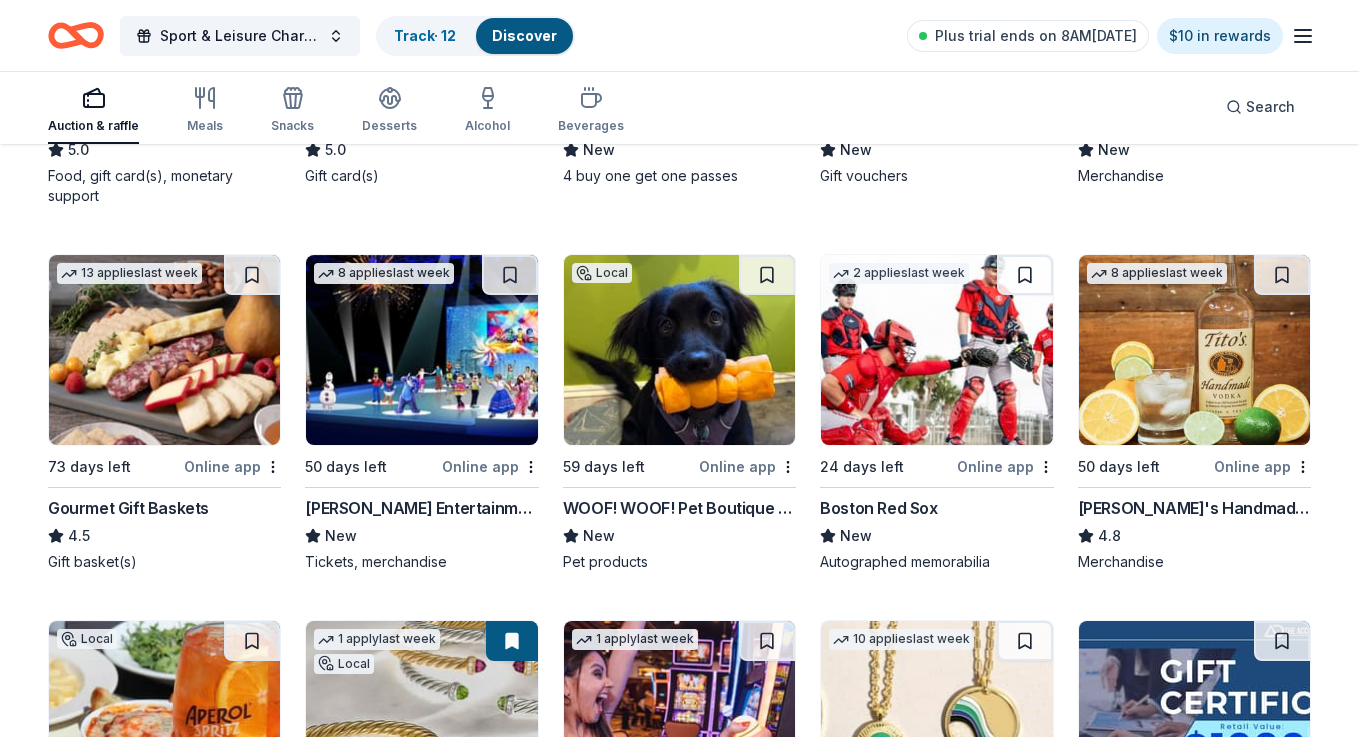 scroll, scrollTop: 2411, scrollLeft: 0, axis: vertical 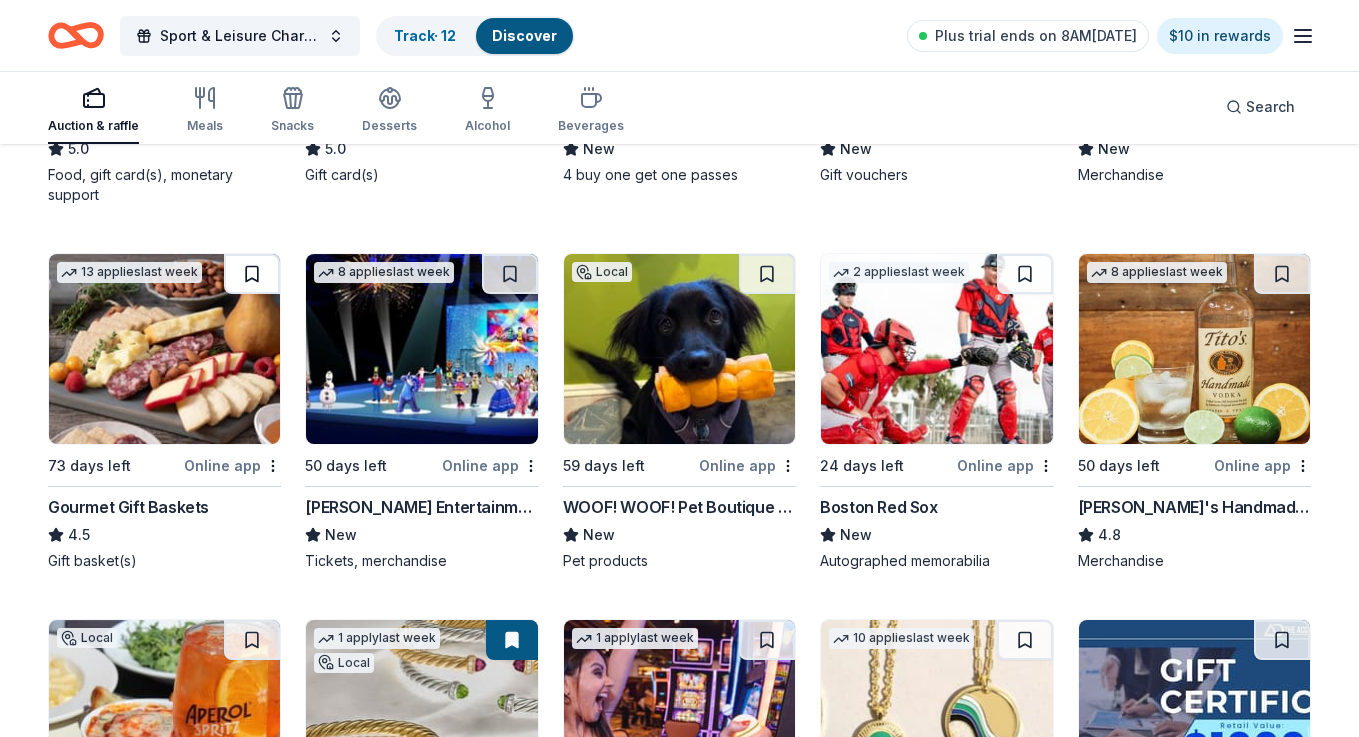 click at bounding box center [252, 274] 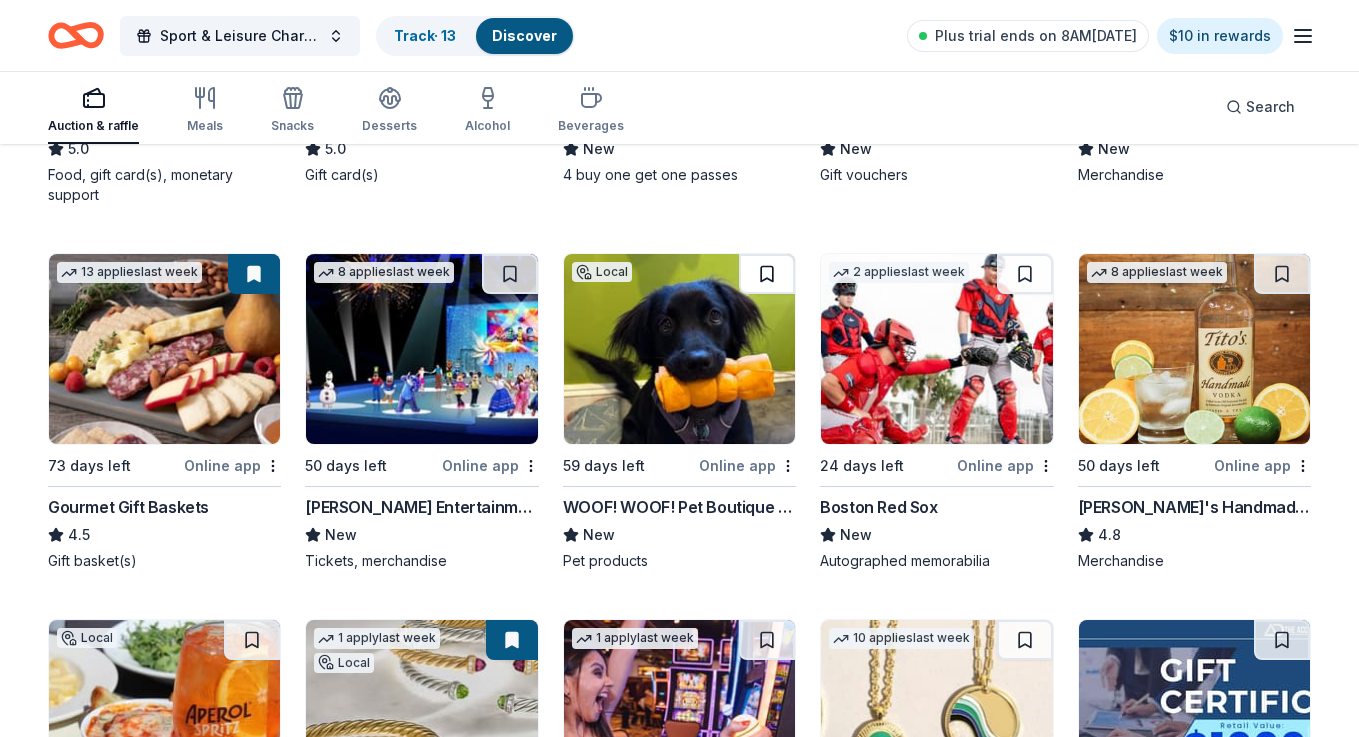 click at bounding box center [767, 274] 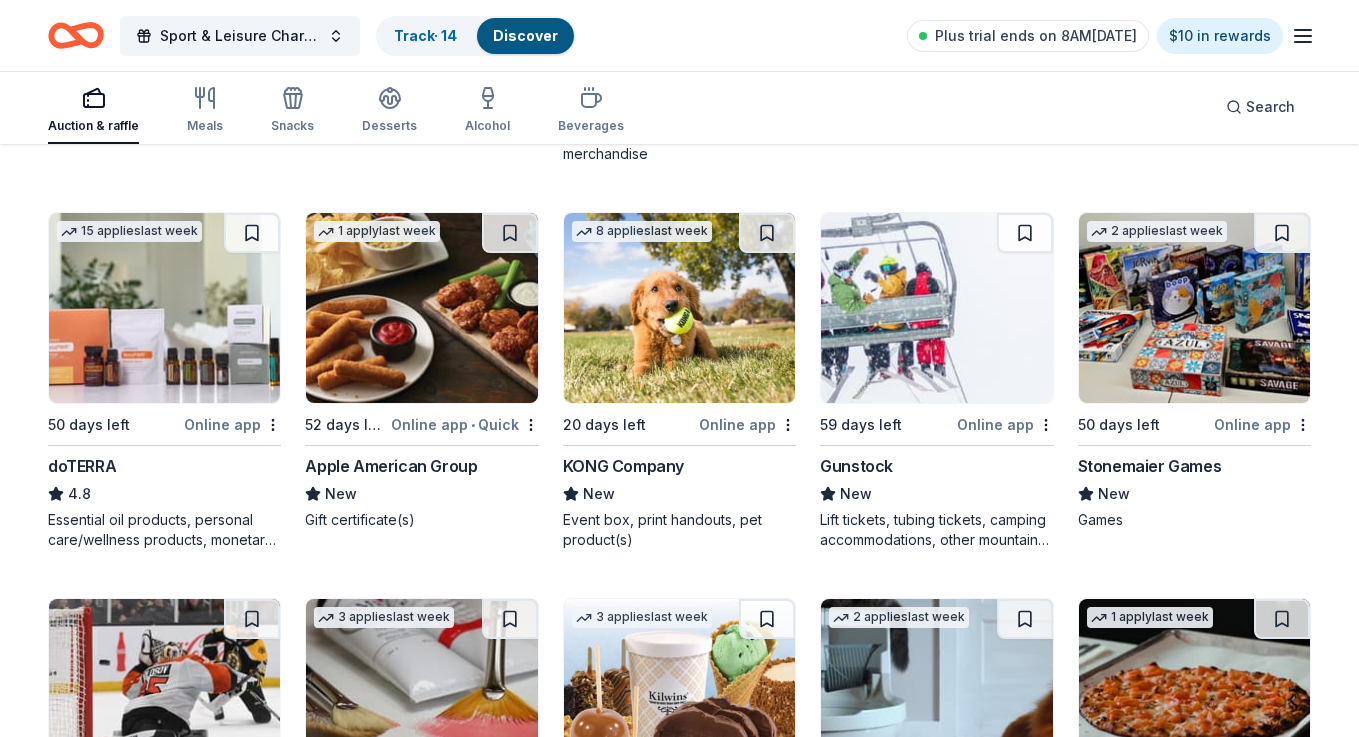 scroll, scrollTop: 4364, scrollLeft: 0, axis: vertical 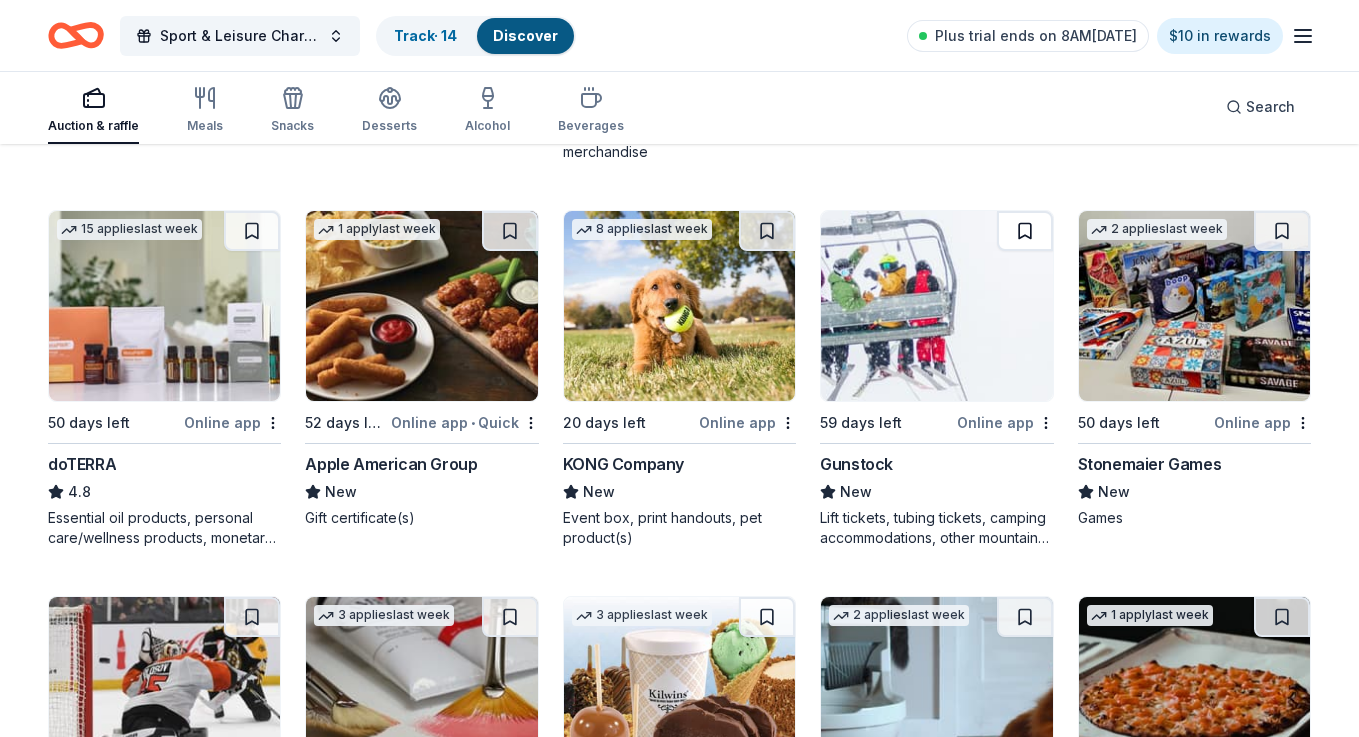 click at bounding box center [1025, 231] 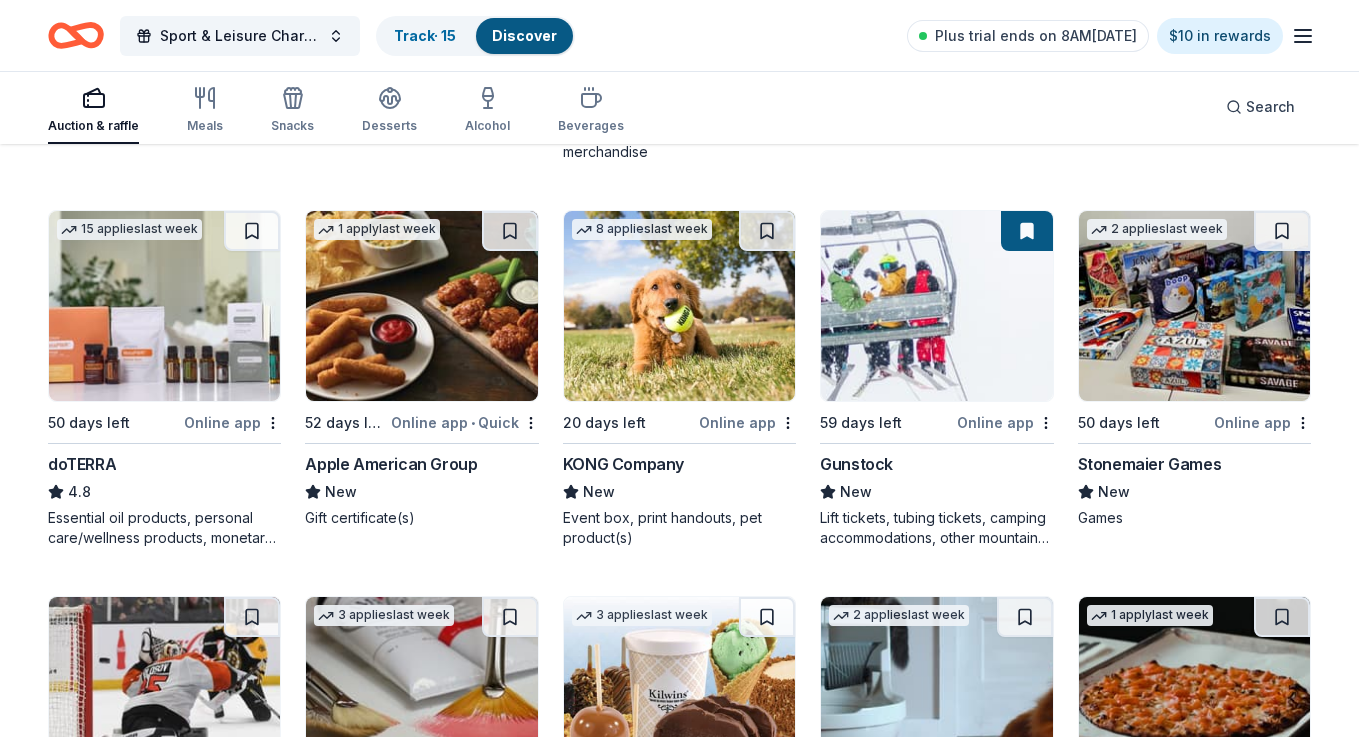 click at bounding box center (1027, 231) 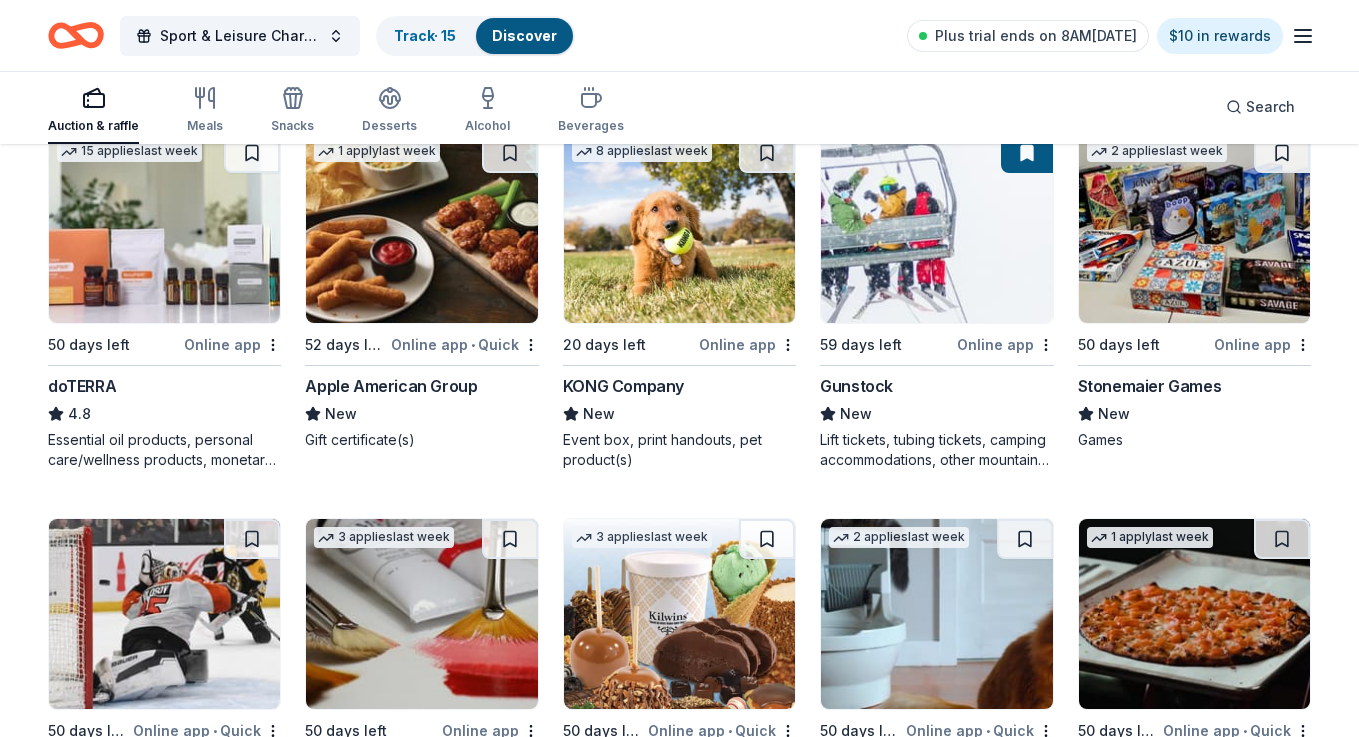 scroll, scrollTop: 4346, scrollLeft: 0, axis: vertical 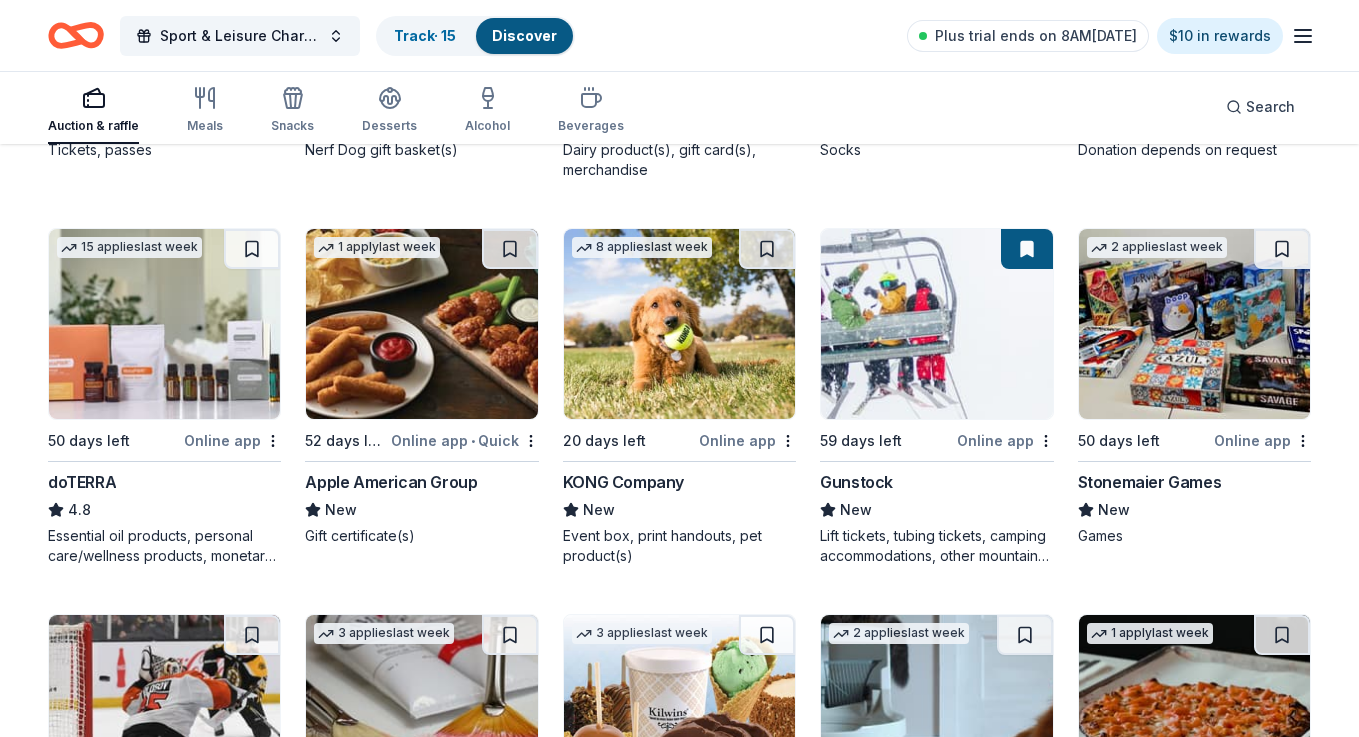 click at bounding box center (1027, 249) 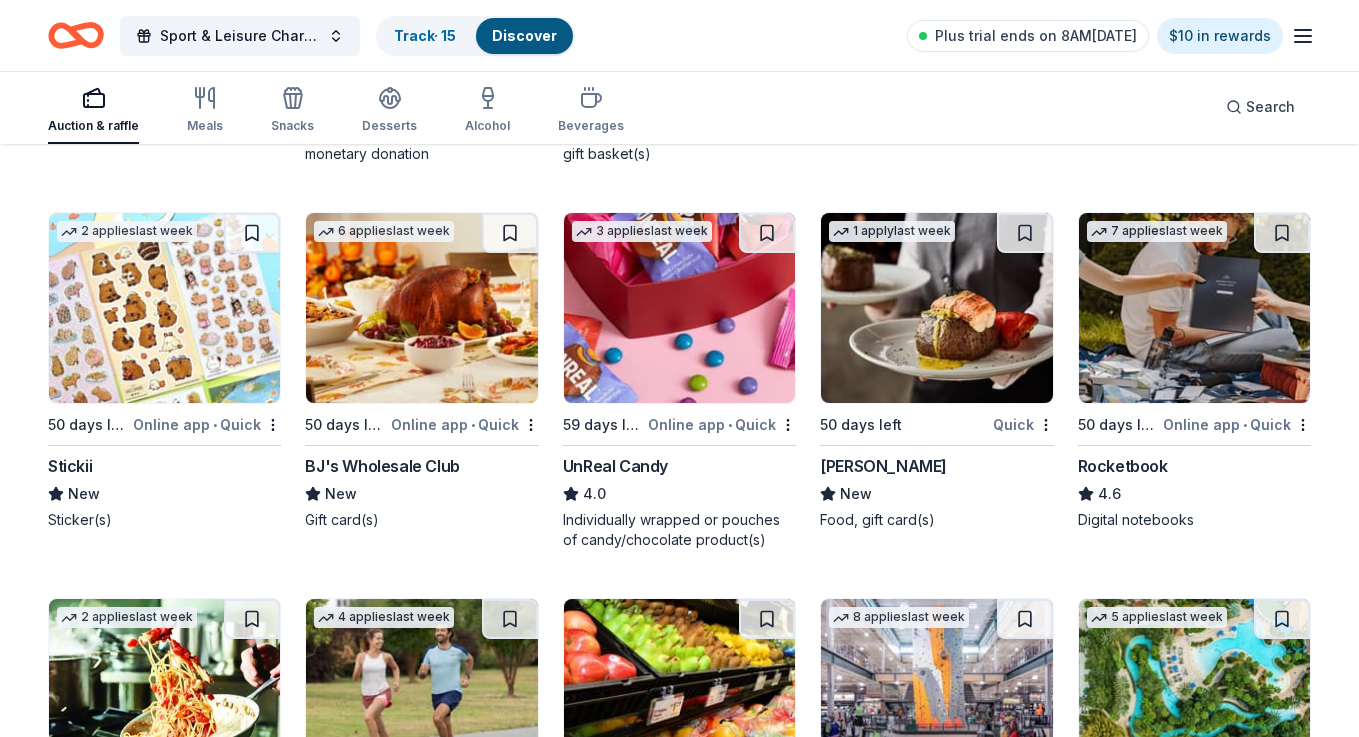 scroll, scrollTop: 5139, scrollLeft: 0, axis: vertical 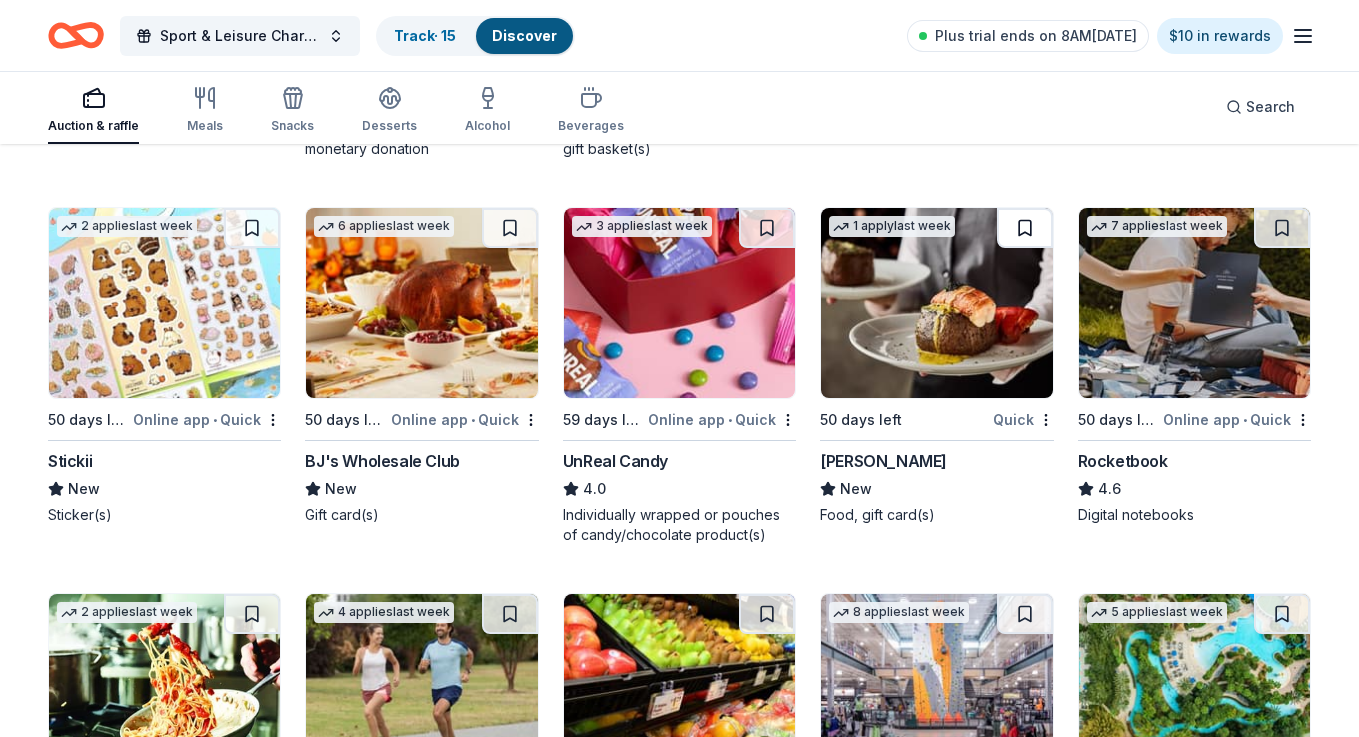click at bounding box center [1025, 228] 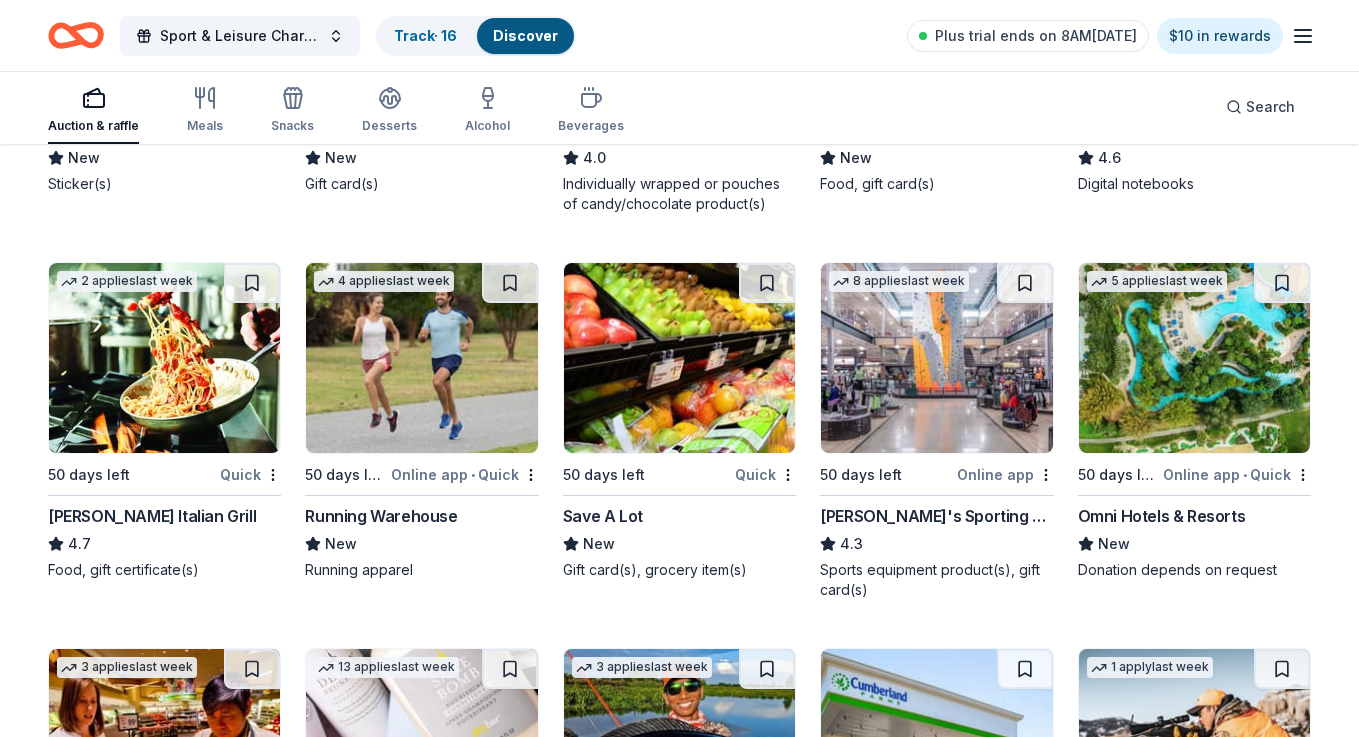 scroll, scrollTop: 5560, scrollLeft: 0, axis: vertical 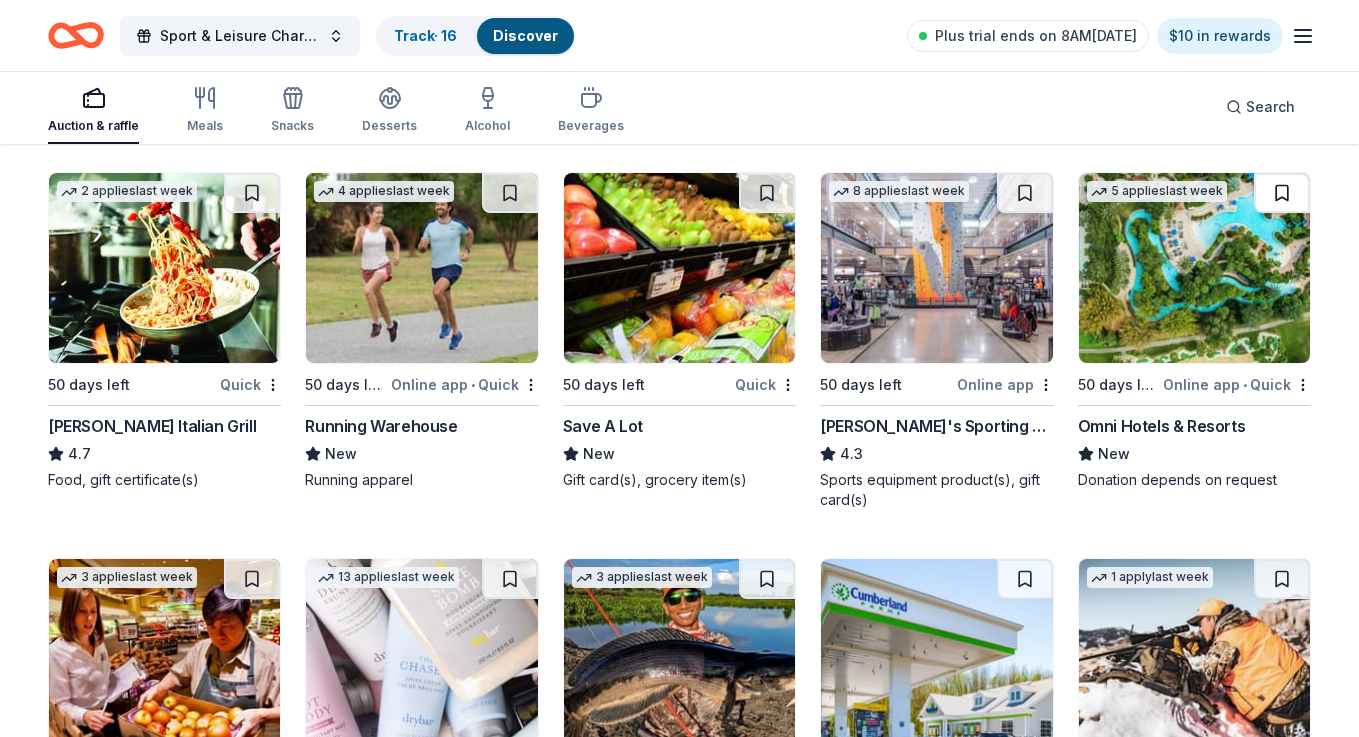 click at bounding box center (1282, 193) 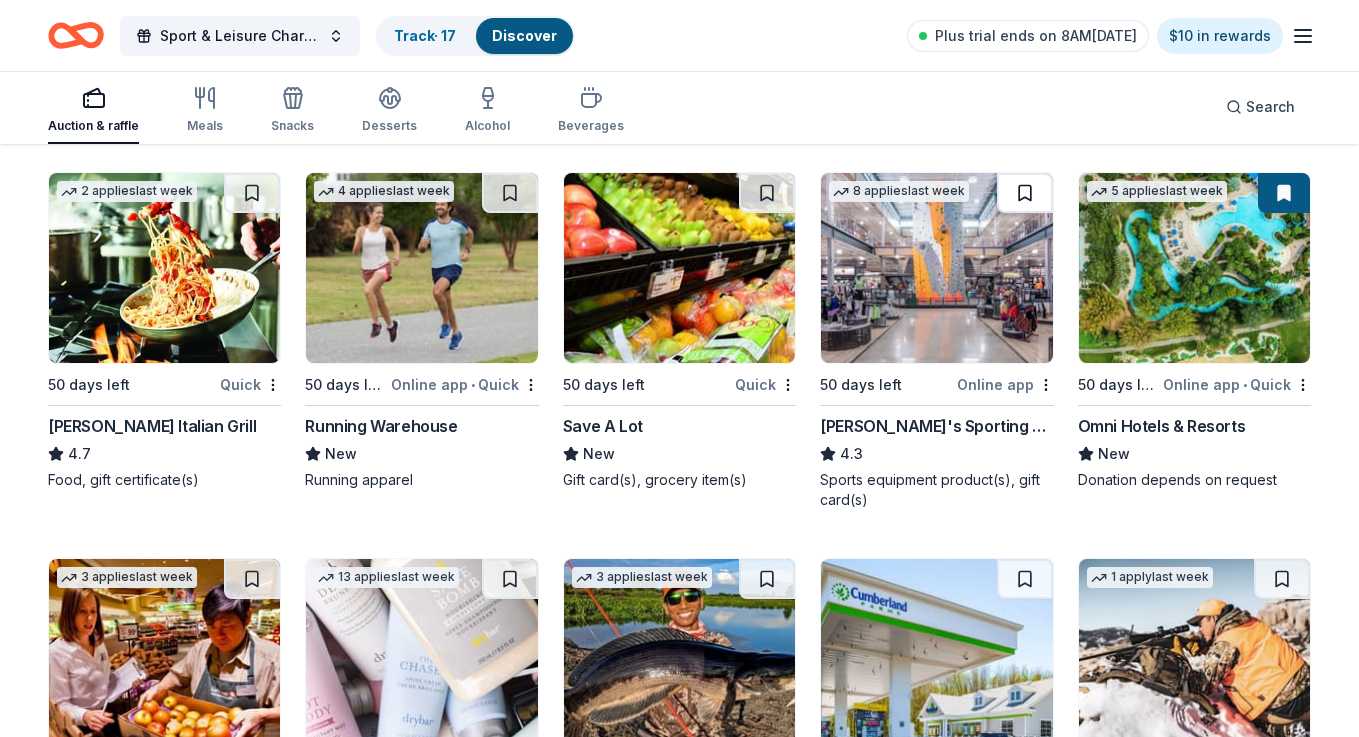 click at bounding box center (1025, 193) 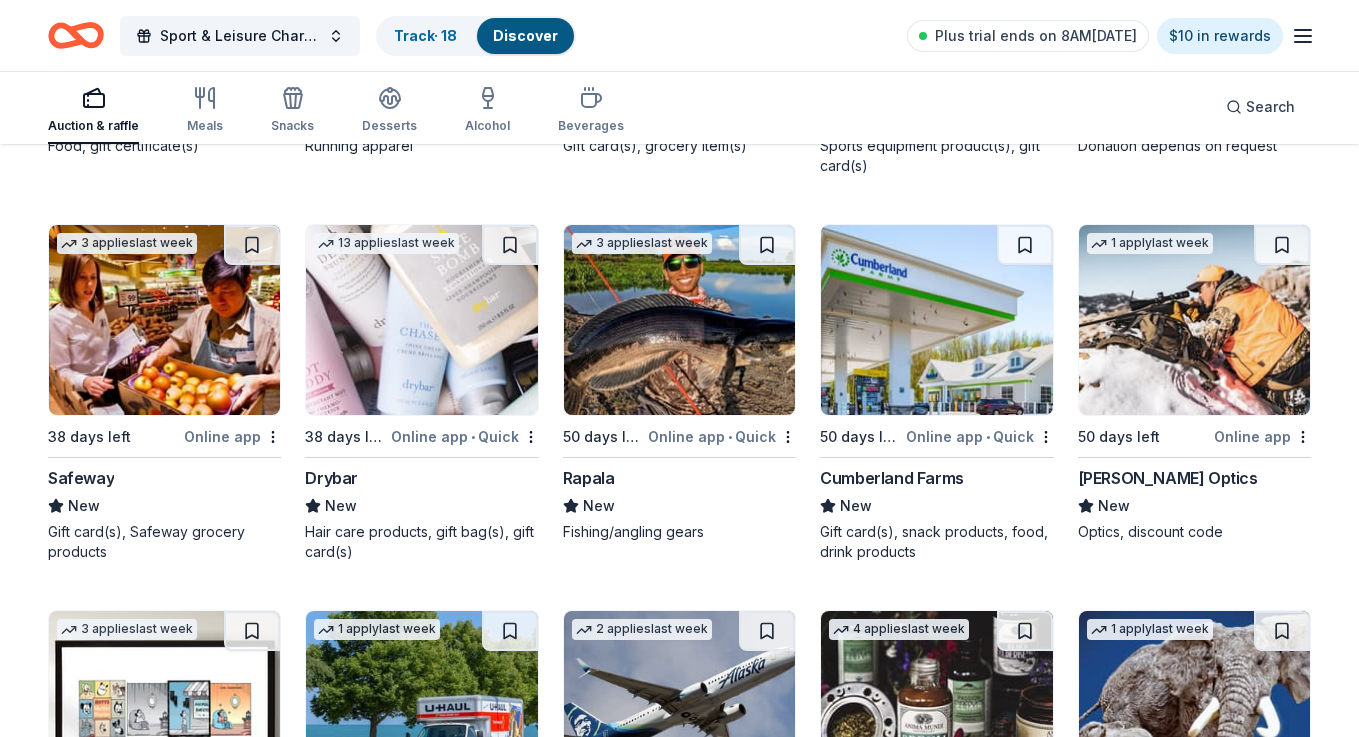 scroll, scrollTop: 5900, scrollLeft: 0, axis: vertical 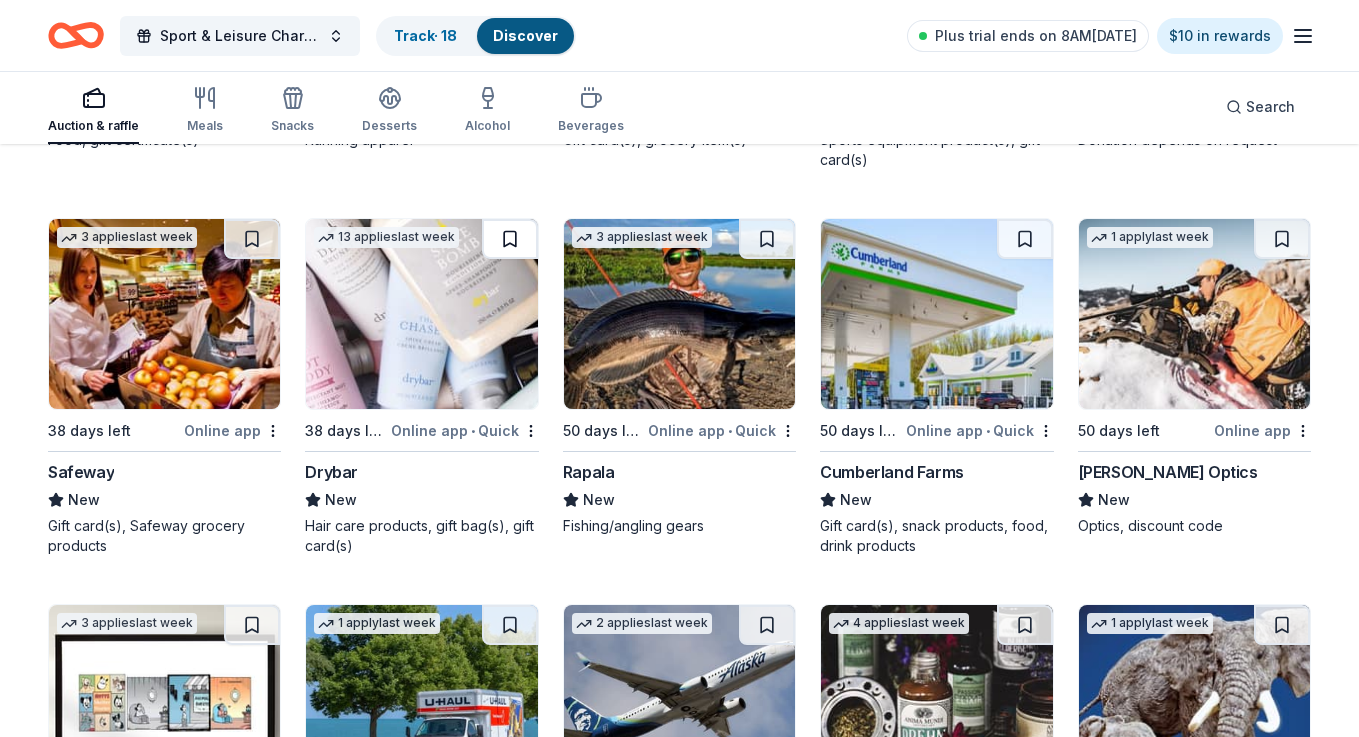 click at bounding box center [510, 239] 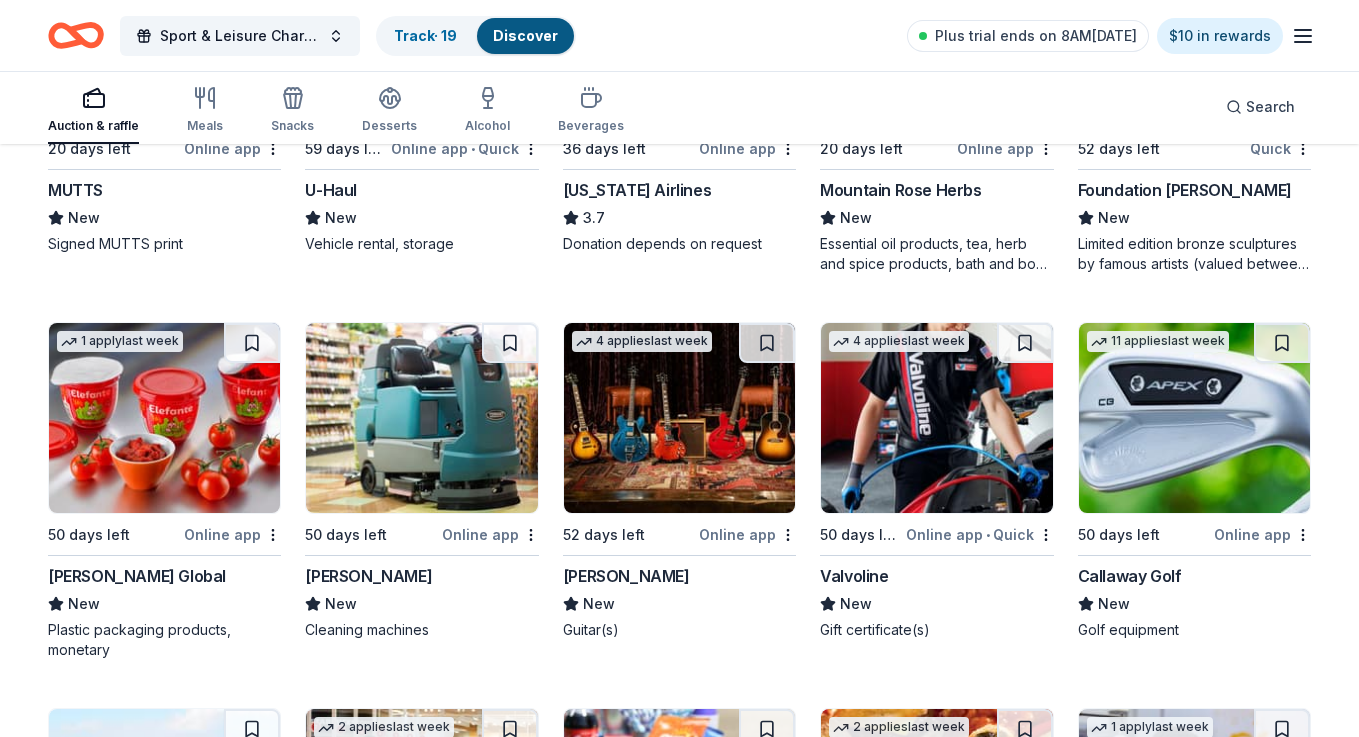 scroll, scrollTop: 6570, scrollLeft: 0, axis: vertical 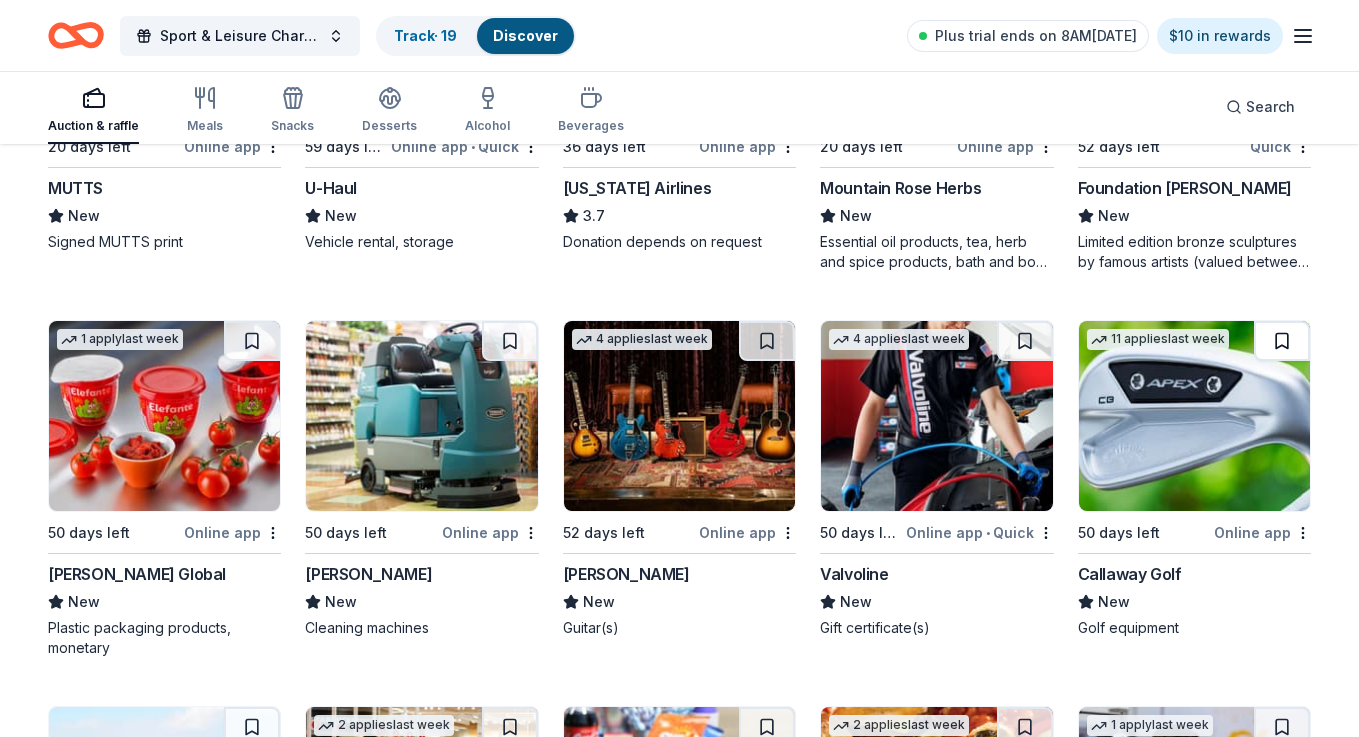 click at bounding box center (1282, 341) 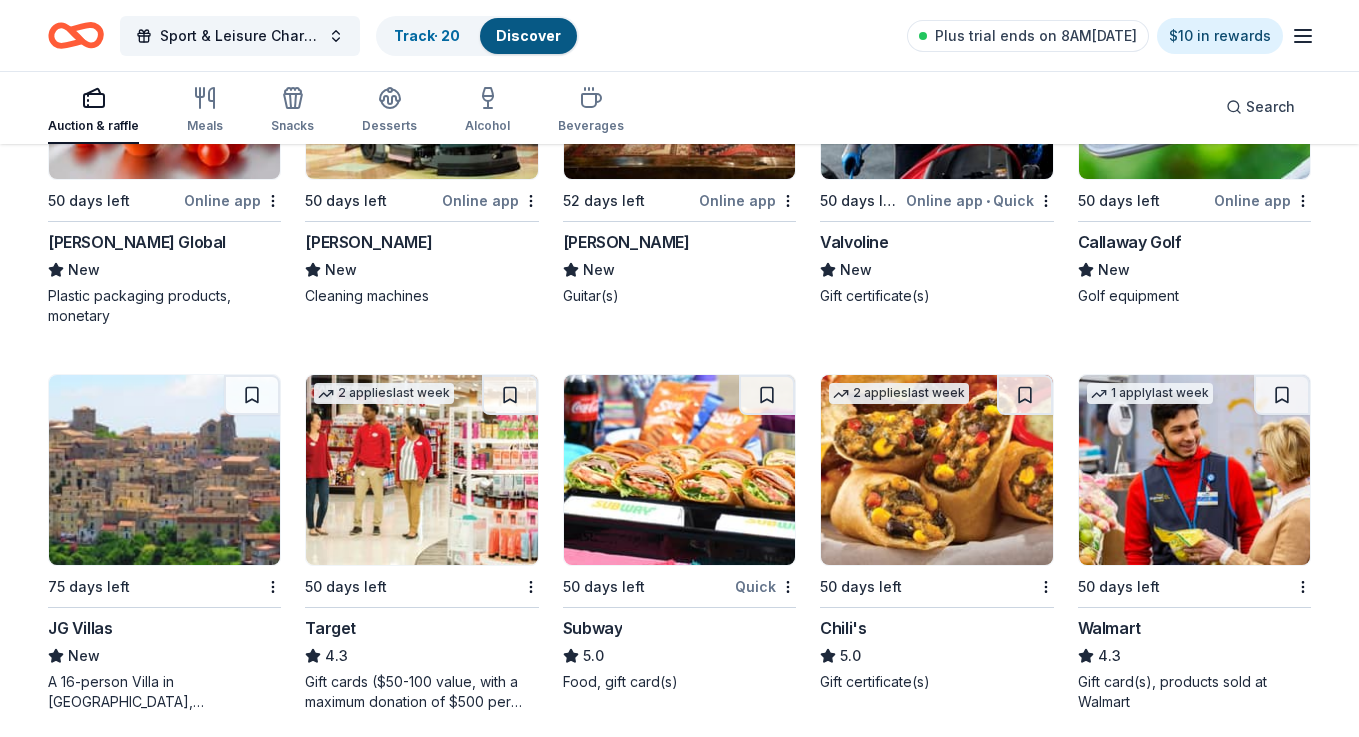scroll, scrollTop: 6984, scrollLeft: 0, axis: vertical 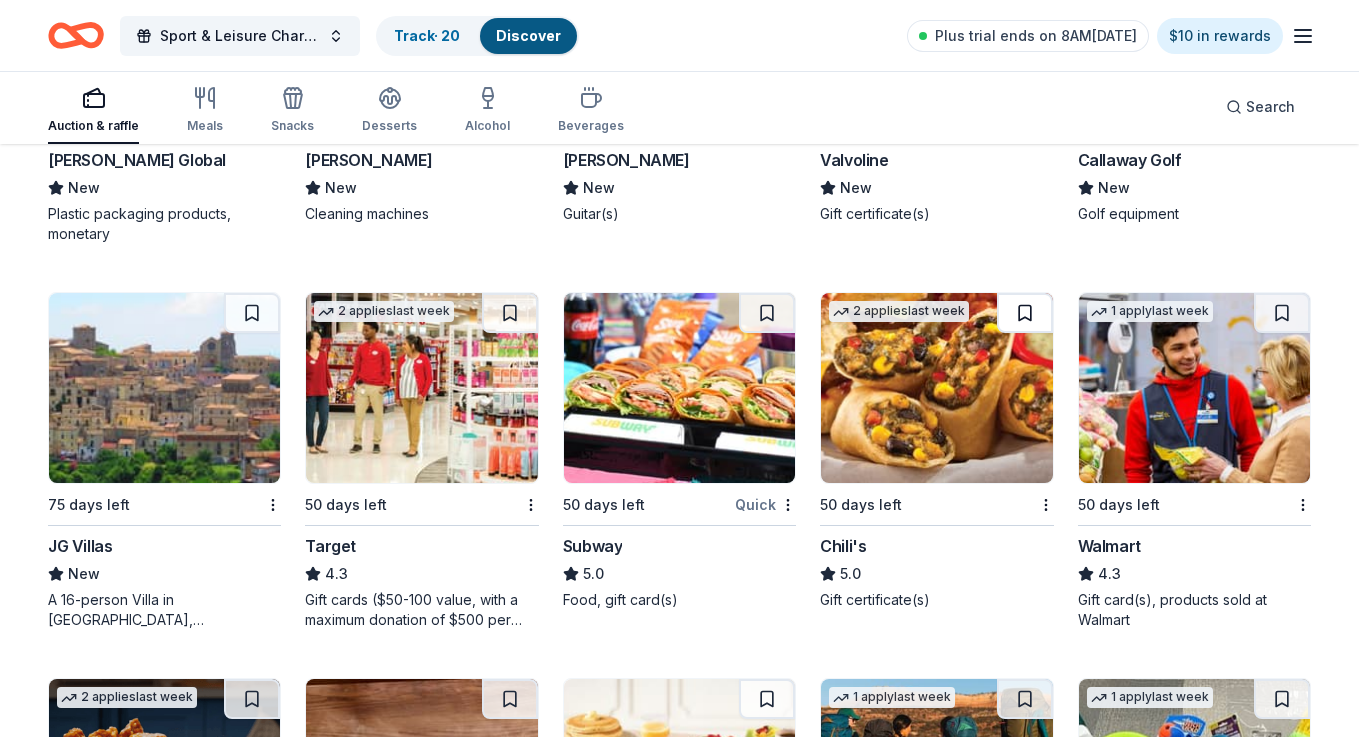 click at bounding box center [1025, 313] 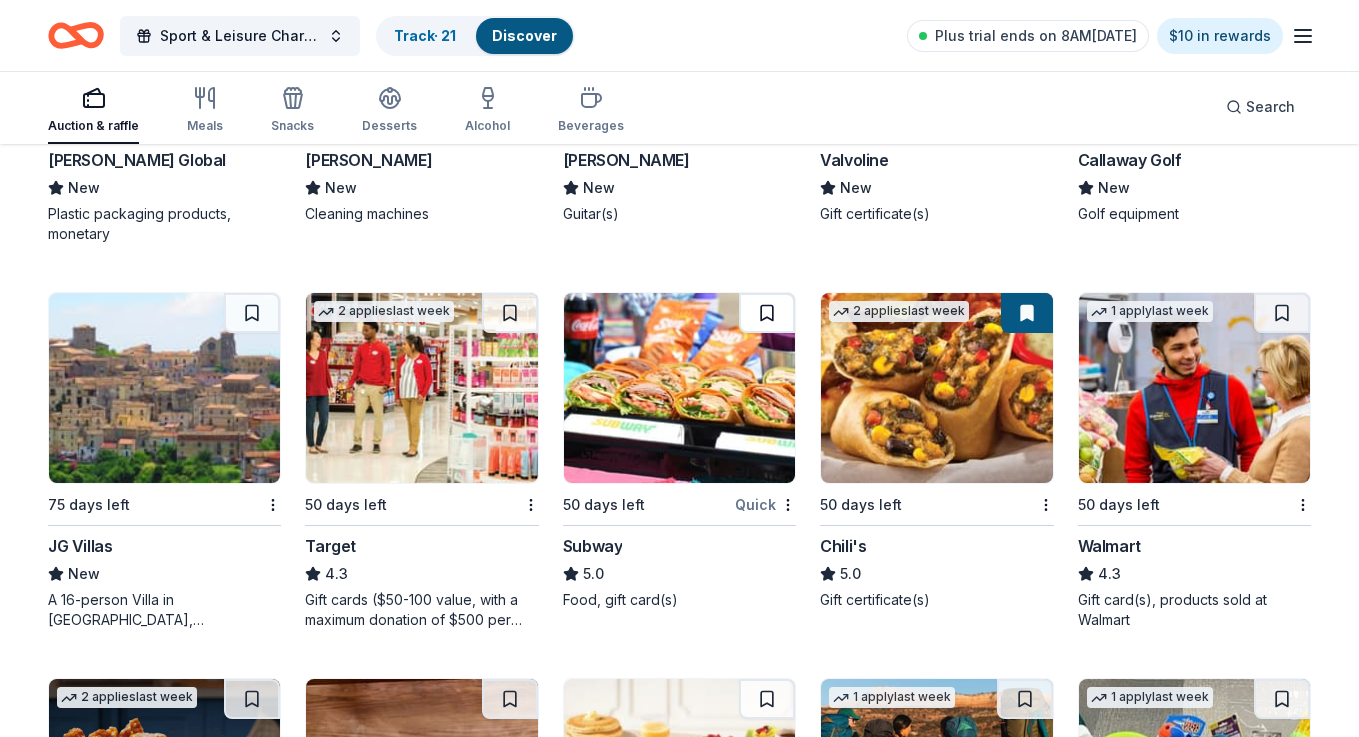 click at bounding box center (767, 313) 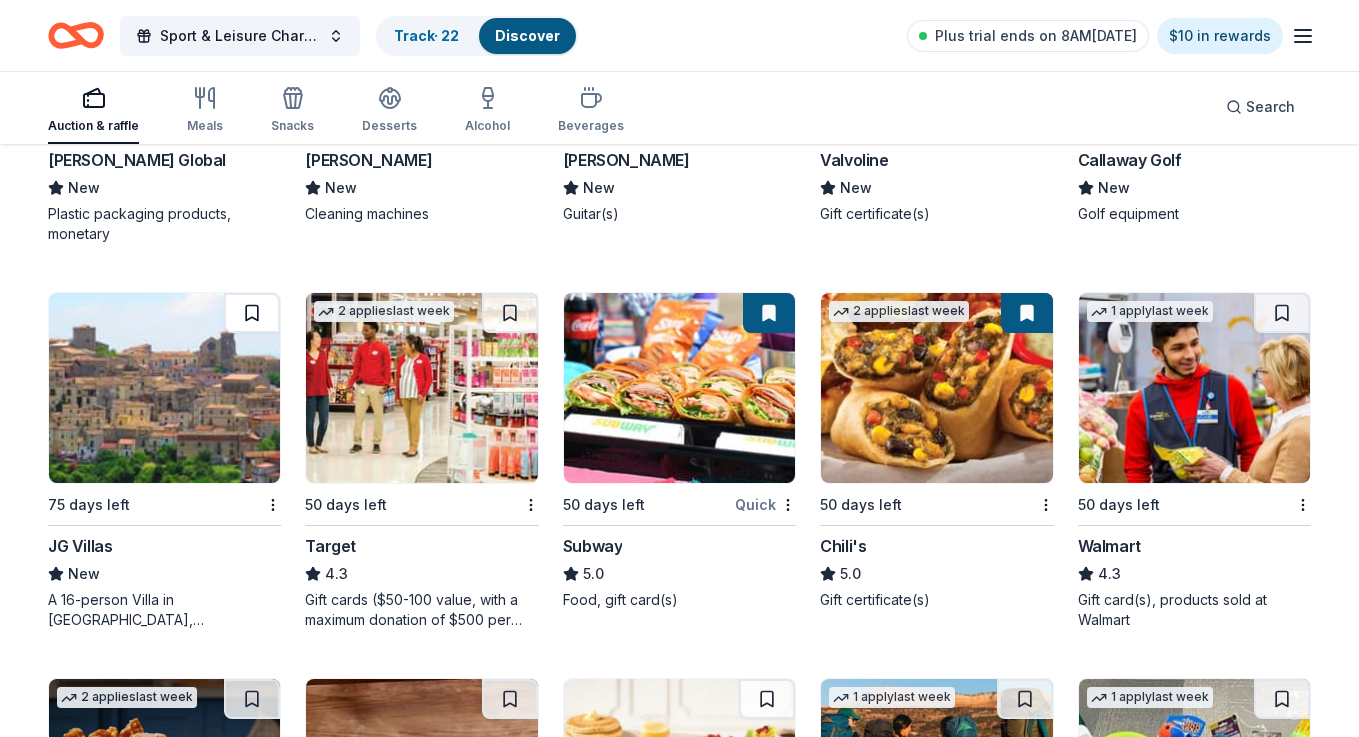 click at bounding box center (252, 313) 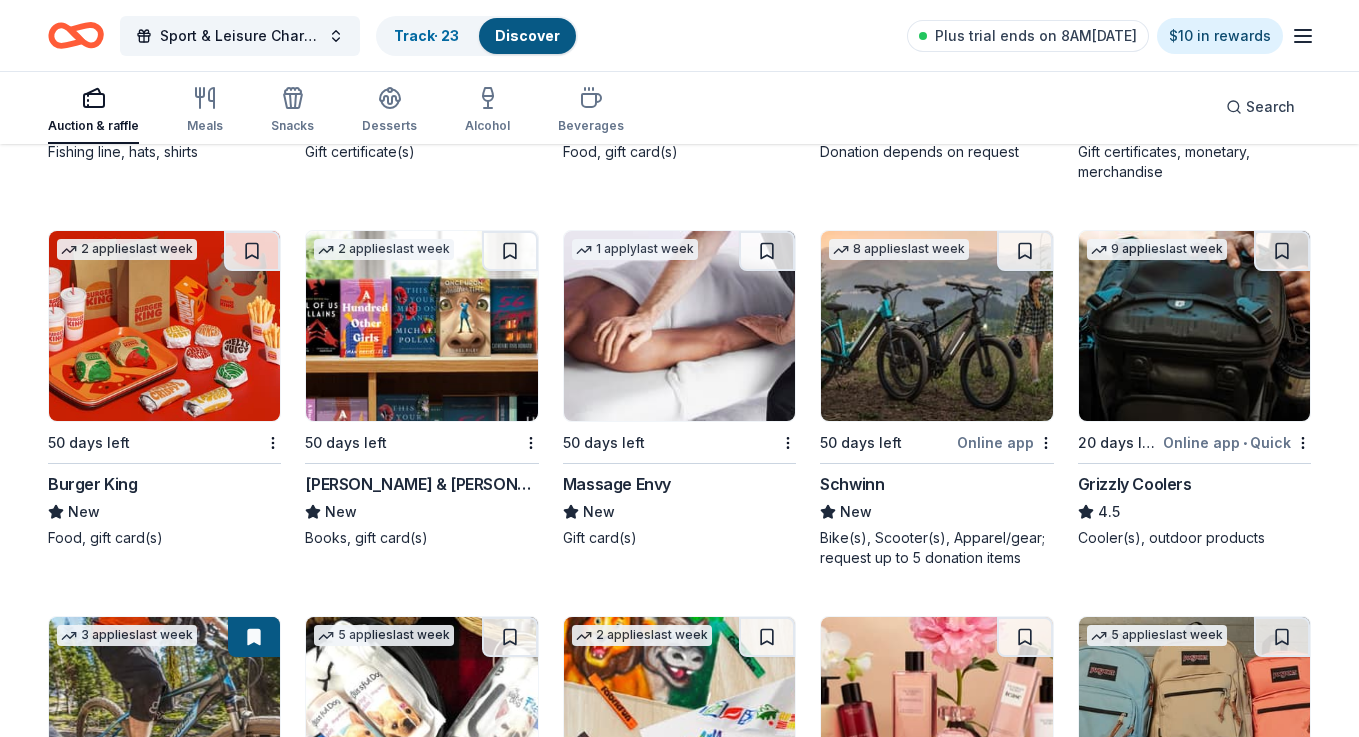 scroll, scrollTop: 8230, scrollLeft: 0, axis: vertical 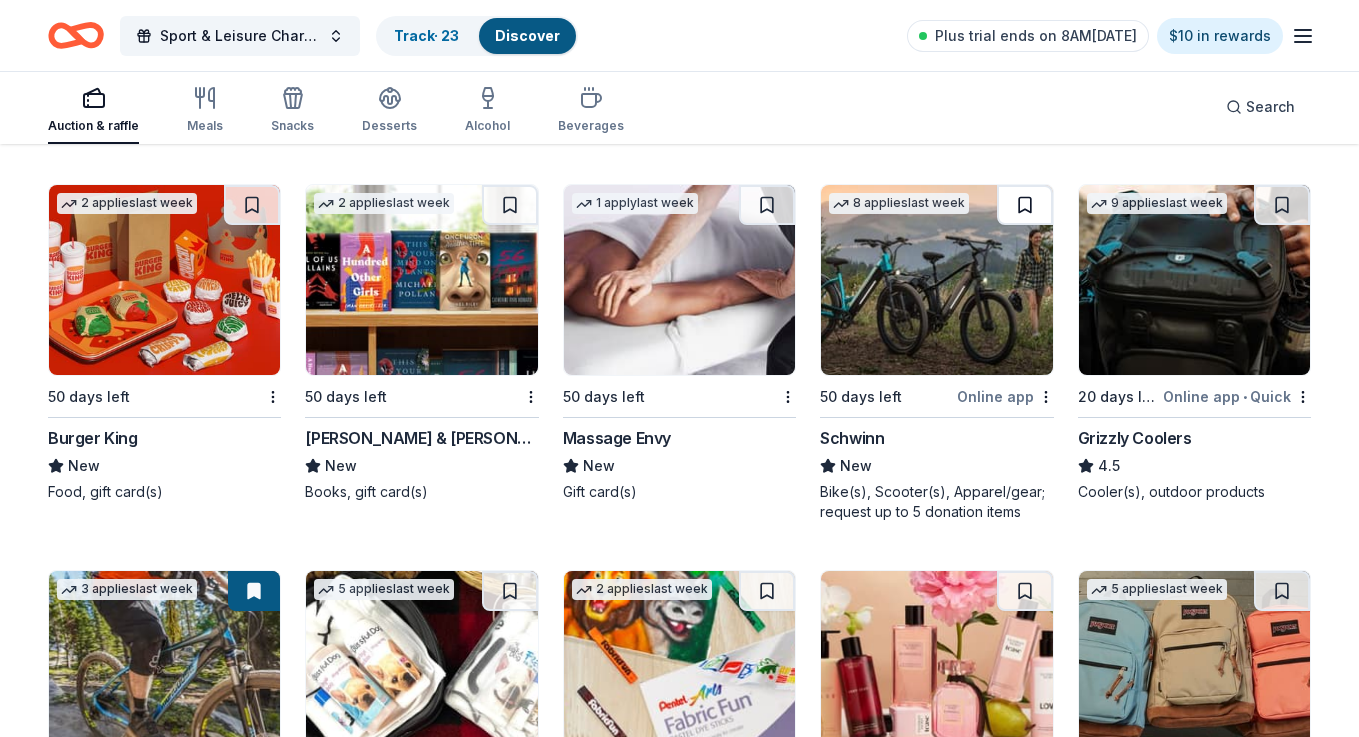 click at bounding box center (1025, 205) 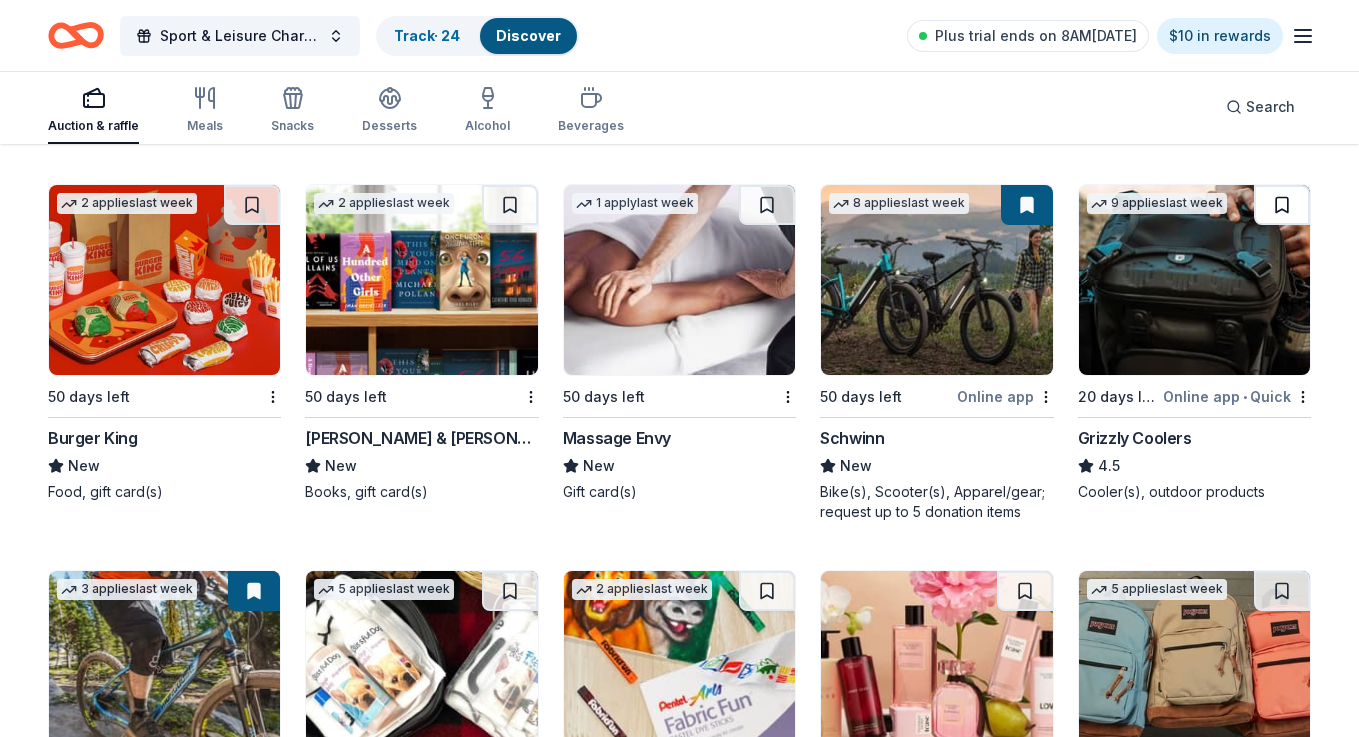 click at bounding box center [1282, 205] 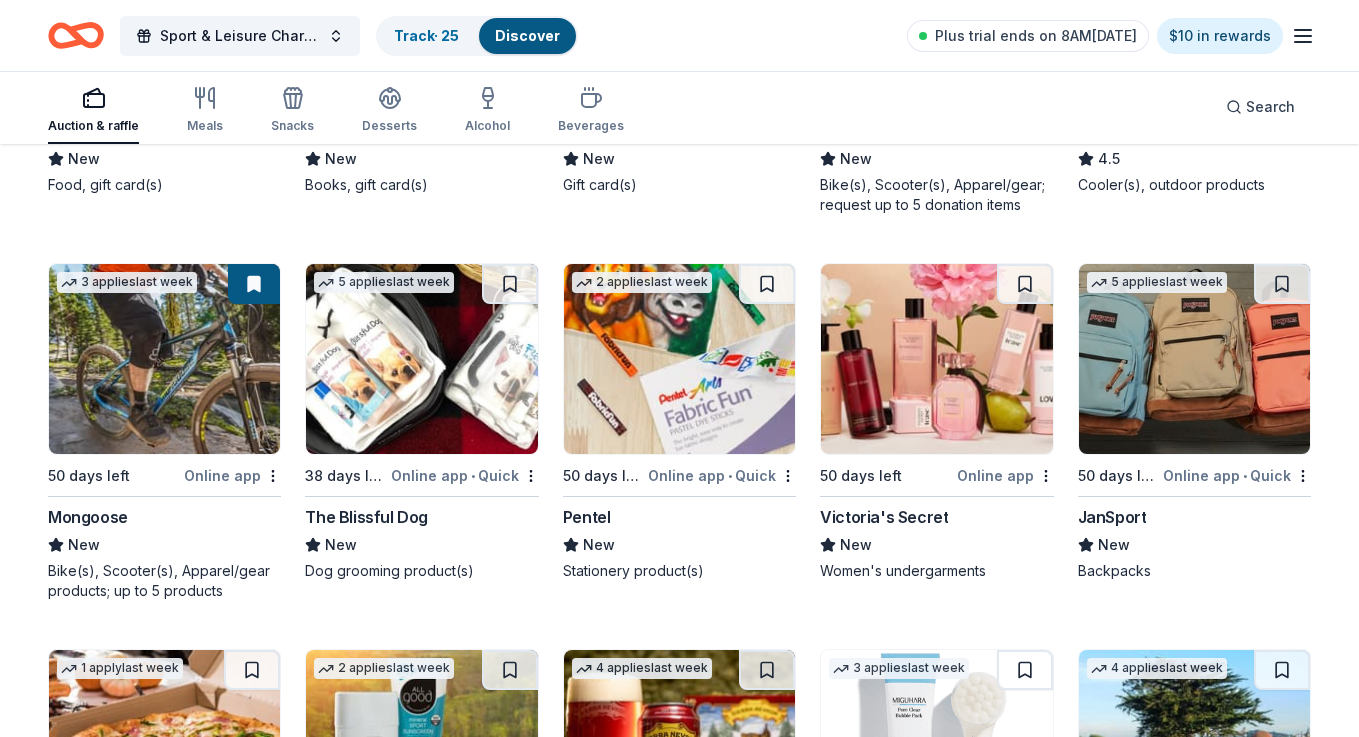 scroll, scrollTop: 8549, scrollLeft: 0, axis: vertical 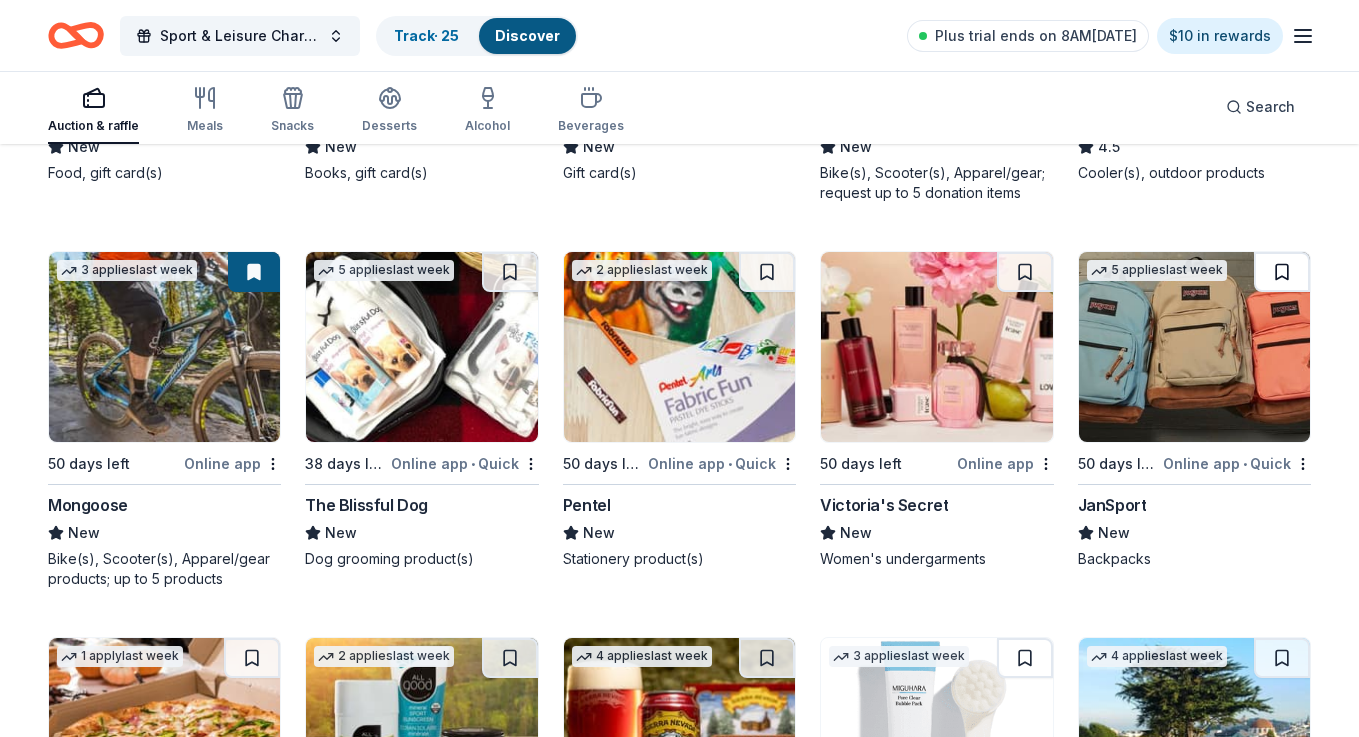 click at bounding box center [1282, 272] 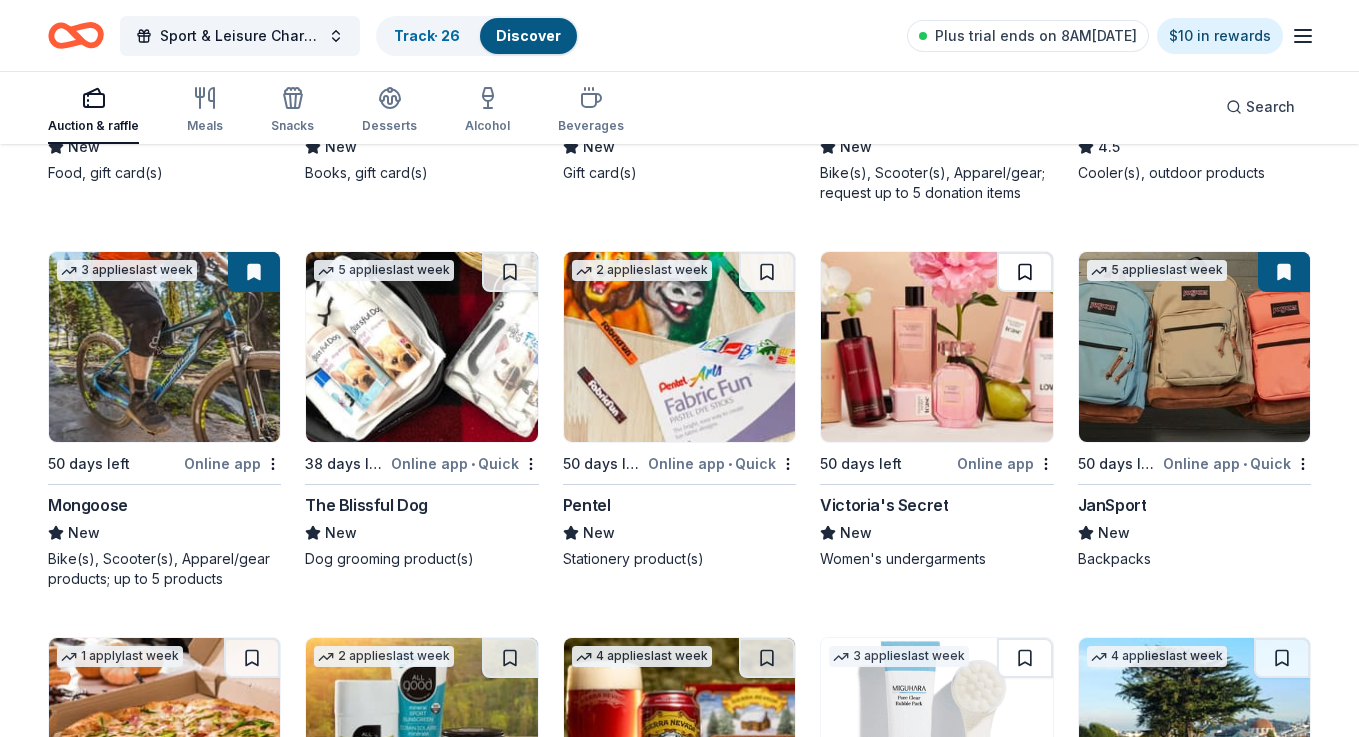 click at bounding box center [1025, 272] 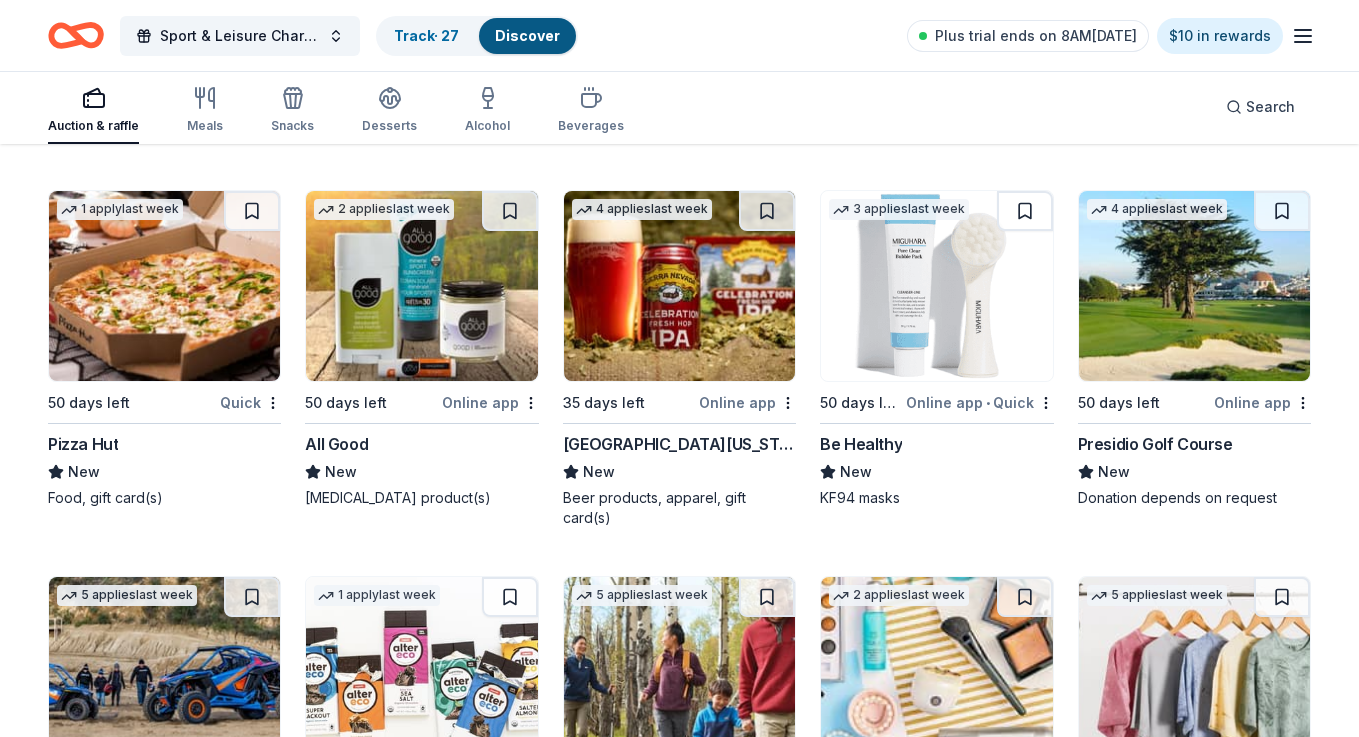 scroll, scrollTop: 8997, scrollLeft: 0, axis: vertical 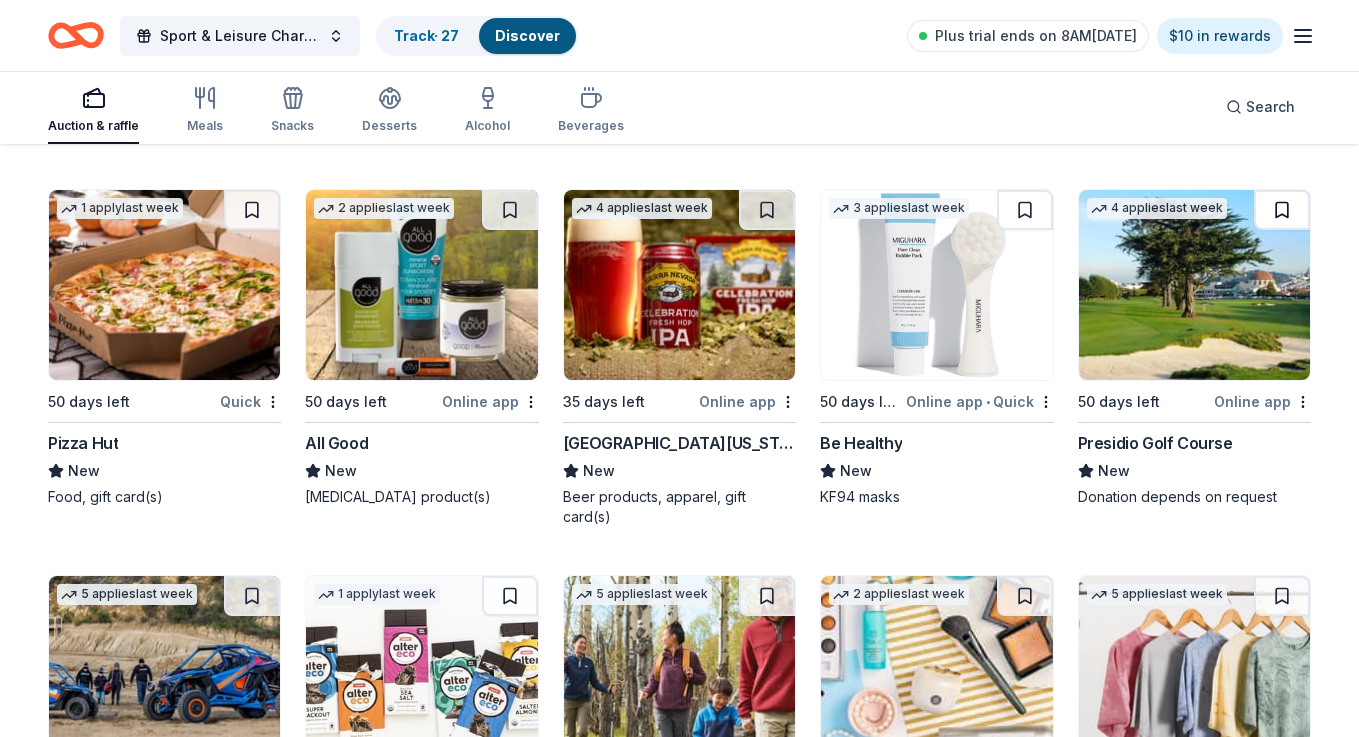 click at bounding box center (1282, 210) 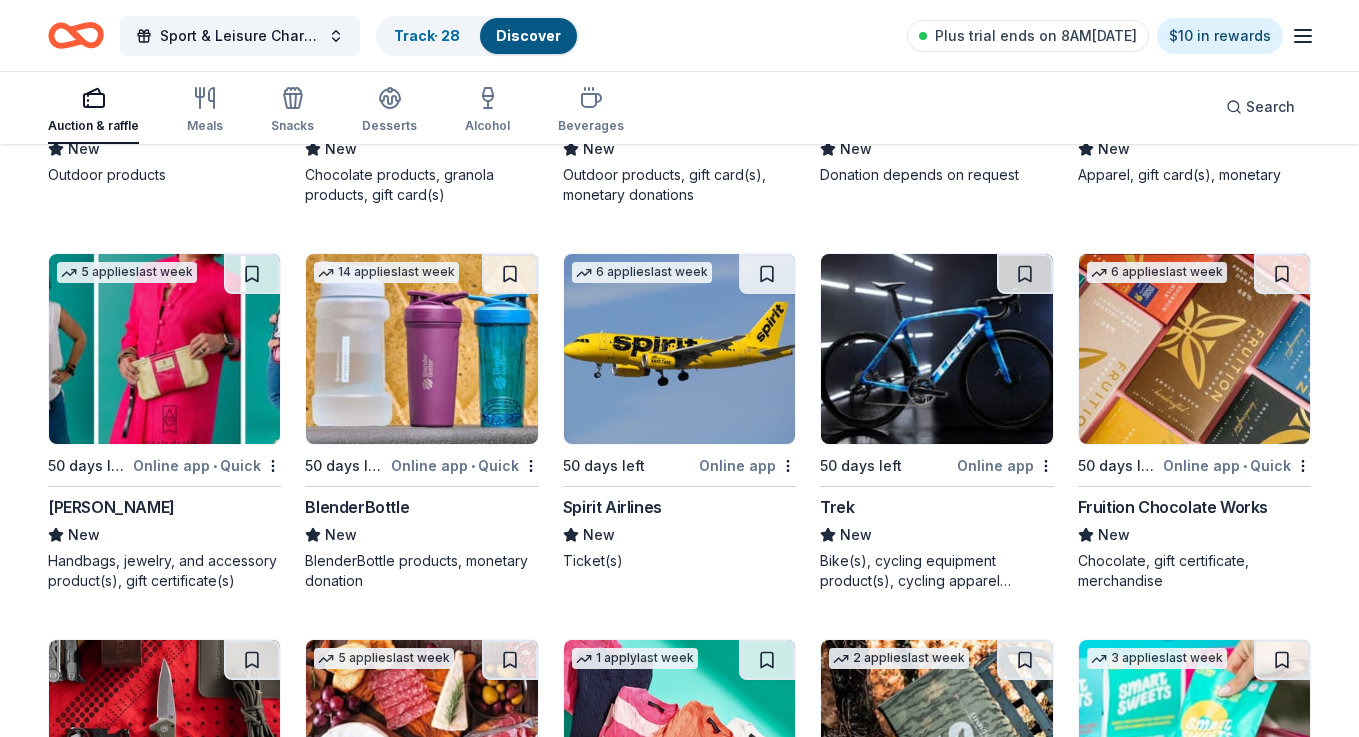 scroll, scrollTop: 9706, scrollLeft: 0, axis: vertical 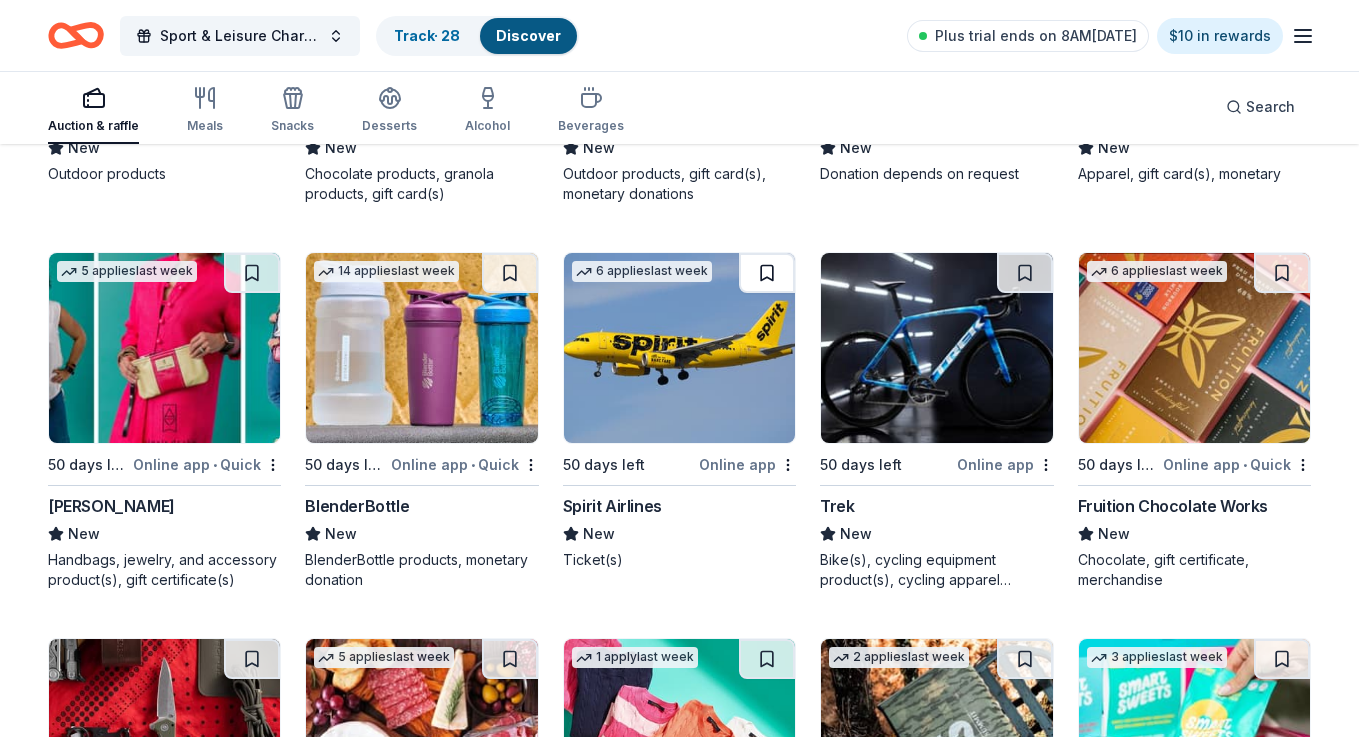 click at bounding box center (767, 273) 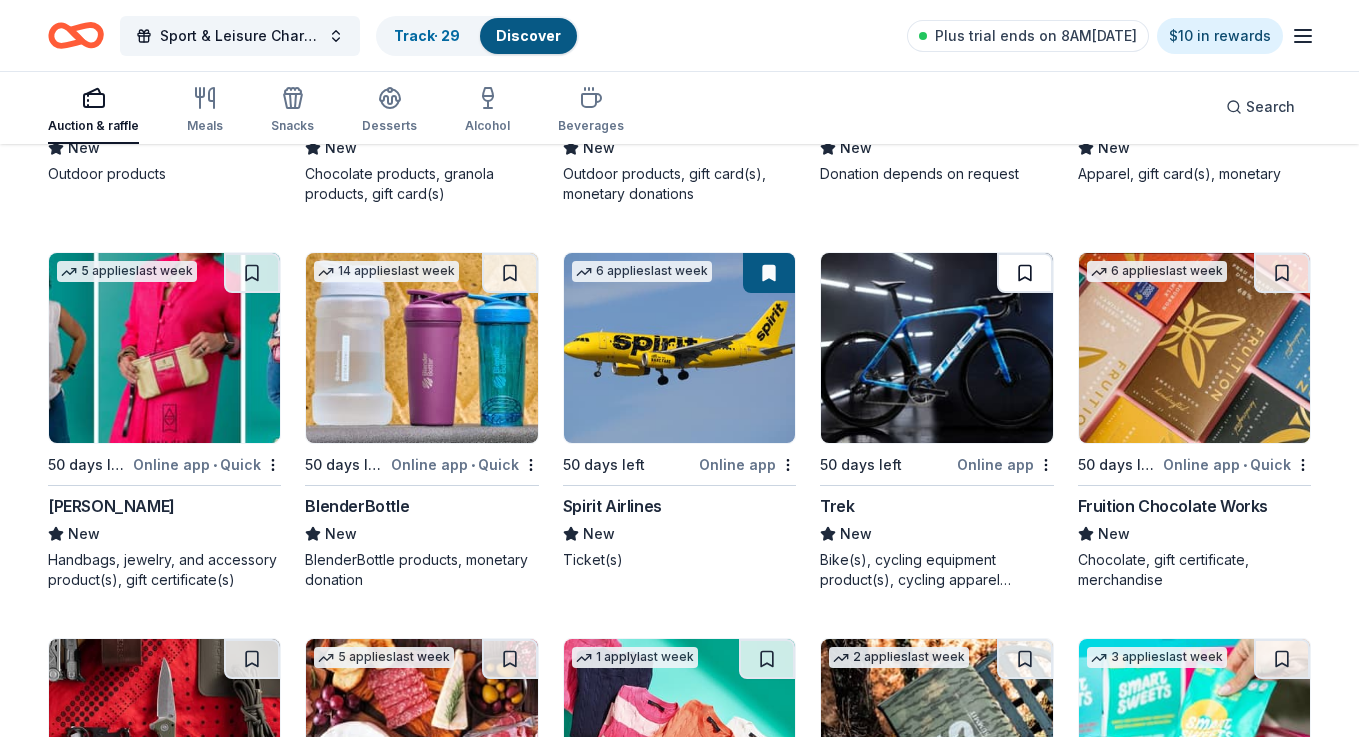 click at bounding box center [1025, 273] 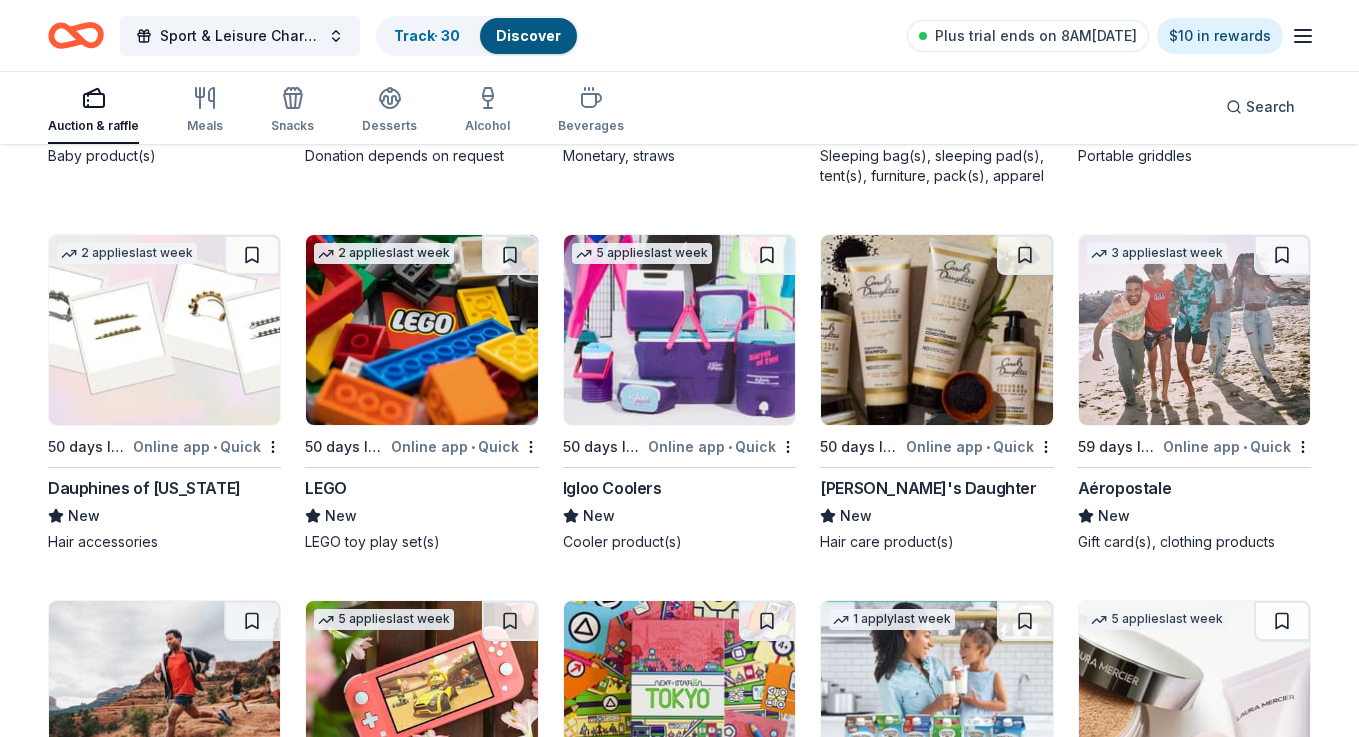 scroll, scrollTop: 11676, scrollLeft: 0, axis: vertical 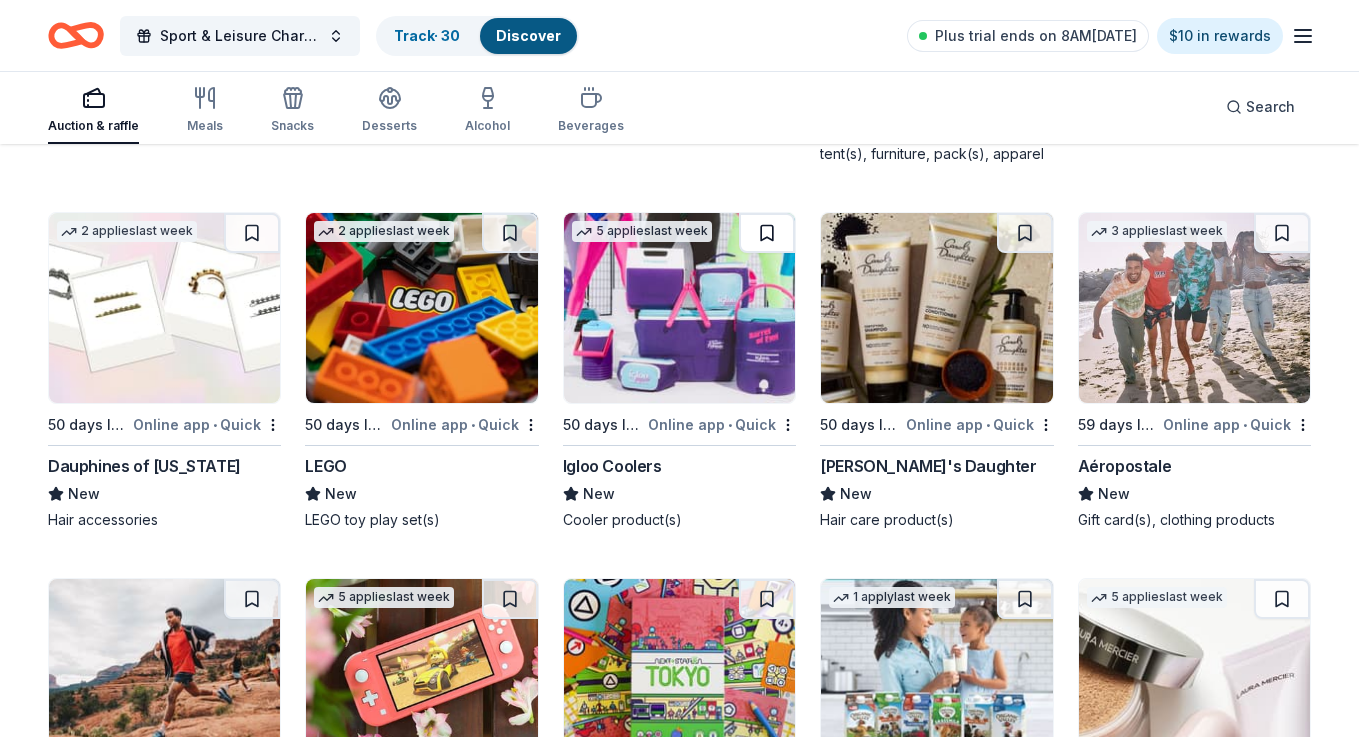 click at bounding box center (767, 233) 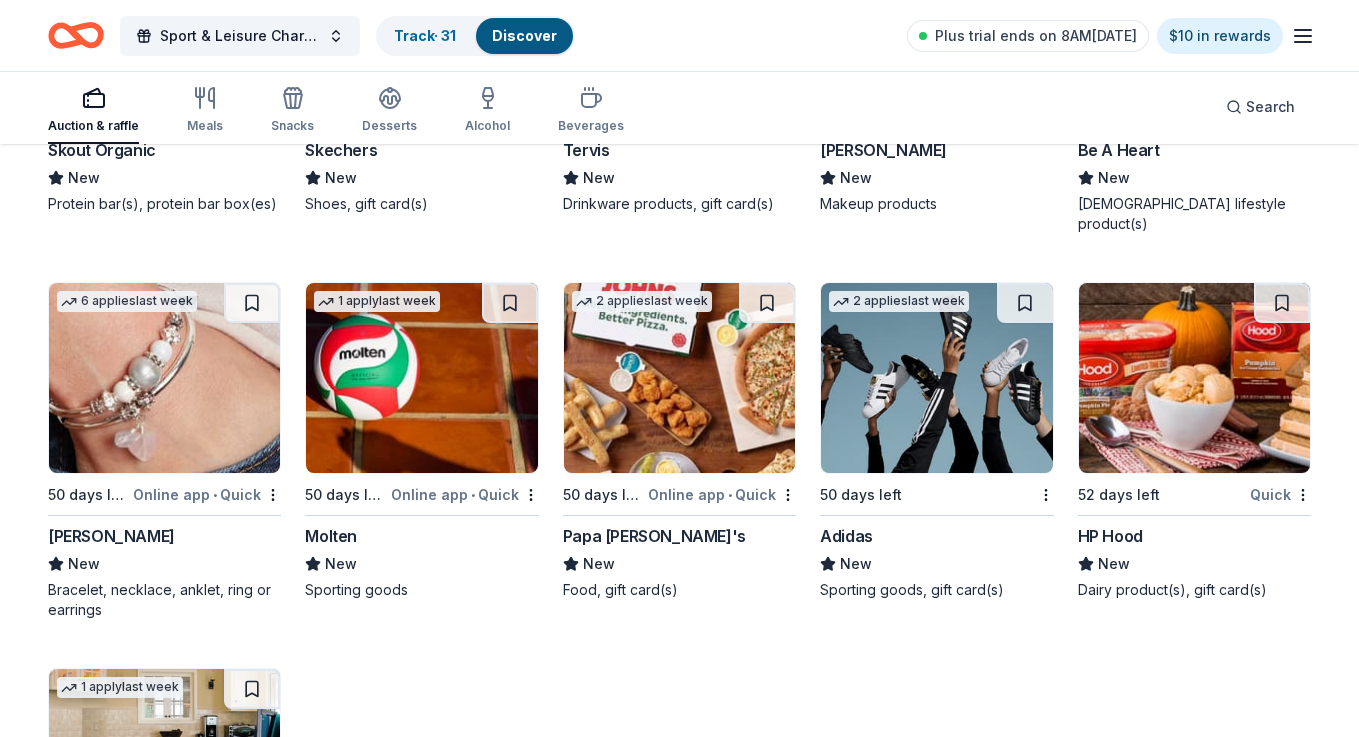 scroll, scrollTop: 12755, scrollLeft: 0, axis: vertical 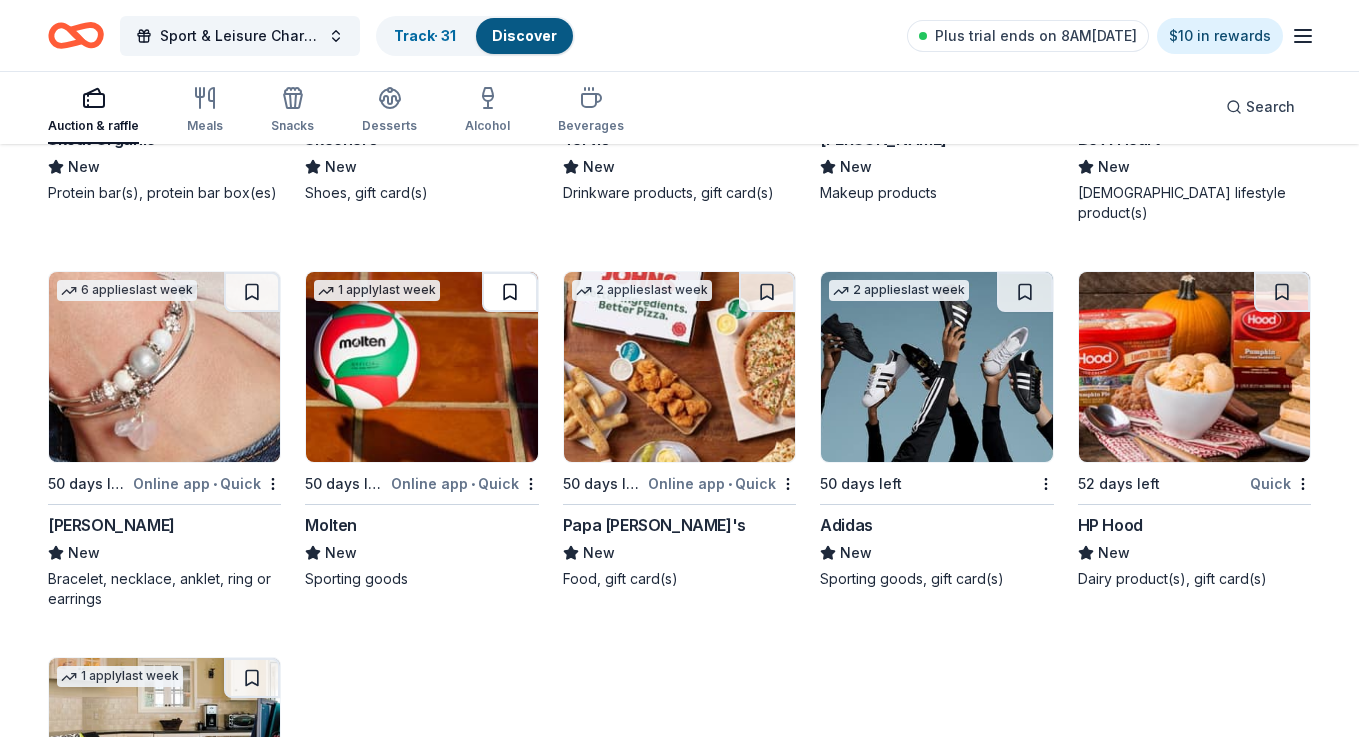 click at bounding box center [510, 292] 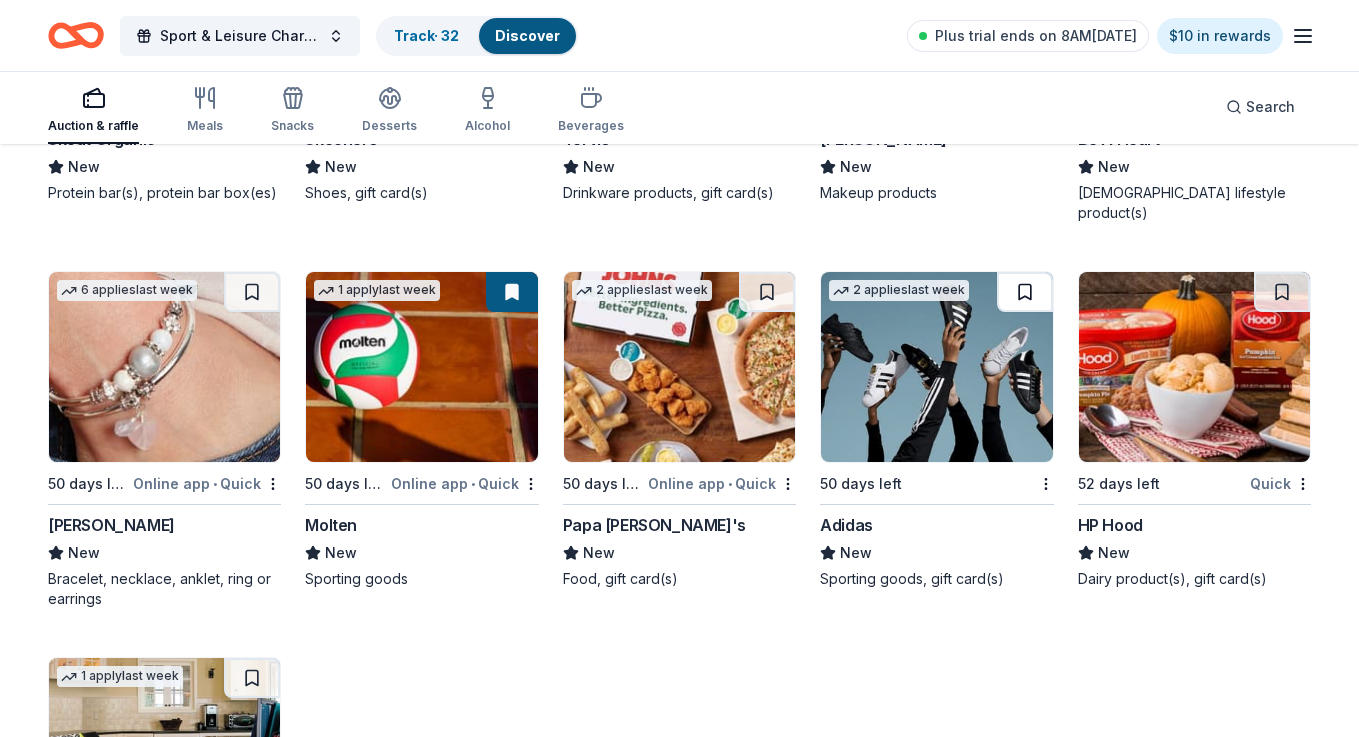 click at bounding box center (1025, 292) 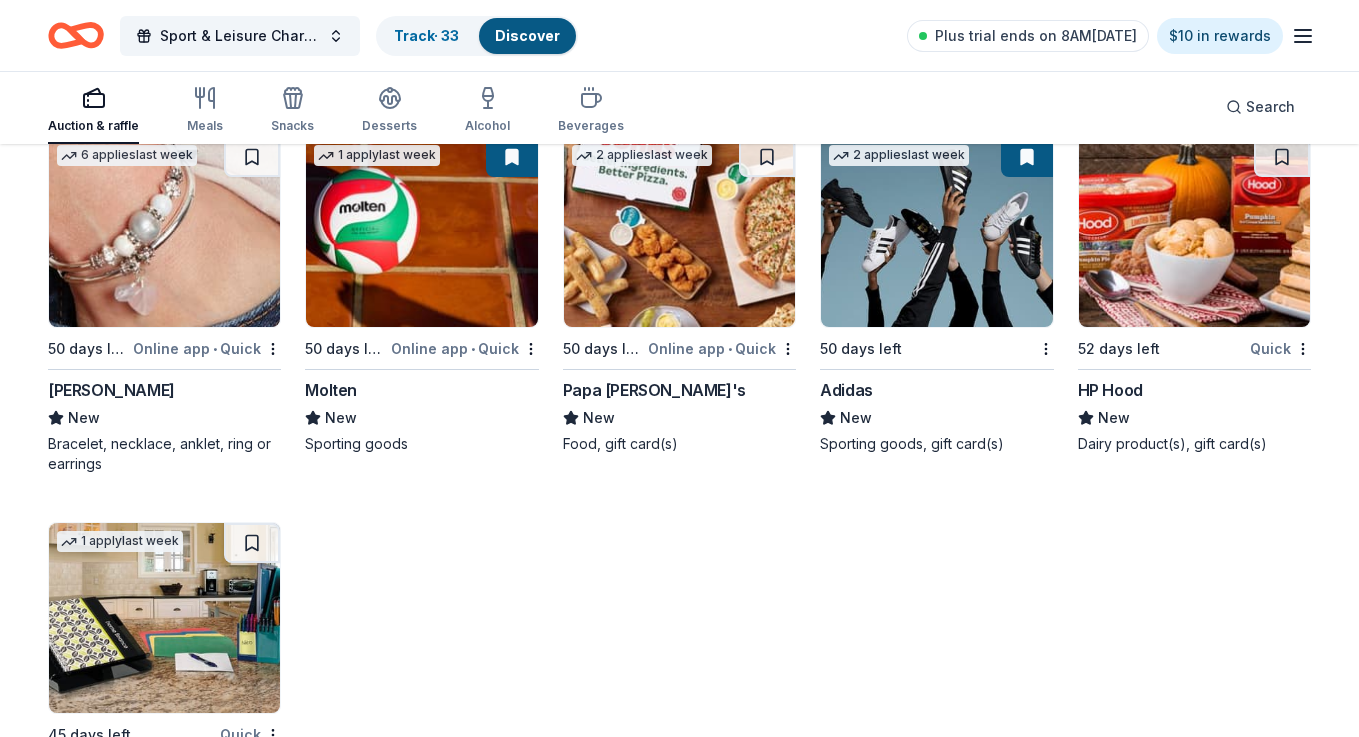 scroll, scrollTop: 12993, scrollLeft: 0, axis: vertical 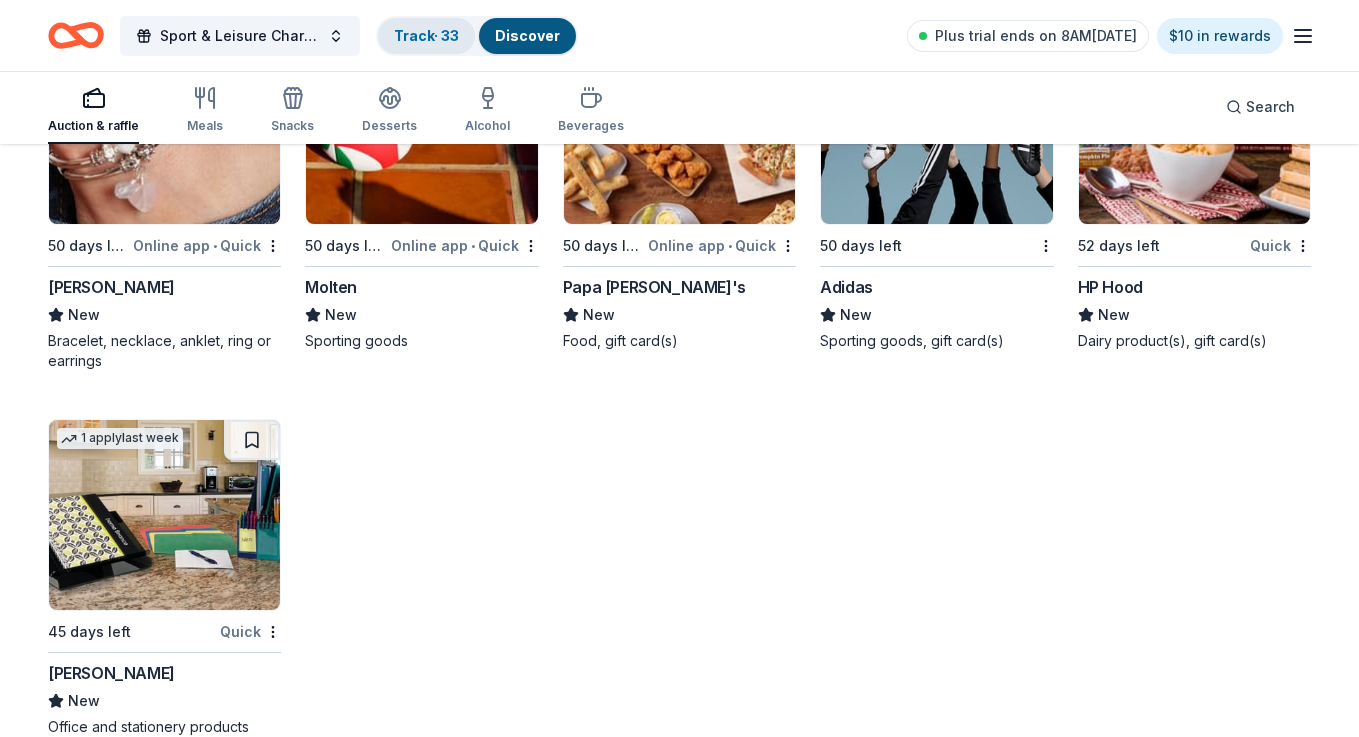 click on "Track  · 33" at bounding box center (426, 35) 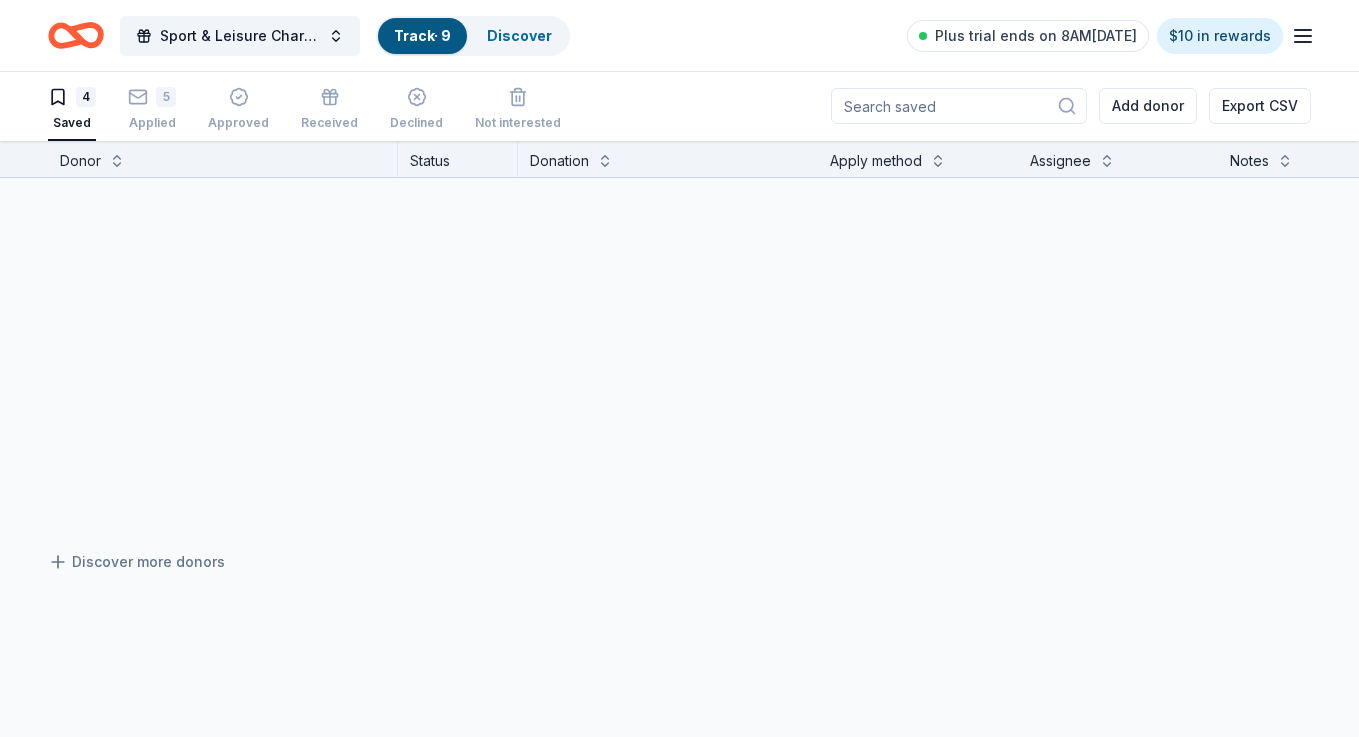 scroll, scrollTop: 1, scrollLeft: 0, axis: vertical 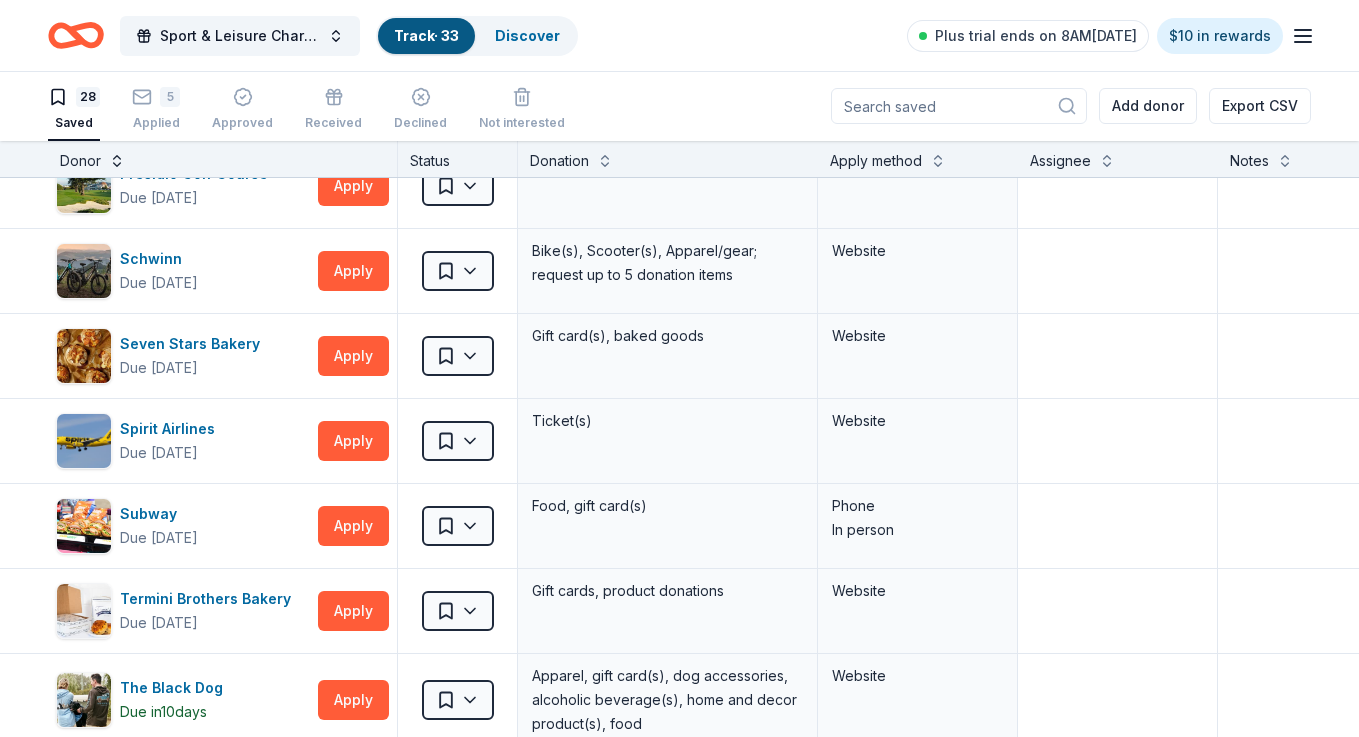 click at bounding box center (117, 159) 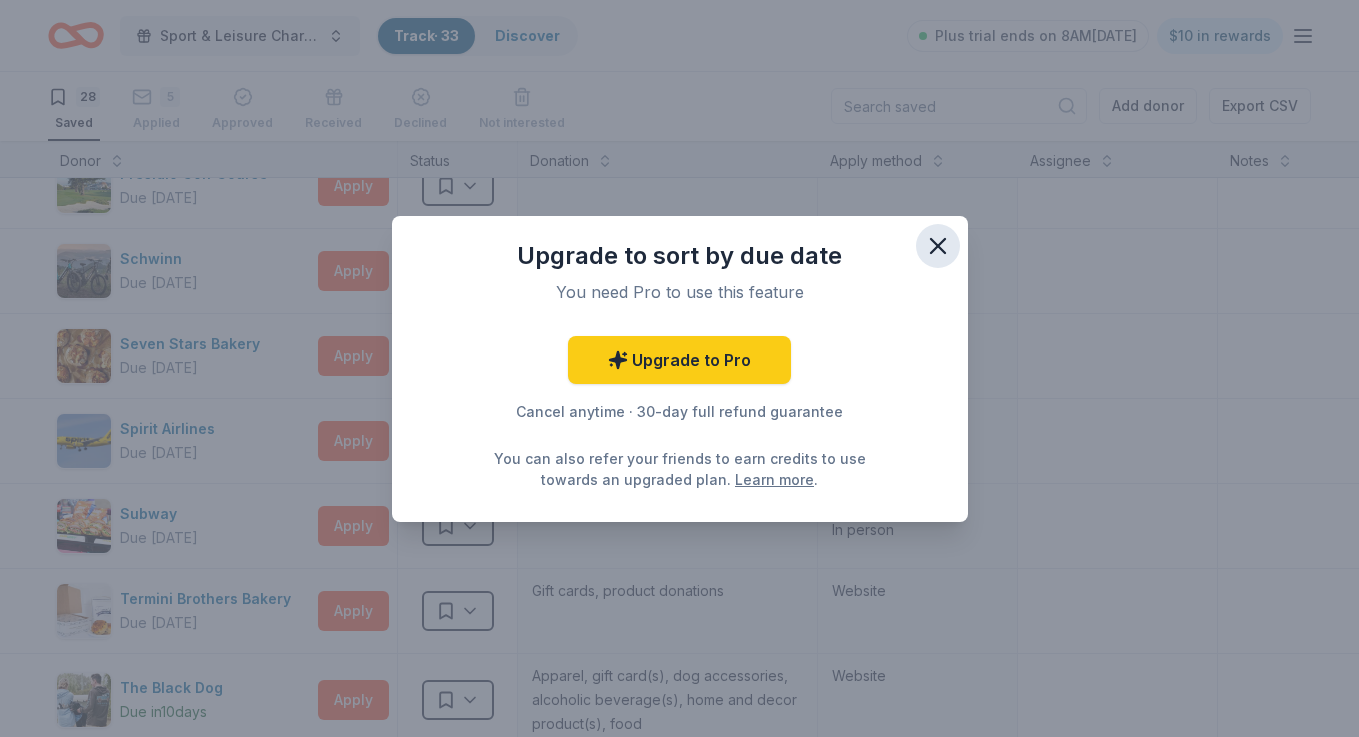 click 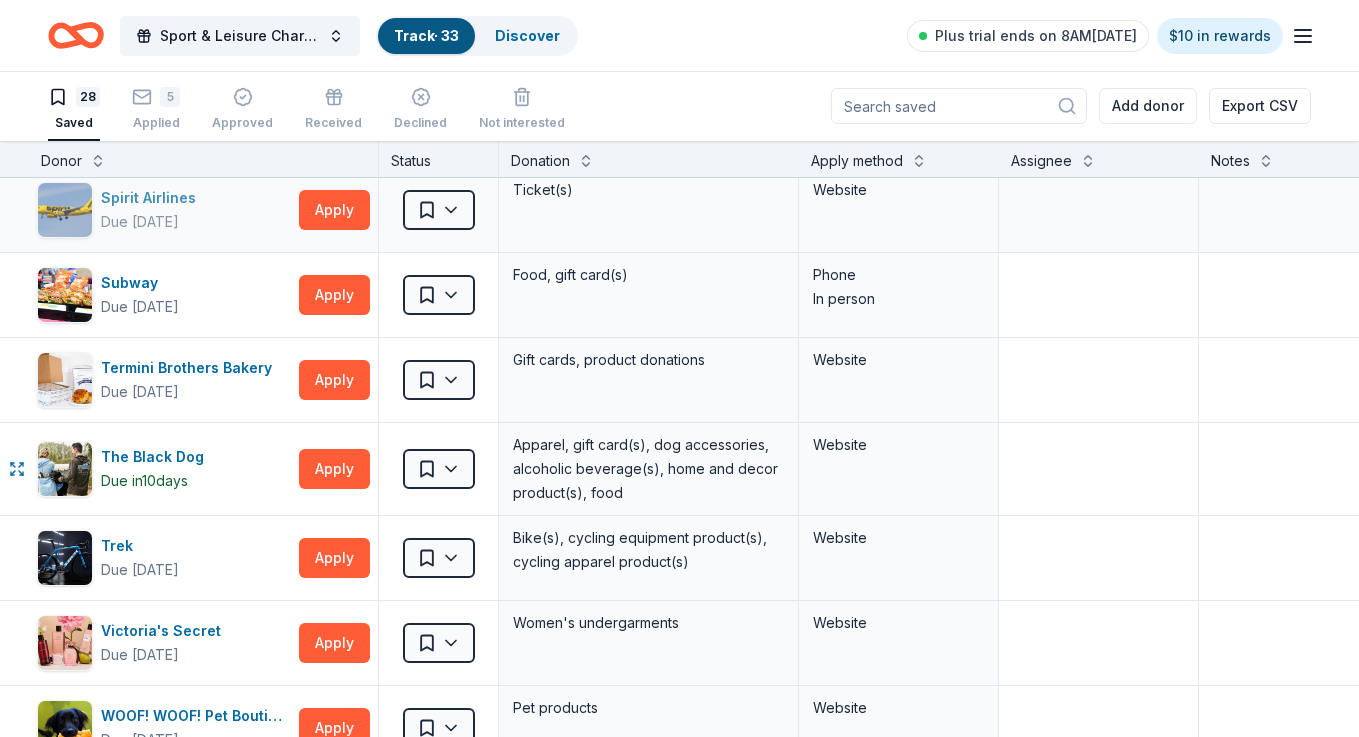 scroll, scrollTop: 1808, scrollLeft: 17, axis: both 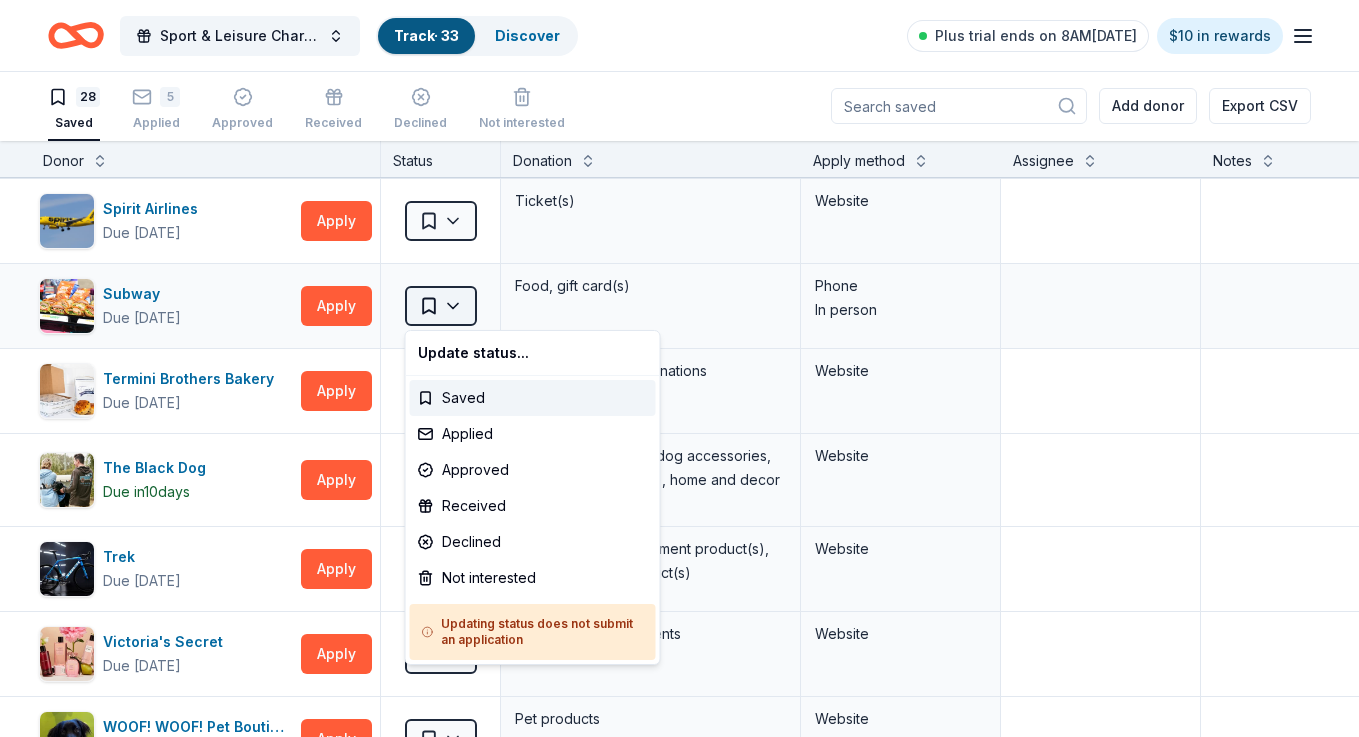 click on "Sport & Leisure Charity Golf Tournament Track  · 33 Discover Plus trial ends on 8AM, 7/17 $10 in rewards 28 Saved 5 Applied Approved Received Declined Not interested Add donor Export CSV Donor Status Donation Apply method Assignee Notes Adidas Due in 50 days Apply Saved Sporting goods, gift card(s) Mail BarkBox Due in 50 days Apply Saved Dog toy(s), dog food Website Callaway Golf Due in 50 days Apply Saved Golf equipment Website Chili's Due in 50 days Apply Saved Gift certificate(s) Phone In person Dave's Fresh Marketplace Due in 65 days Apply Saved Gift cards, gift baskets, food Website Dick's Sporting Goods Due in 50 days Apply Saved Sports equipment product(s), gift card(s) Website Drybar Due in 38 days Apply Saved Hair care products, gift bag(s), gift card(s) Website Email Fleming's Due in 50 days Apply Saved Food, gift card(s) Phone Gourmet Gift Baskets Due in 73 days Apply Saved Gift basket(s) Website Grizzly Coolers Due in 20 days Apply Saved Cooler(s), outdoor products Website Gunstock Due in 59 days" at bounding box center [679, 367] 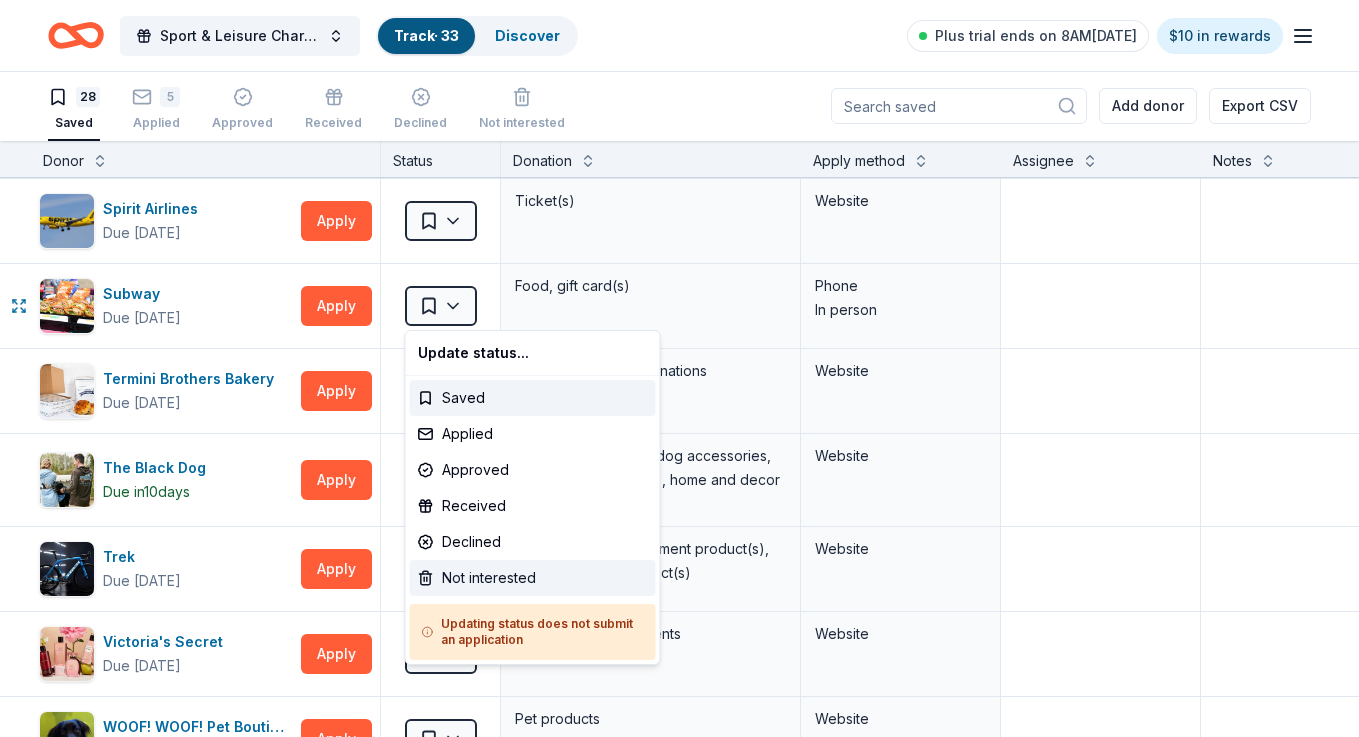 click on "Not interested" at bounding box center (533, 578) 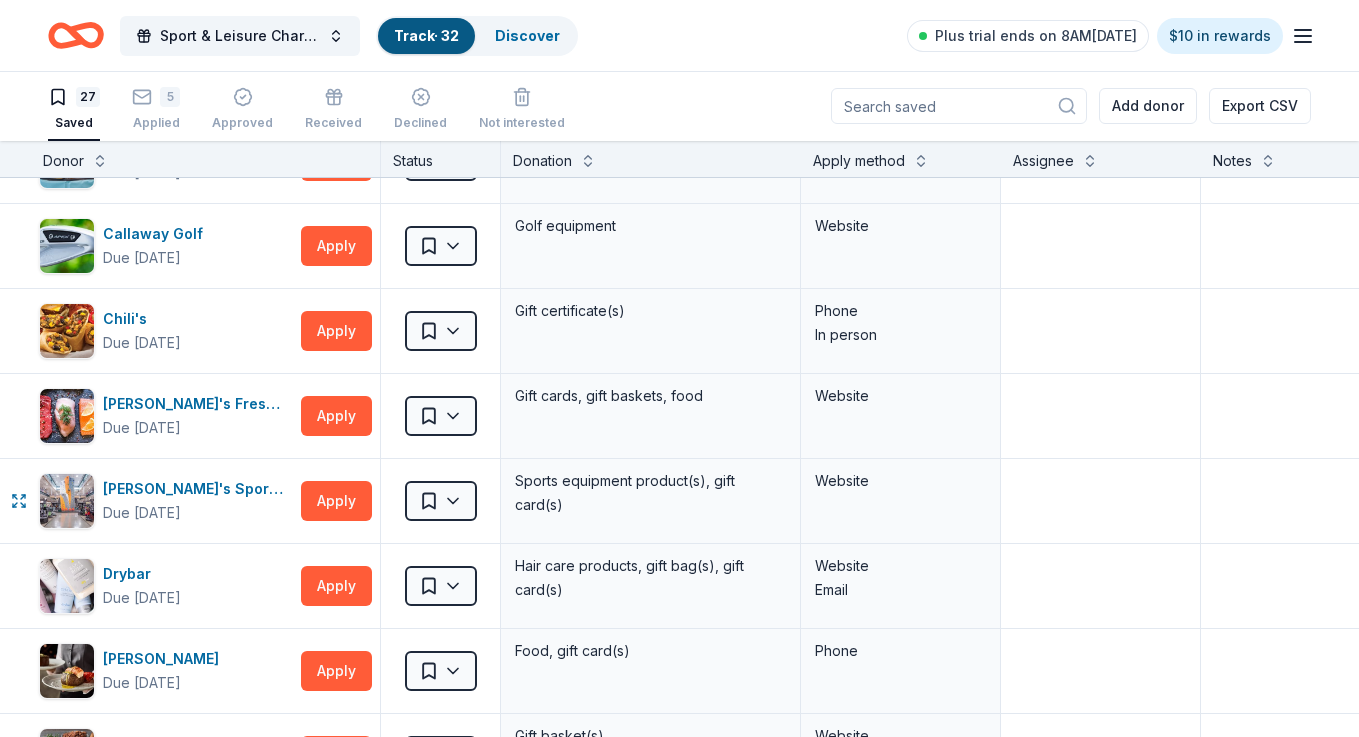 scroll, scrollTop: 0, scrollLeft: 17, axis: horizontal 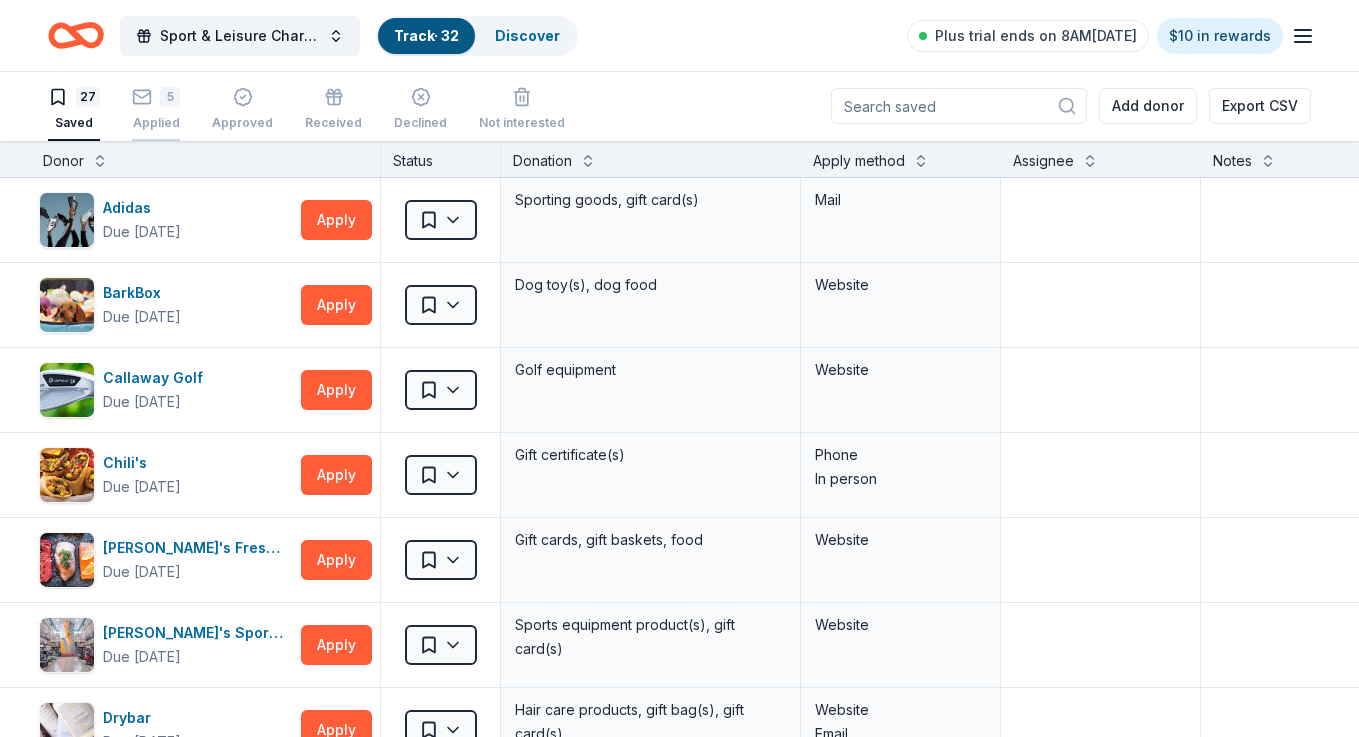 click on "Applied" at bounding box center (156, 123) 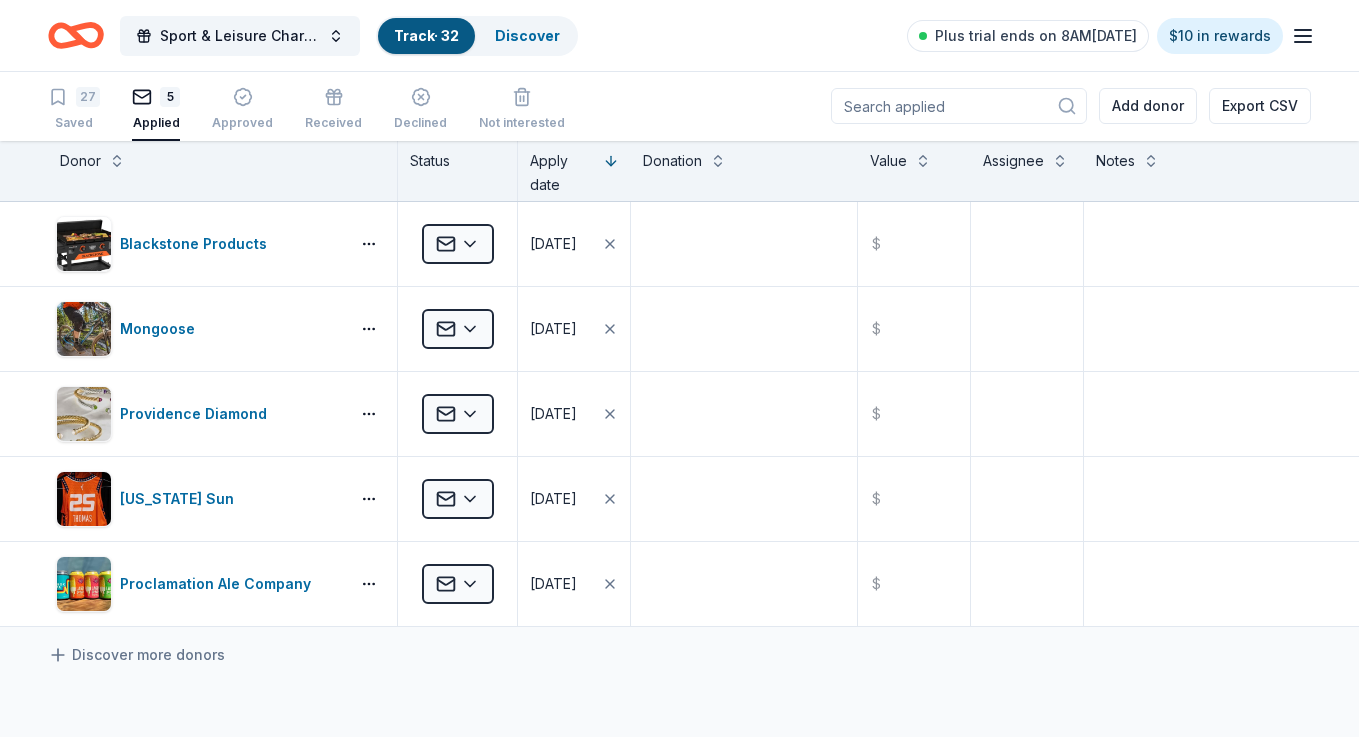 scroll, scrollTop: 0, scrollLeft: 0, axis: both 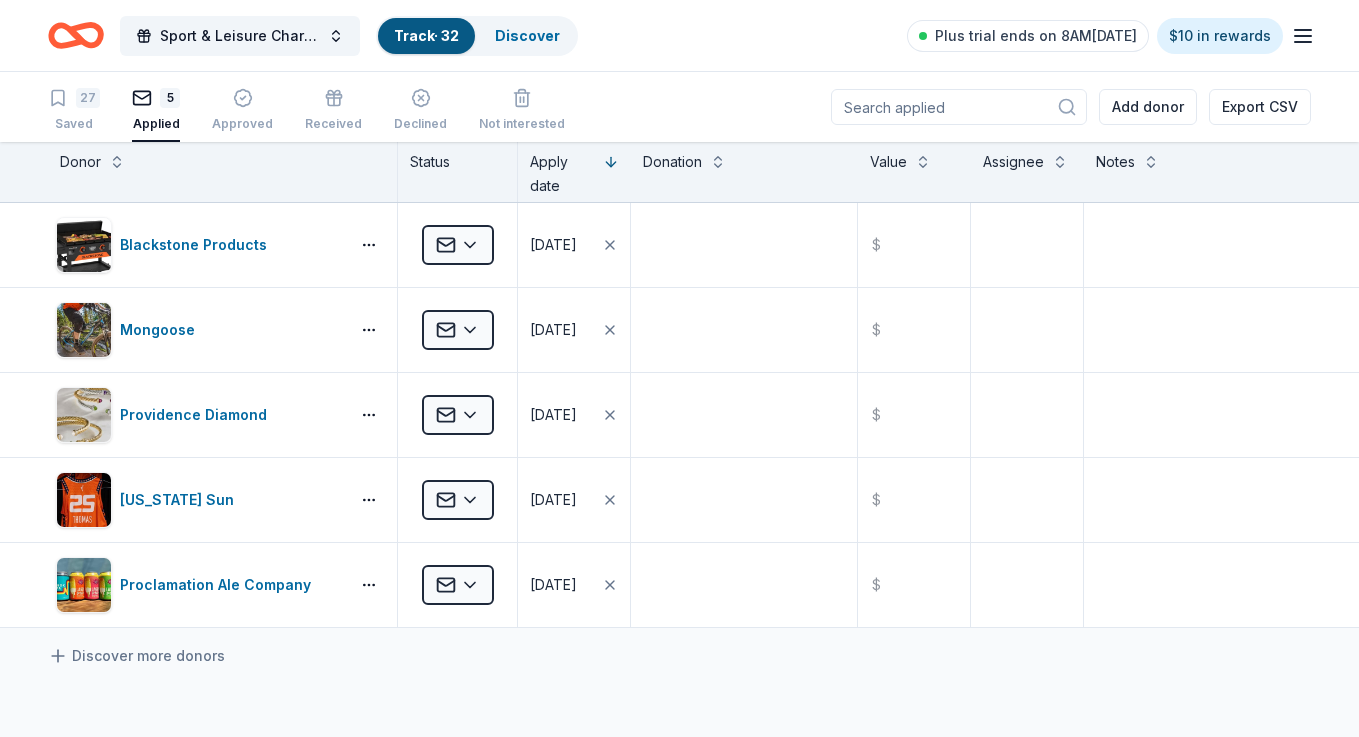 click at bounding box center (959, 107) 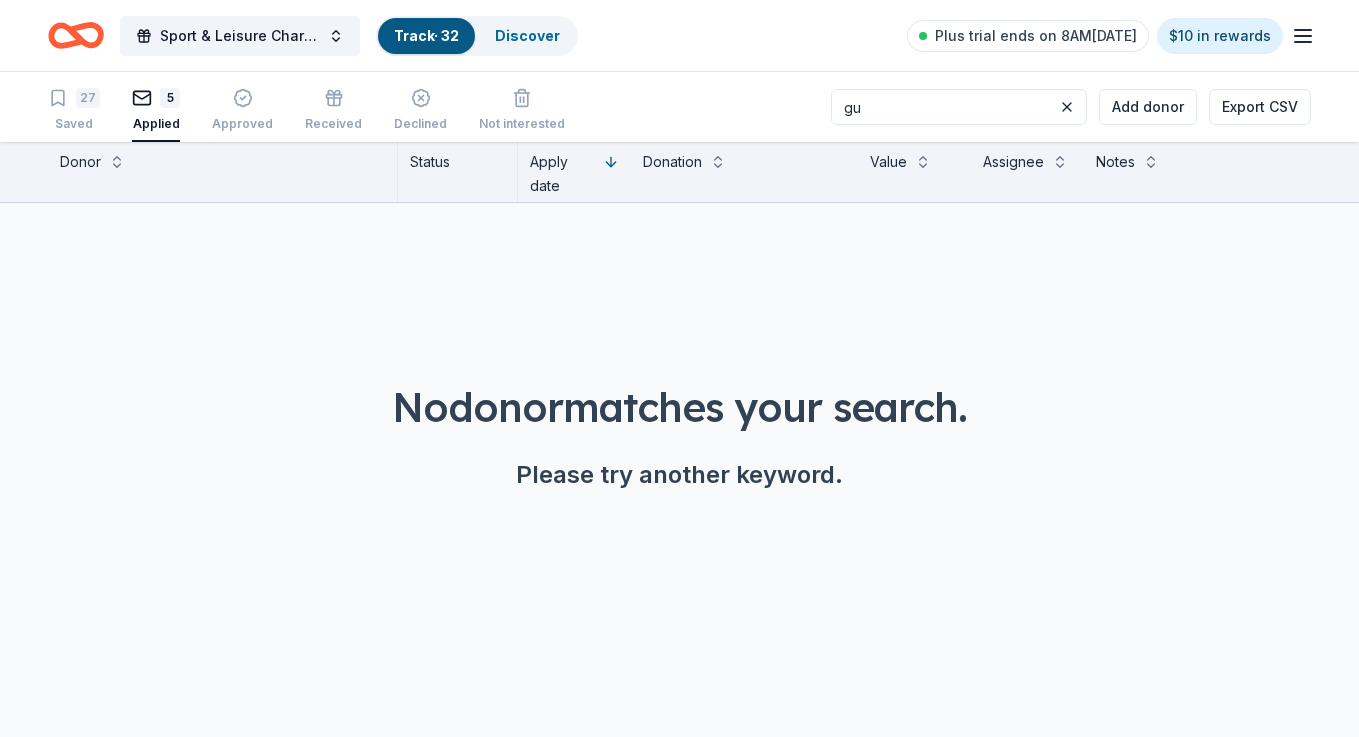 type on "g" 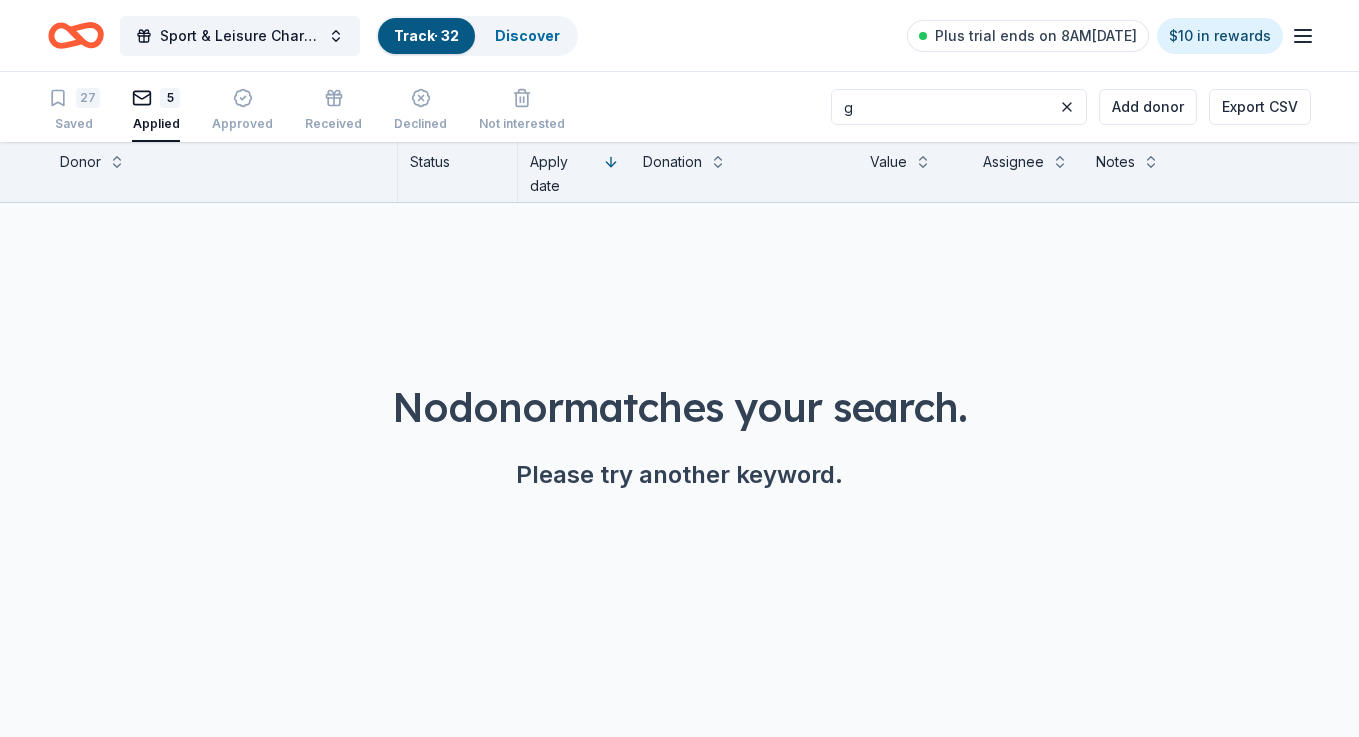 type 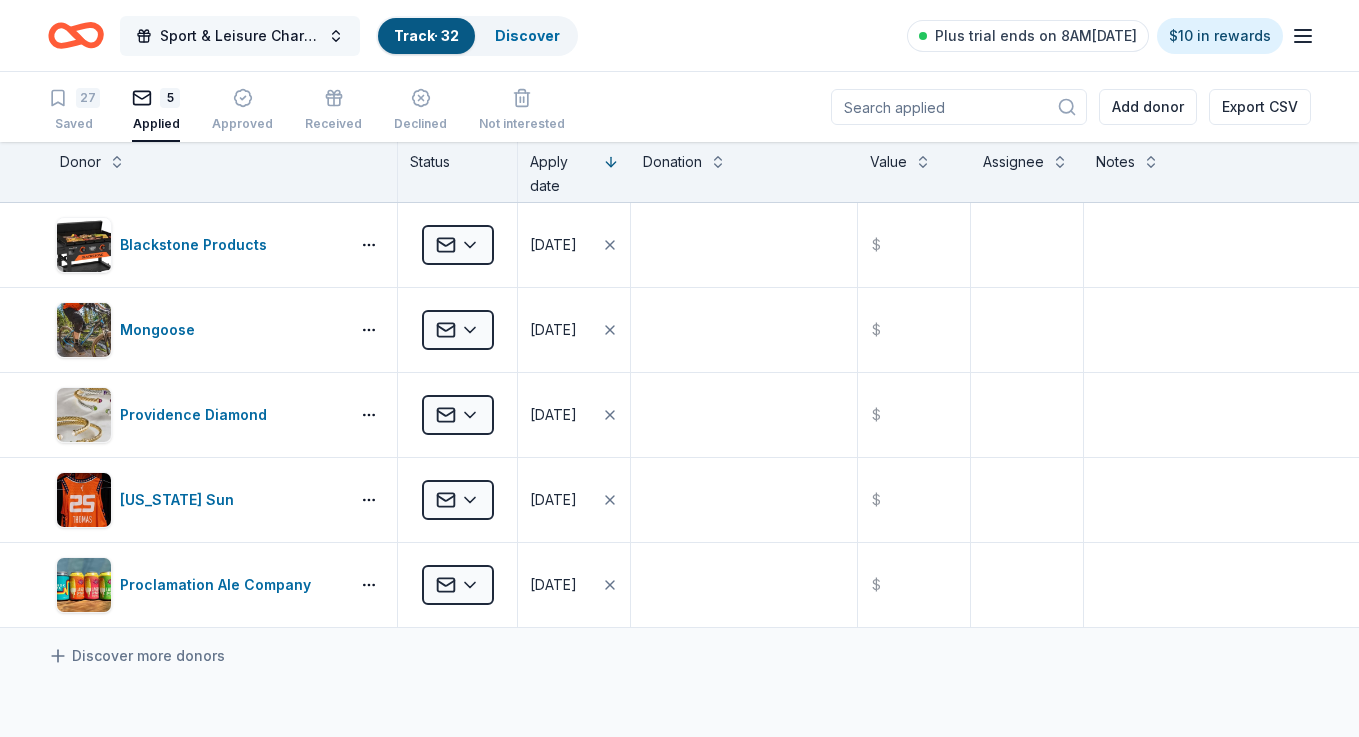 click on "Sport & Leisure Charity Golf Tournament" at bounding box center (240, 36) 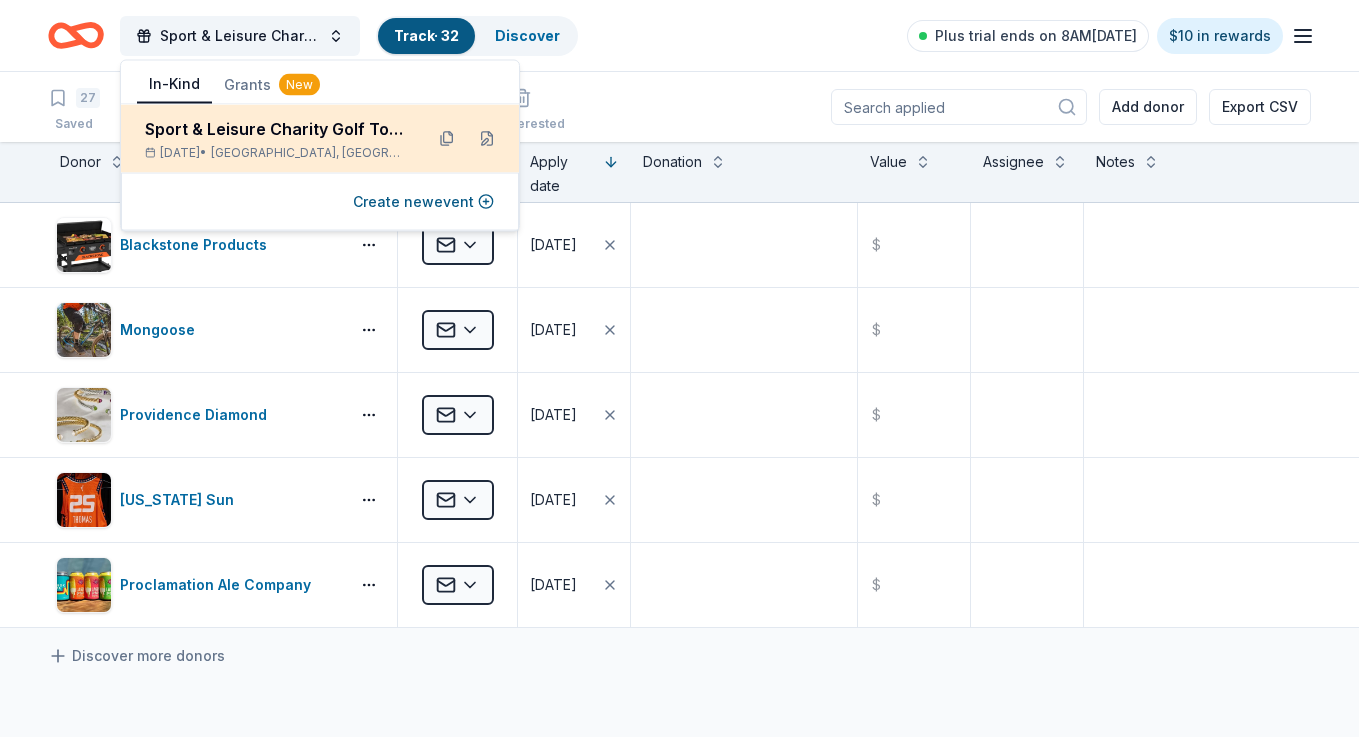 click on "Sport & Leisure Charity Golf Tournament" at bounding box center [276, 129] 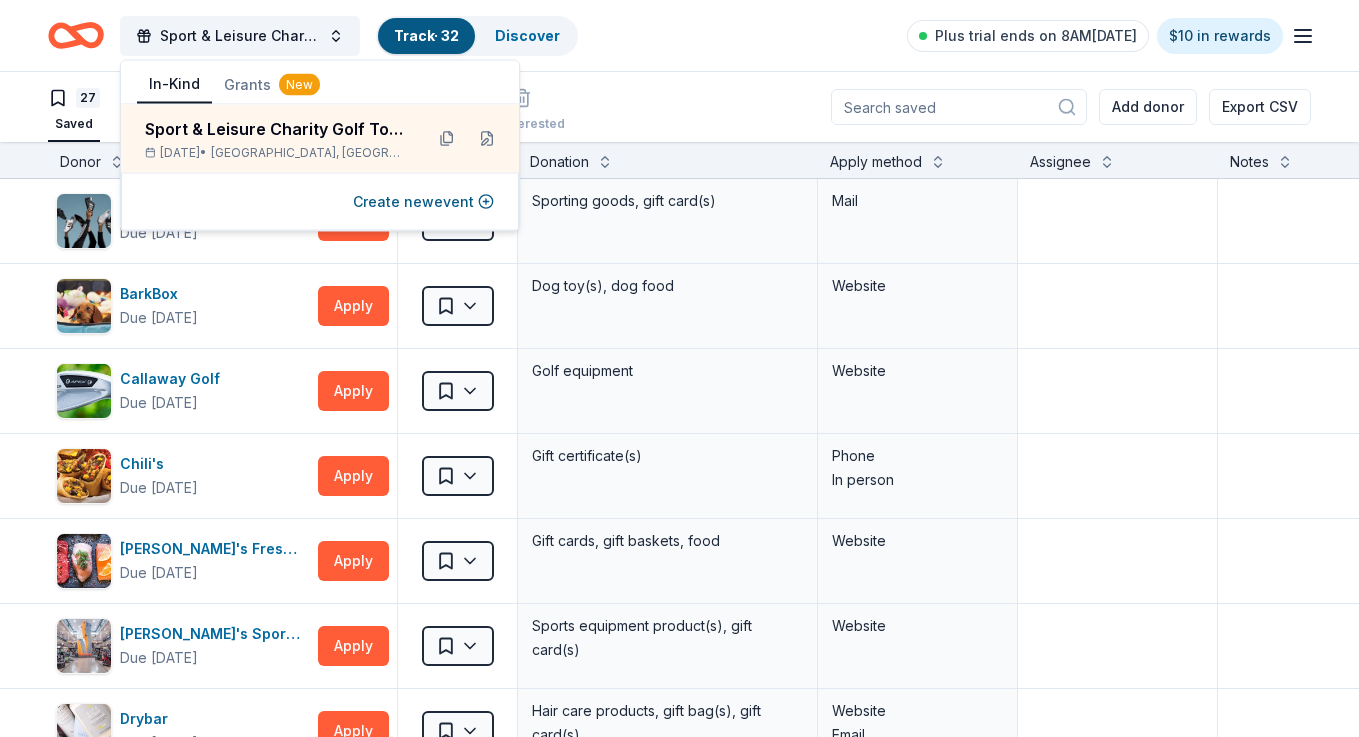 click on "27 Saved 5 Applied Approved Received Declined Not interested Add donor Export CSV" at bounding box center [679, 107] 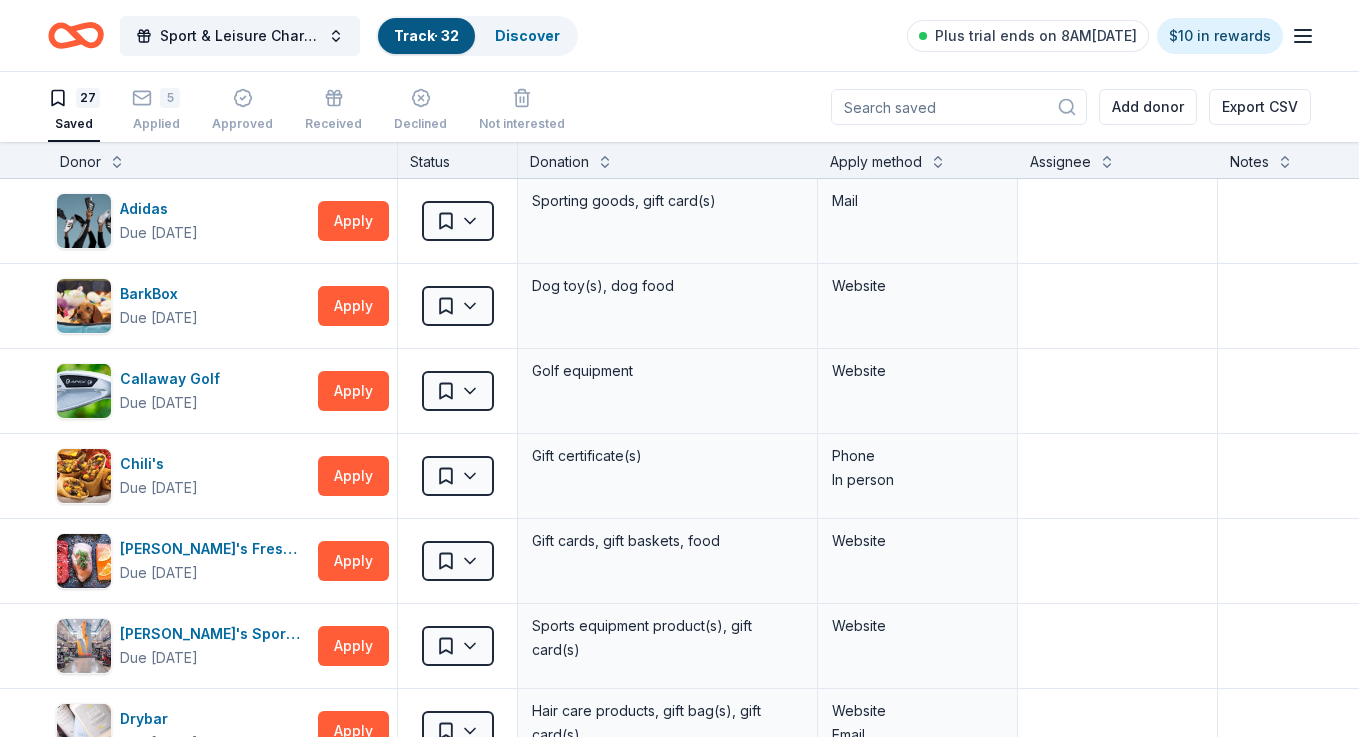 click 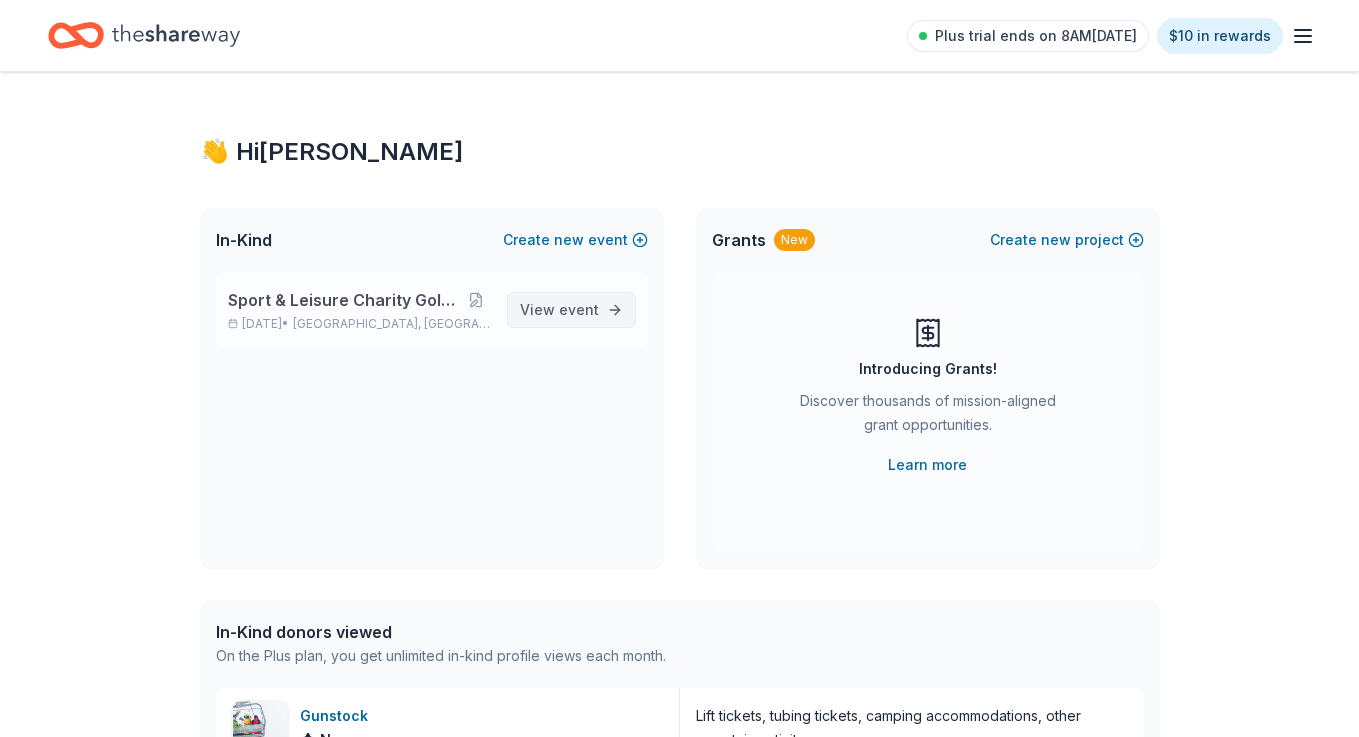click on "event" at bounding box center [579, 309] 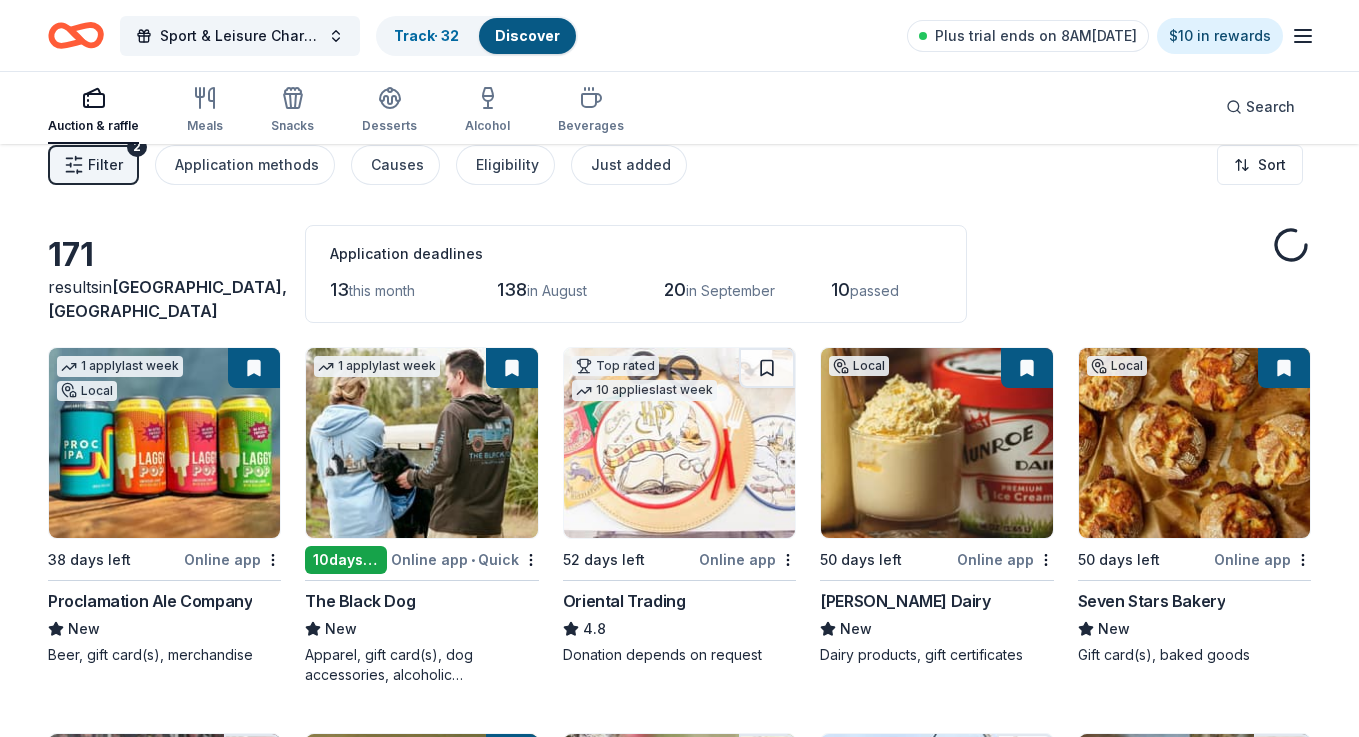 scroll, scrollTop: 17, scrollLeft: 0, axis: vertical 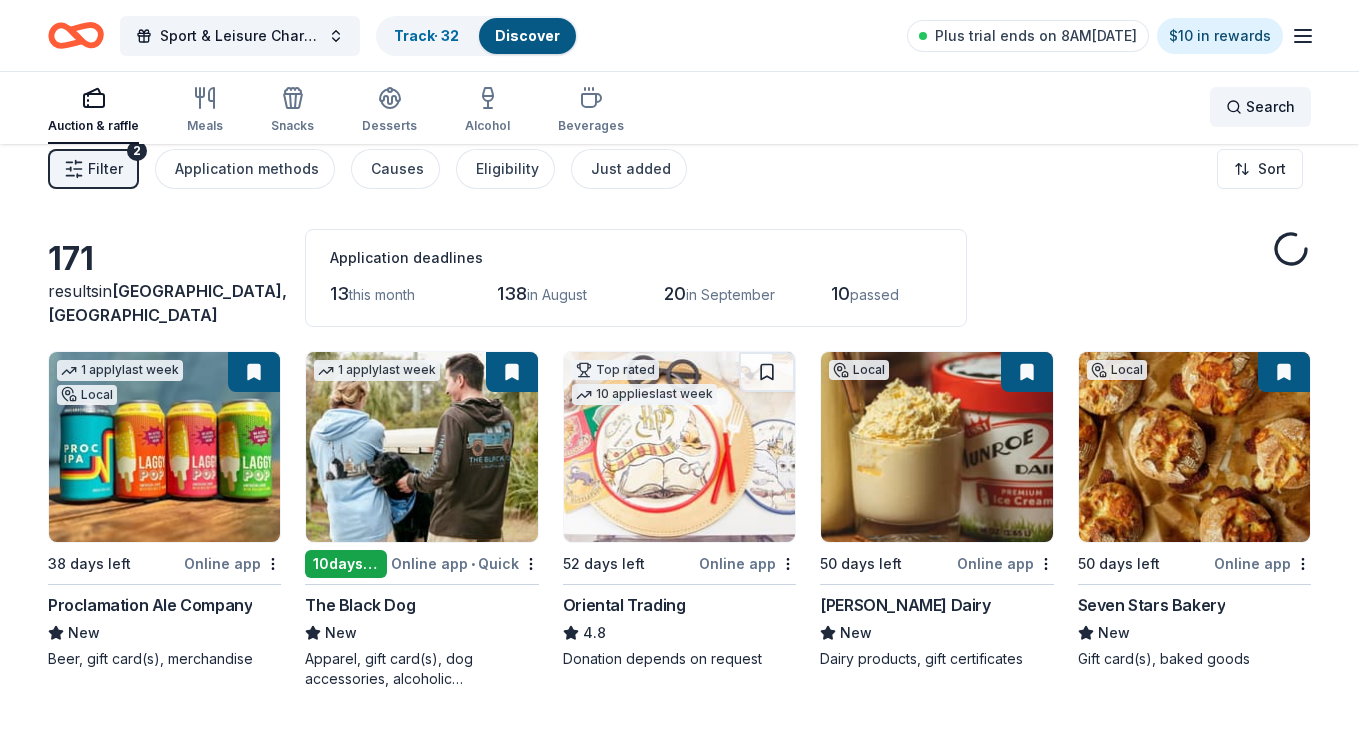 click on "Search" at bounding box center [1260, 107] 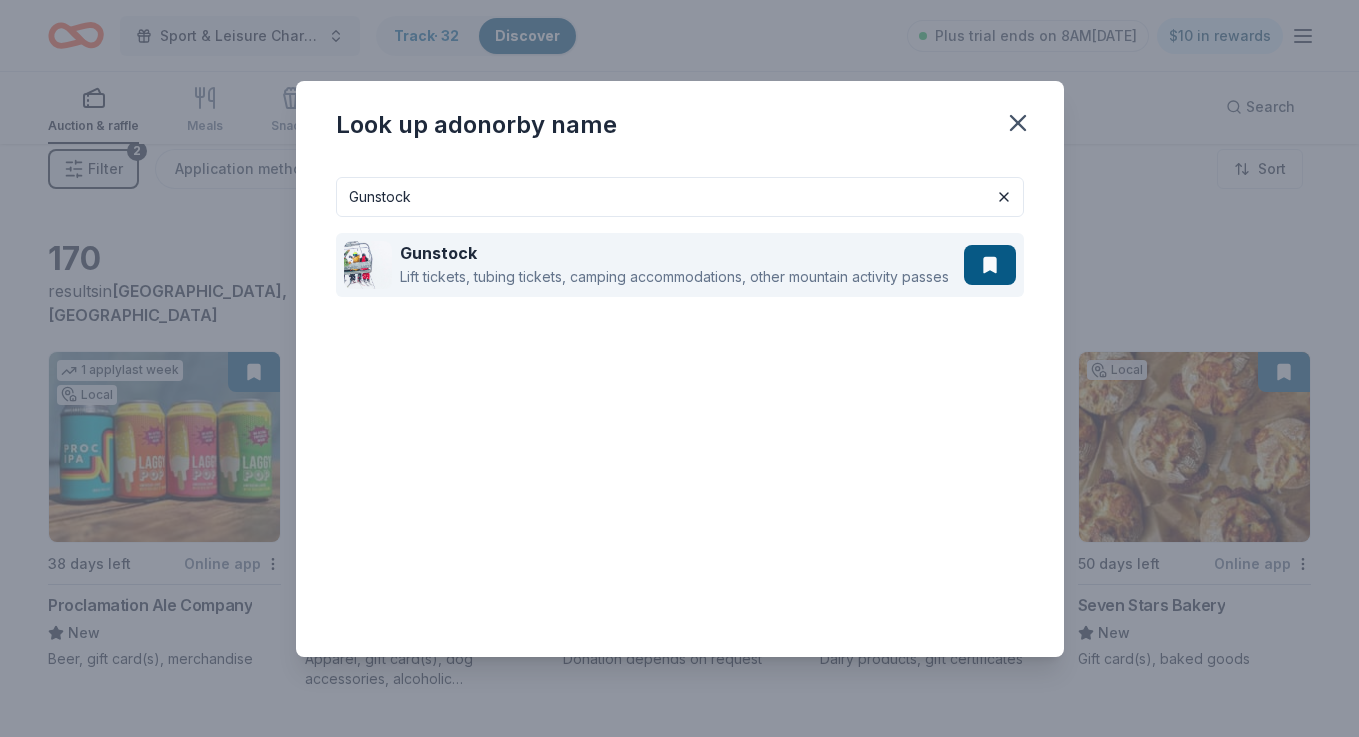 type on "Gunstock" 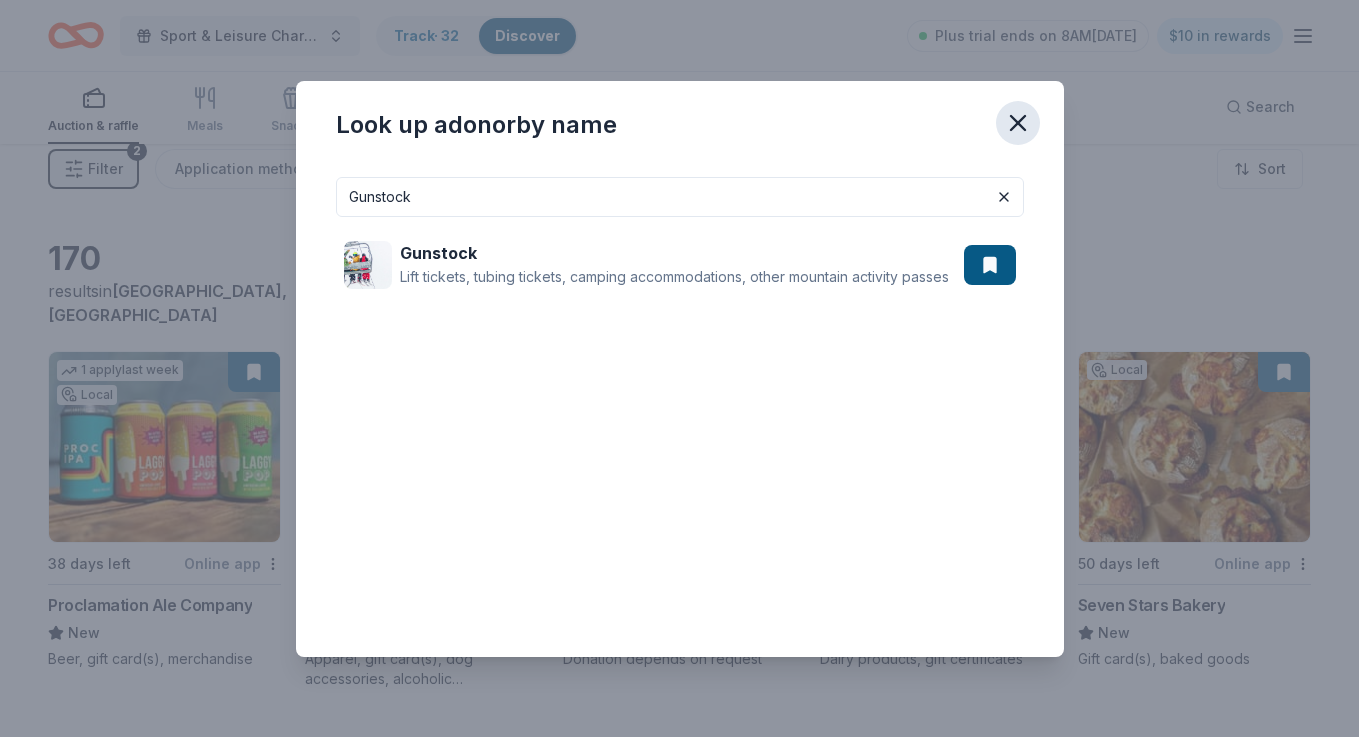 click 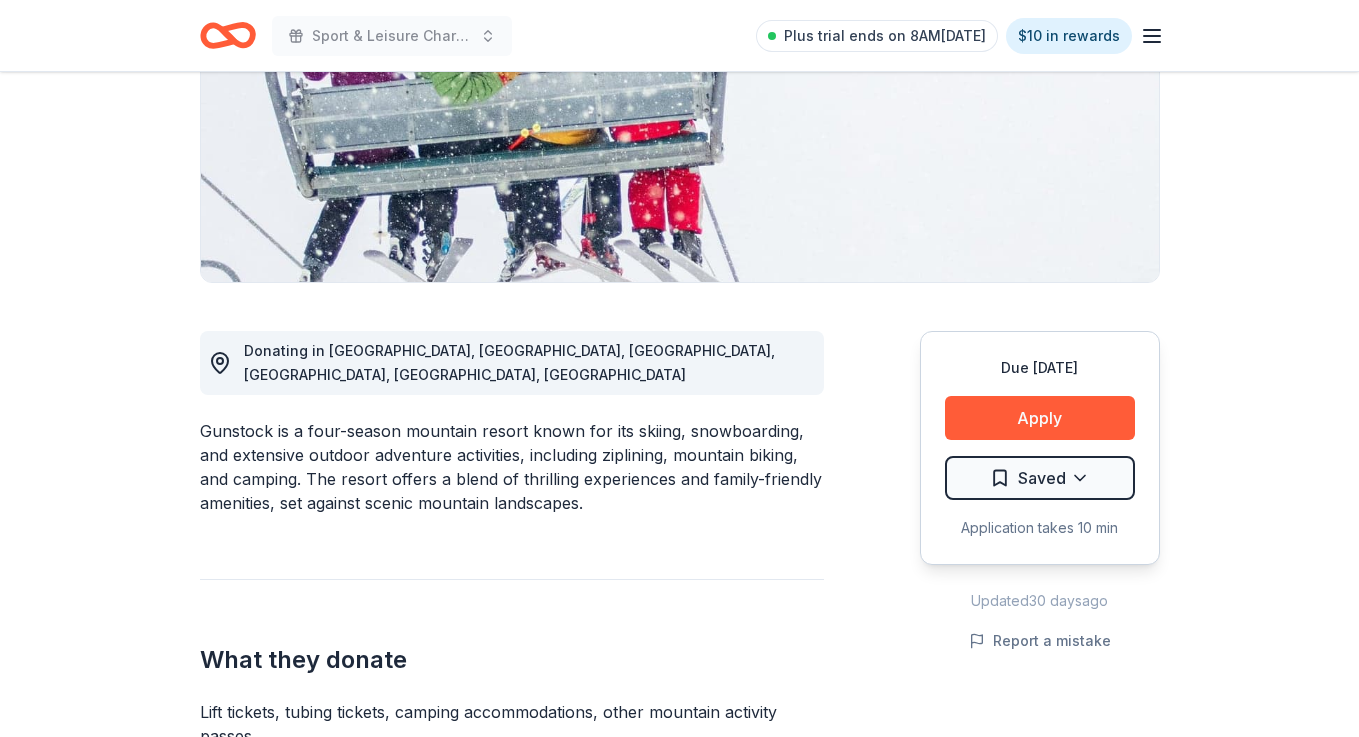scroll, scrollTop: 385, scrollLeft: 0, axis: vertical 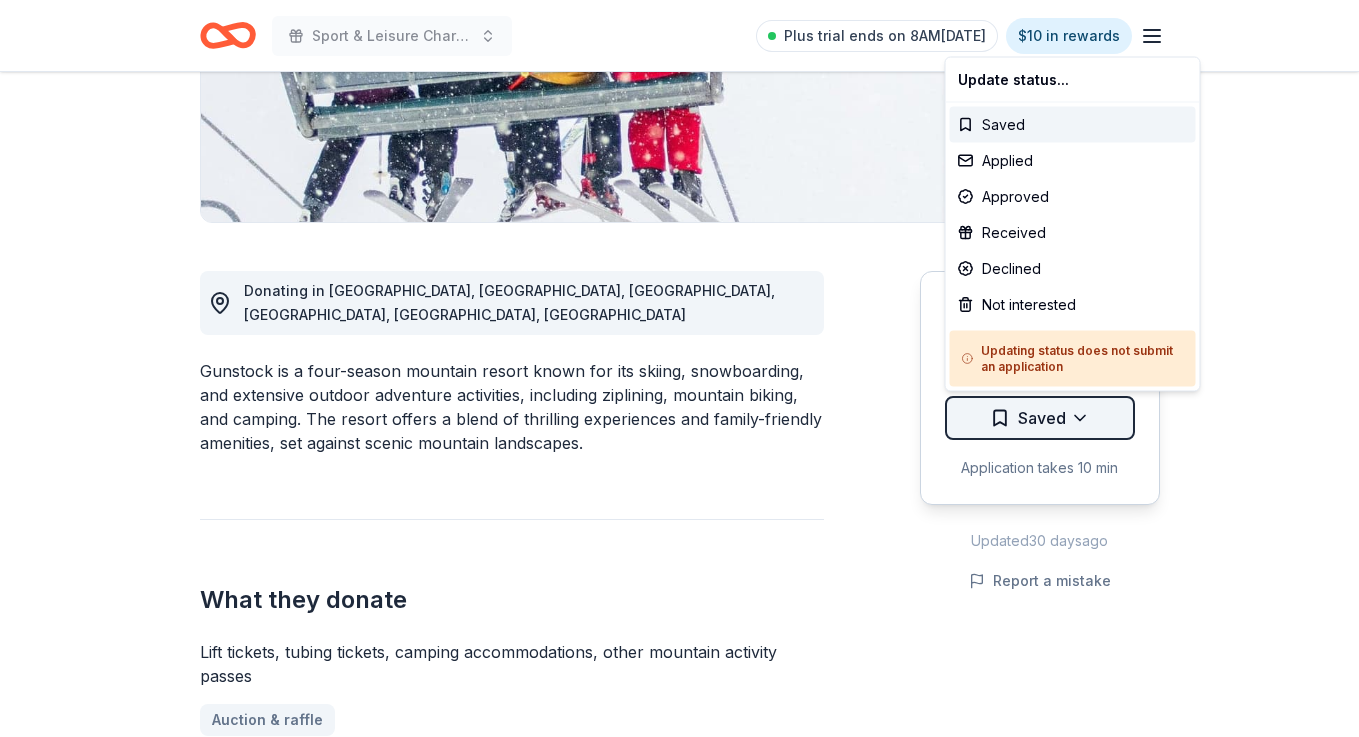 click on "Sport & Leisure Charity Golf Tournament Plus trial ends on 8AM[DATE] $10 in rewards Due [DATE] Share Gunstock New Share Donating in [GEOGRAPHIC_DATA], [GEOGRAPHIC_DATA], [GEOGRAPHIC_DATA], [GEOGRAPHIC_DATA], [GEOGRAPHIC_DATA], VT [GEOGRAPHIC_DATA] is a four-season mountain resort known for its skiing, snowboarding, and extensive outdoor adventure activities, including ziplining, mountain biking, and camping. The resort offers a blend of thrilling experiences and family-friendly amenities, set against scenic mountain landscapes. What they donate Lift tickets, tubing tickets, camping accommodations, other mountain activity passes Auction & raffle Donation is small & easy to send to guests You may submit applications every   year   Who they donate to  Preferred 501(c)(3) preferred Upgrade to Pro to view approval rates and average donation values Due [DATE] Apply Saved Application takes 10 min Updated  [DATE] Report a mistake New Be the first to review this company! Leave a review Similar donors Top rated 24   applies  last week 50 days left Online app BarkBox 5.0 50 days left New" at bounding box center [679, -17] 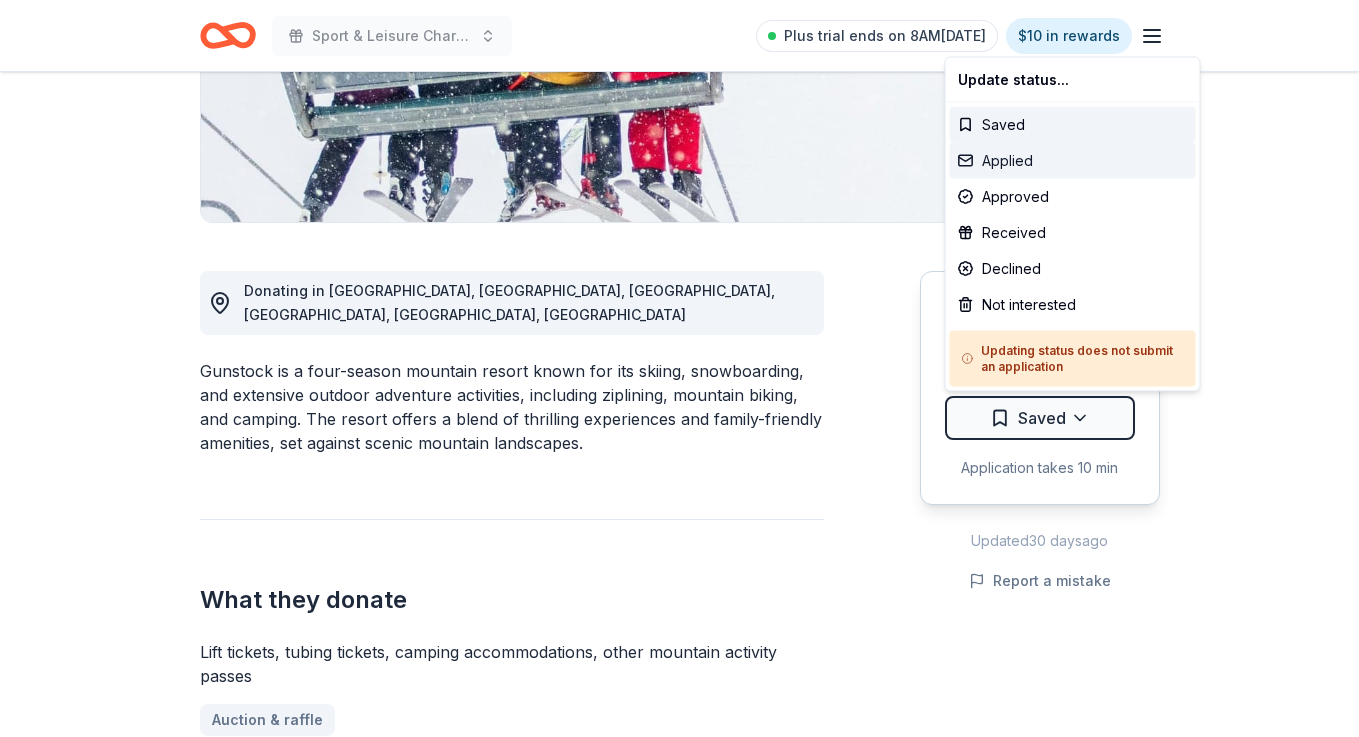 click on "Applied" at bounding box center (1073, 161) 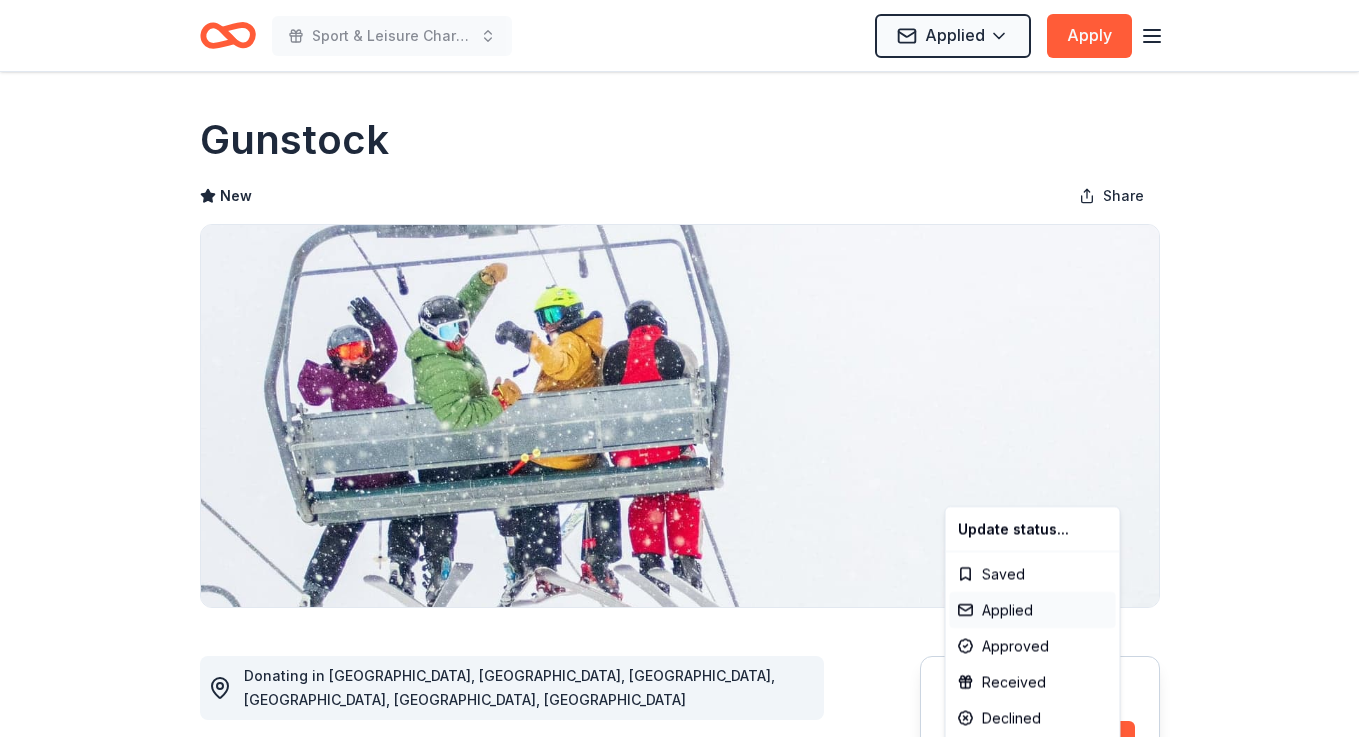 scroll, scrollTop: 0, scrollLeft: 0, axis: both 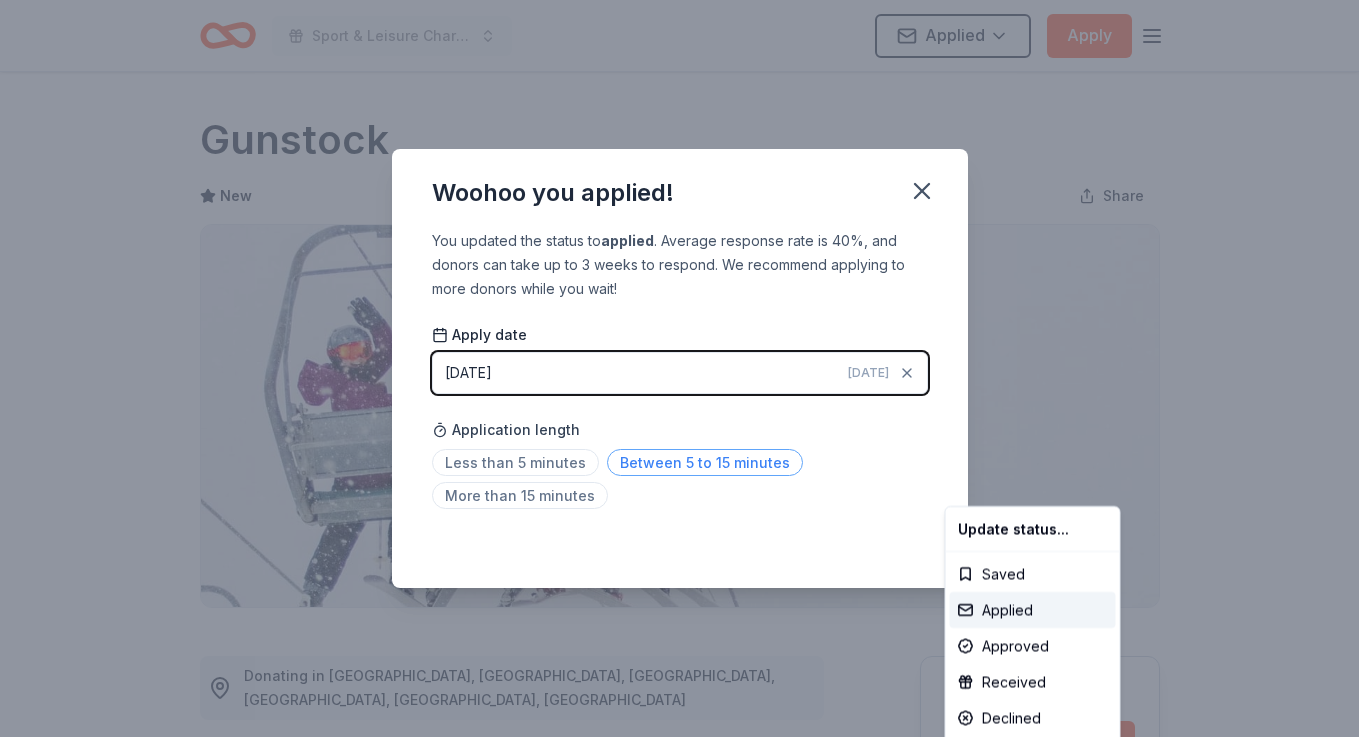 click on "Sport & Leisure Charity Golf Tournament Applied Apply Due [DATE] Share Gunstock New Share Donating in [GEOGRAPHIC_DATA], [GEOGRAPHIC_DATA], [GEOGRAPHIC_DATA], [GEOGRAPHIC_DATA], [GEOGRAPHIC_DATA], VT Gunstock is a four-season mountain resort known for its skiing, snowboarding, and extensive outdoor adventure activities, including ziplining, mountain biking, and camping. The resort offers a blend of thrilling experiences and family-friendly amenities, set against scenic mountain landscapes. What they donate Lift tickets, tubing tickets, camping accommodations, other mountain activity passes Auction & raffle Donation is small & easy to send to guests You may submit applications every   year   Who they donate to  Preferred 501(c)(3) preferred Upgrade to Pro to view approval rates and average donation values Due [DATE] Apply Applied Application takes 10 min Updated  [DATE] Report a mistake New Be the first to review this company! Leave a review Similar donors Top rated 24   applies  last week 50 days left Online app BarkBox 5.0 Dog toy(s), dog food 50 days left New 4   New" at bounding box center [679, 368] 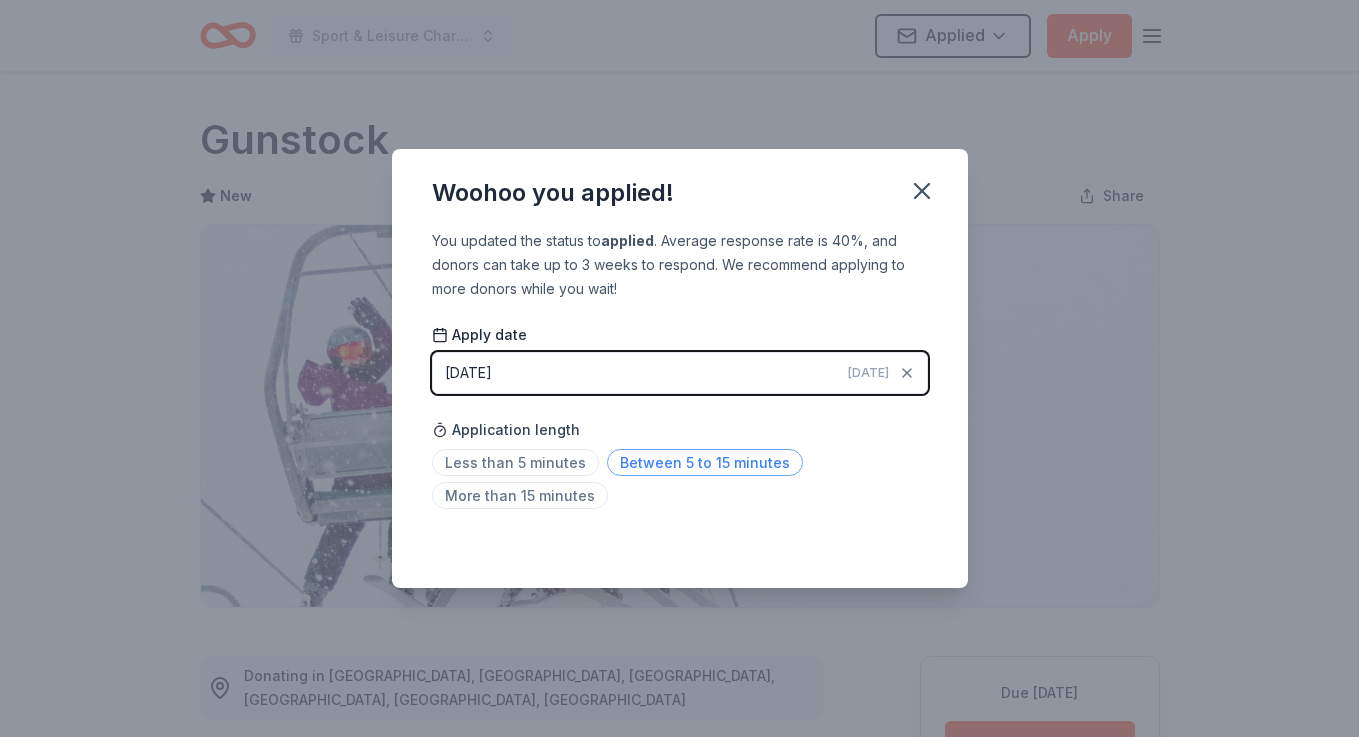 scroll, scrollTop: 434, scrollLeft: 0, axis: vertical 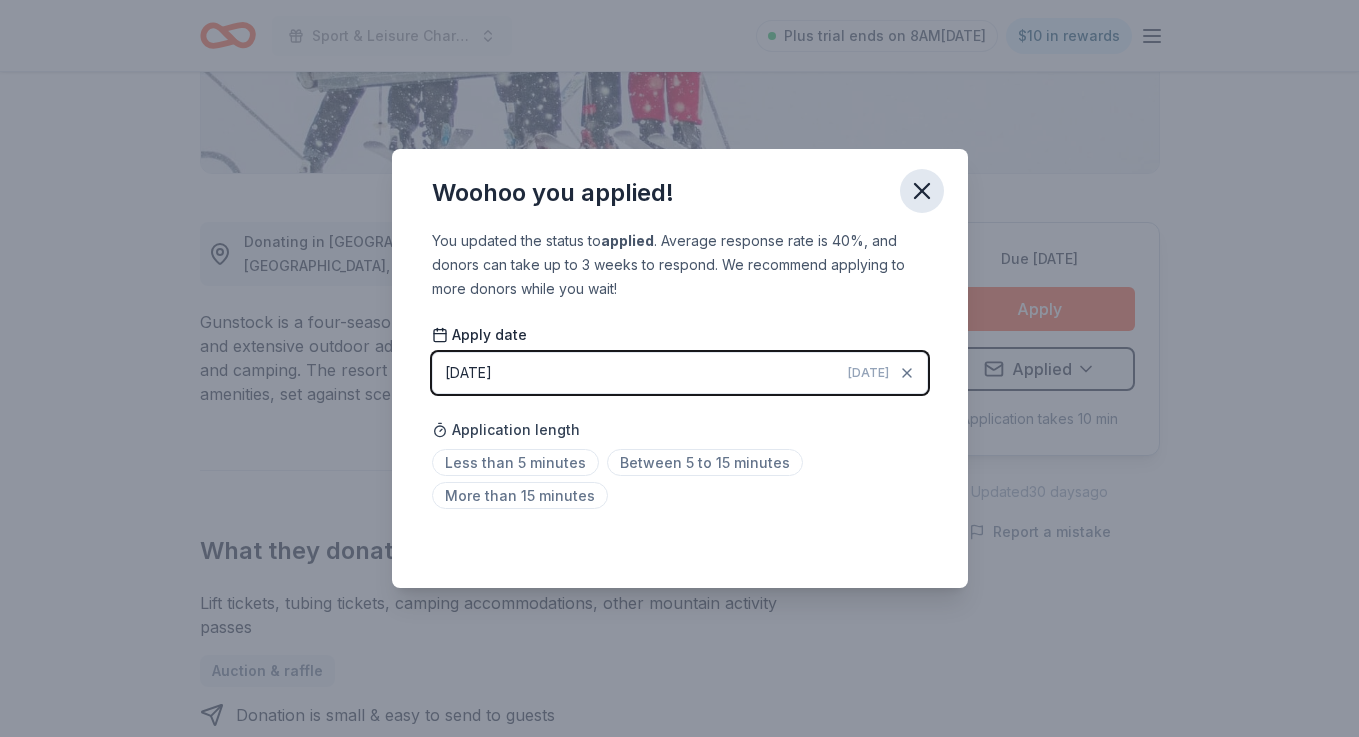 click 